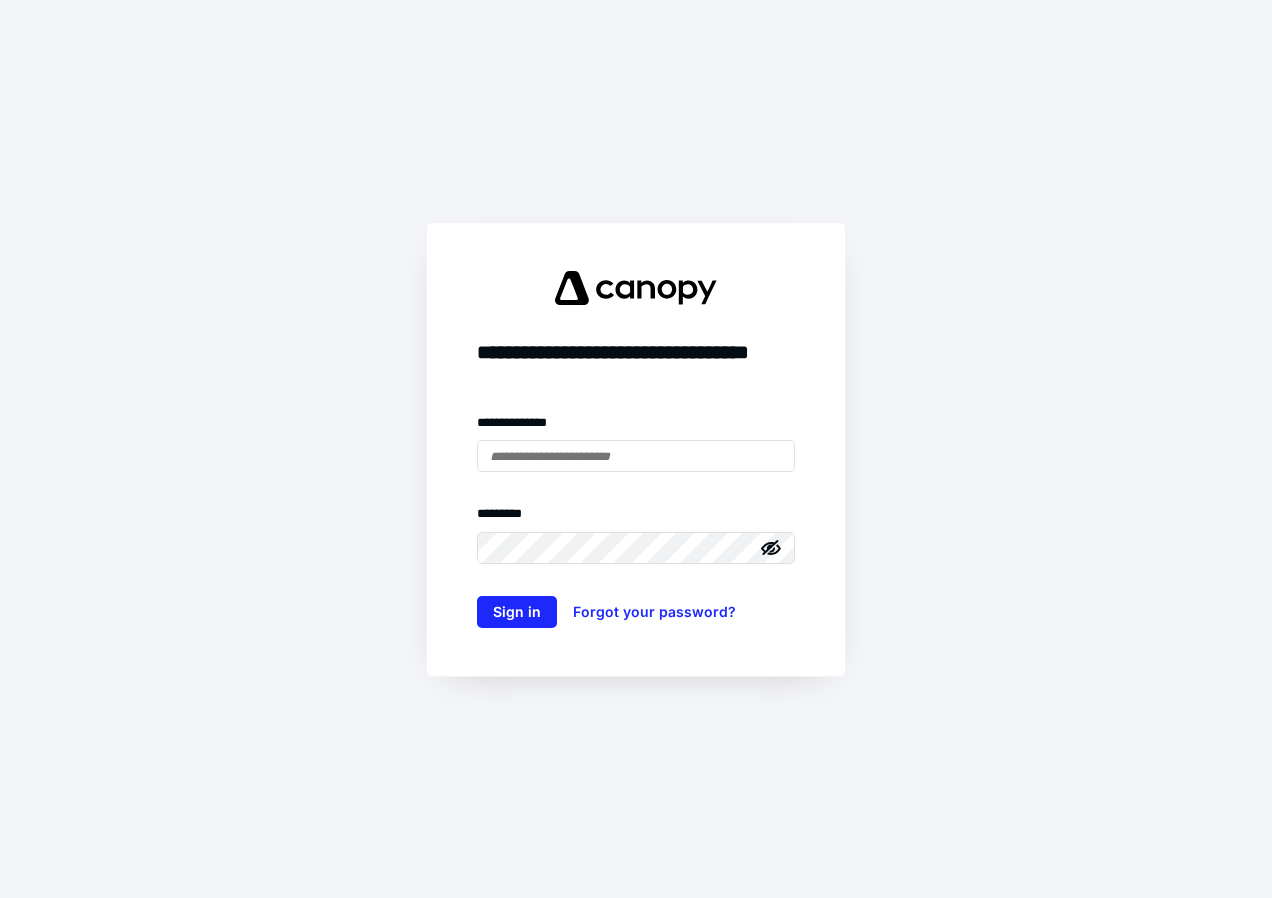 scroll, scrollTop: 0, scrollLeft: 0, axis: both 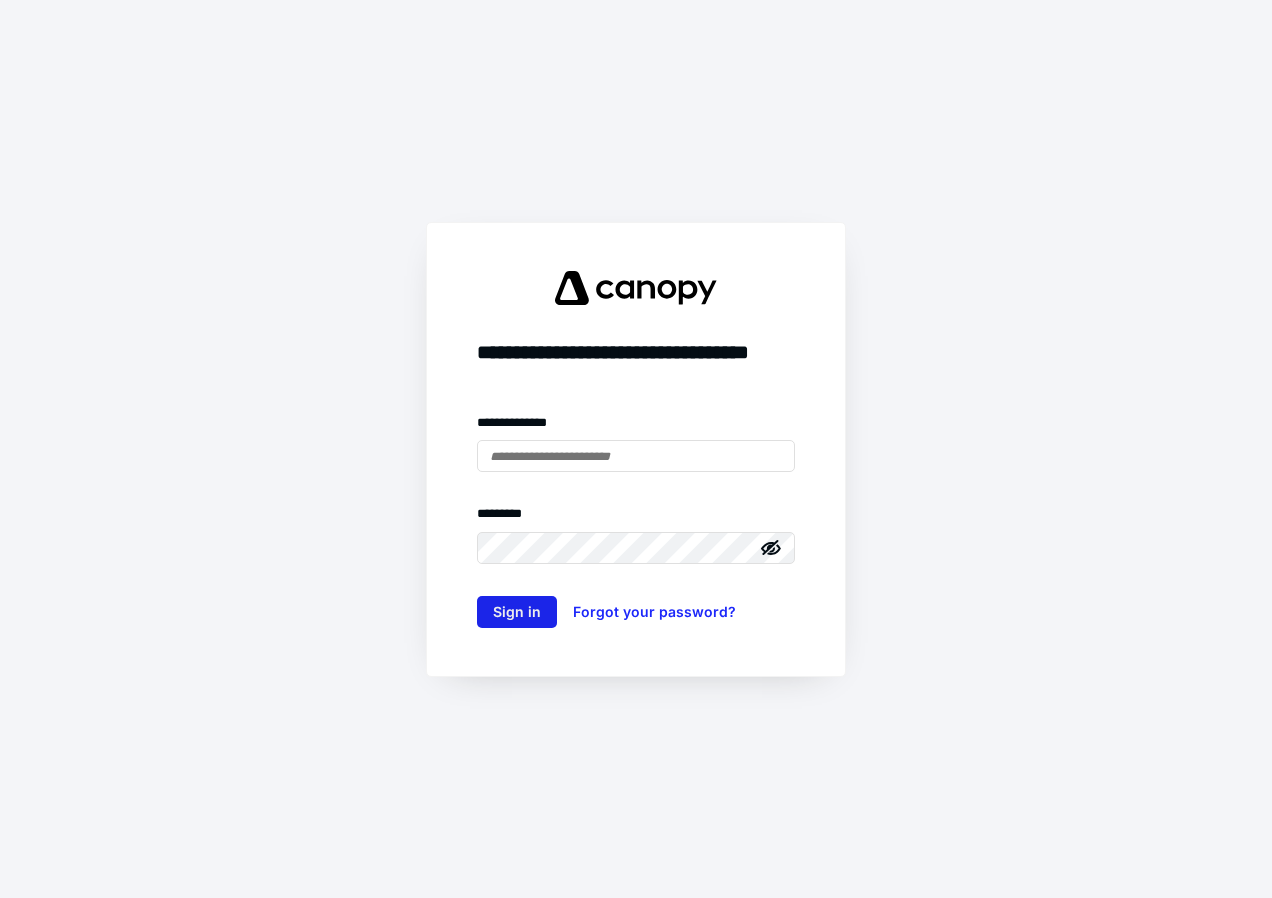type on "**********" 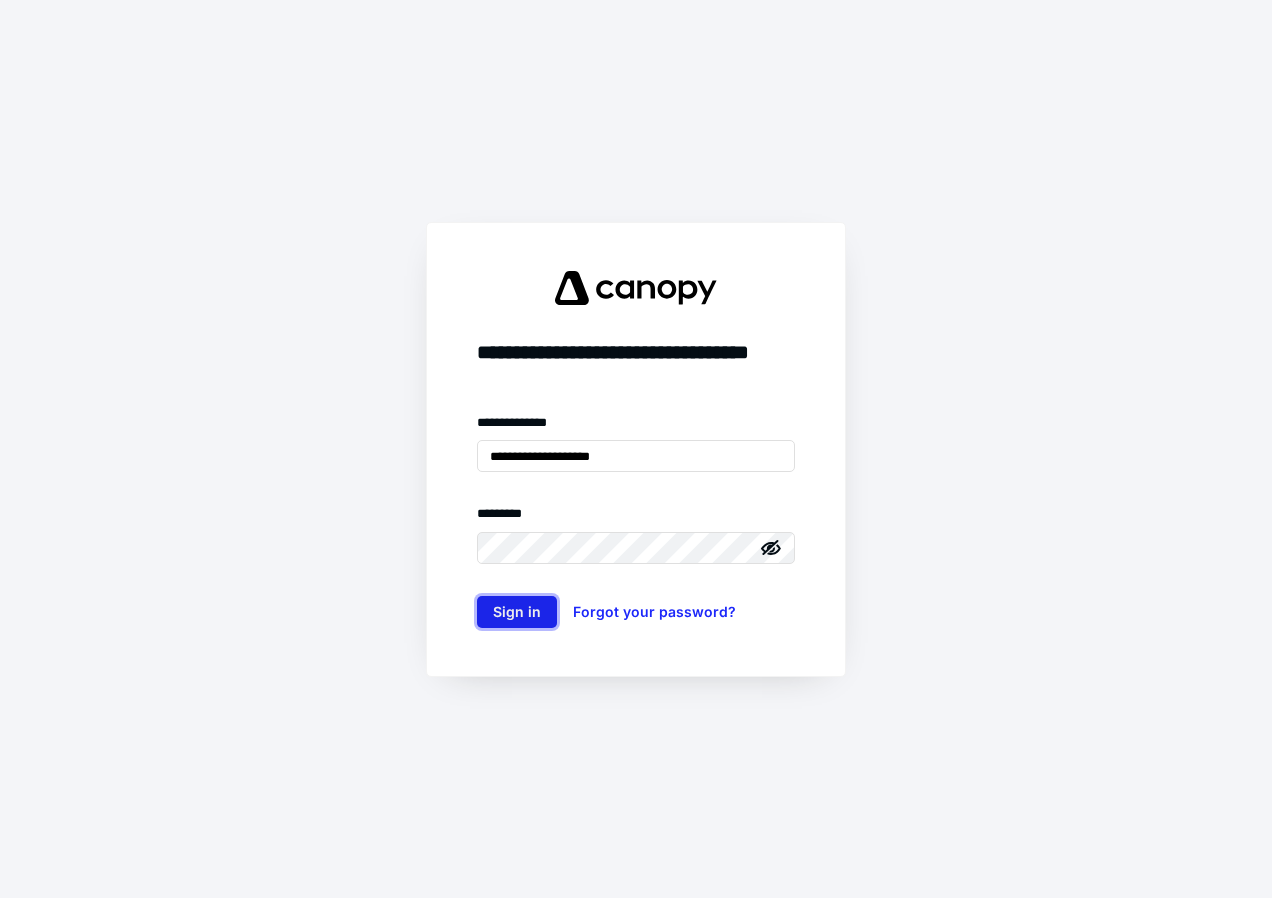 click on "Sign in" at bounding box center [517, 612] 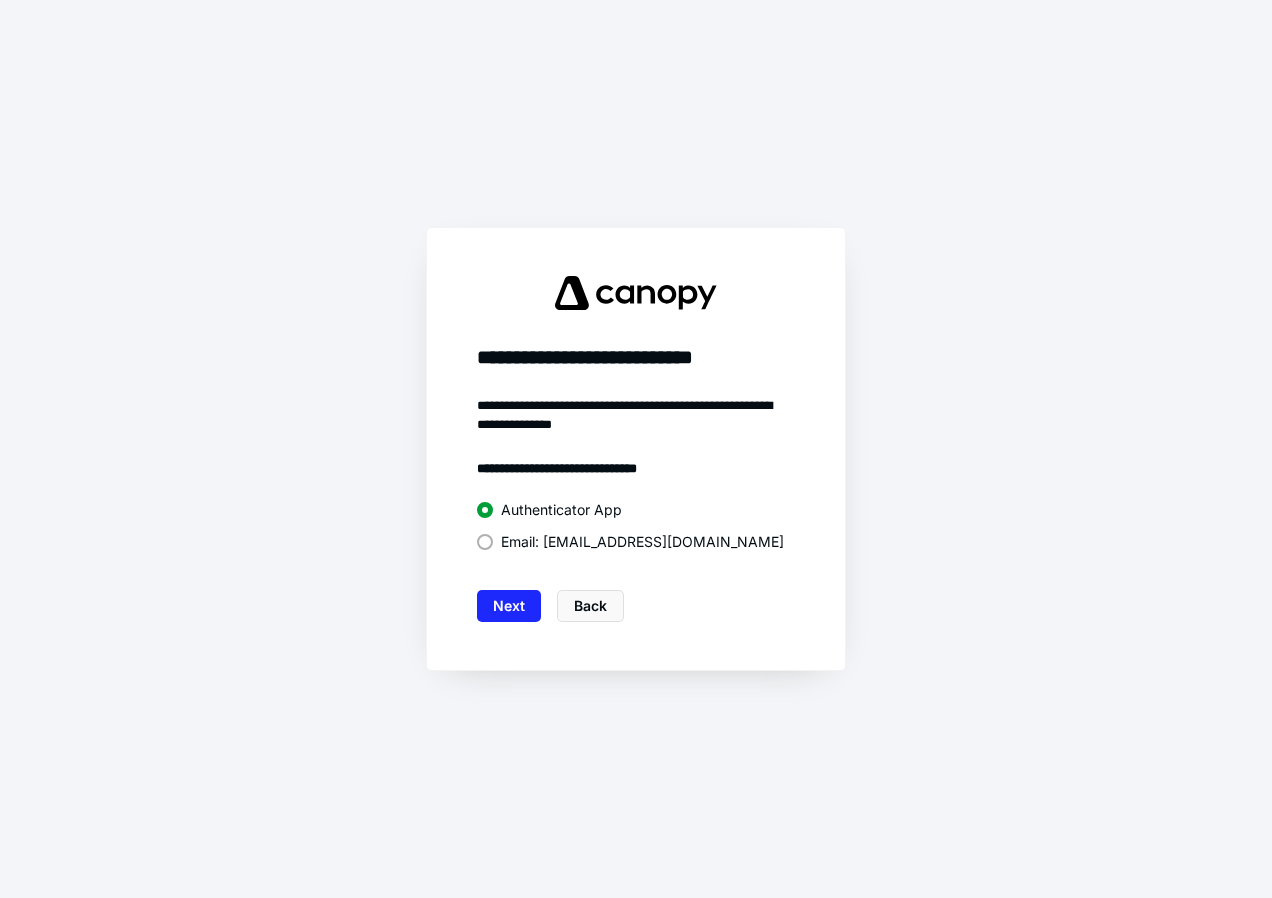 click at bounding box center (485, 542) 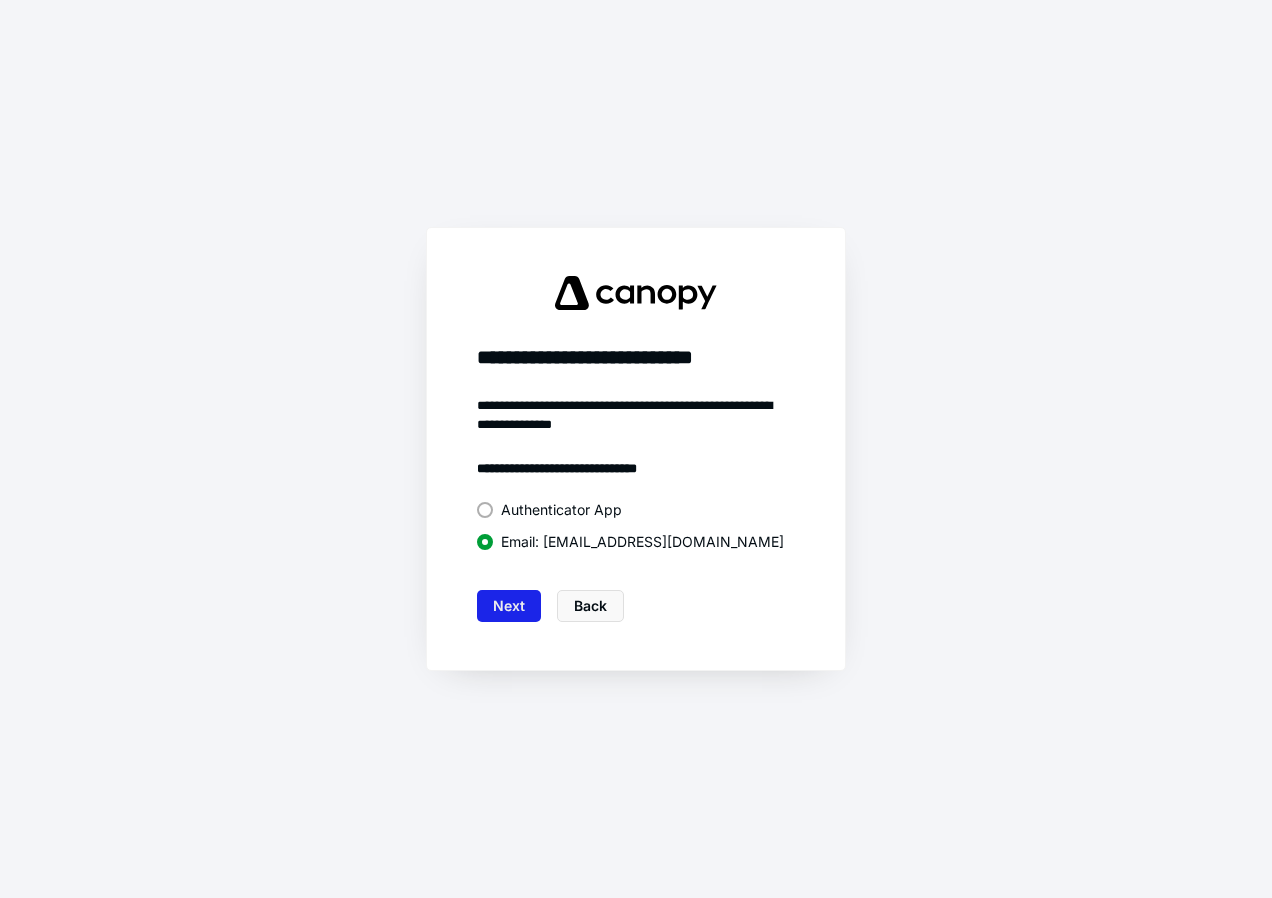 click on "Next" at bounding box center (509, 606) 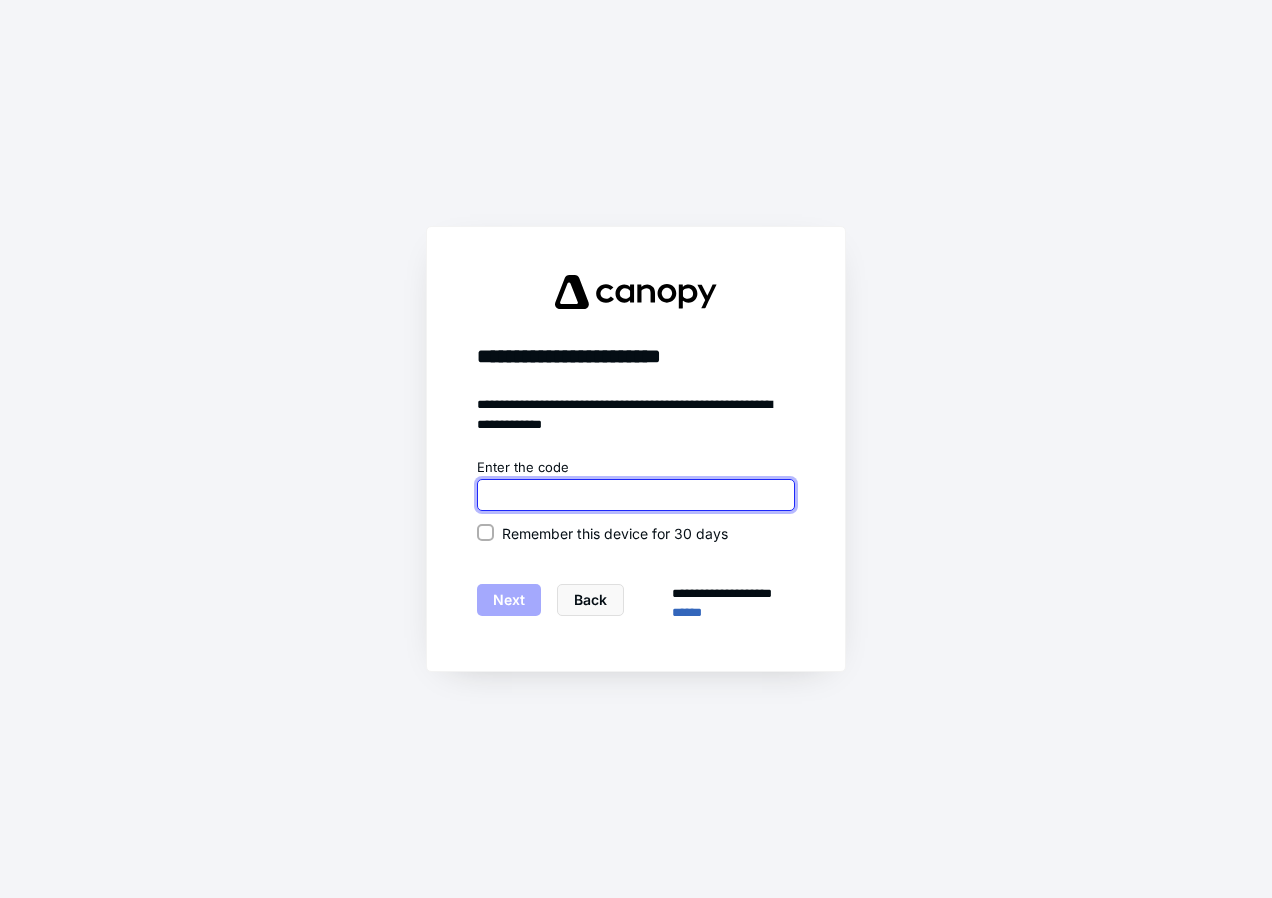 click at bounding box center (636, 495) 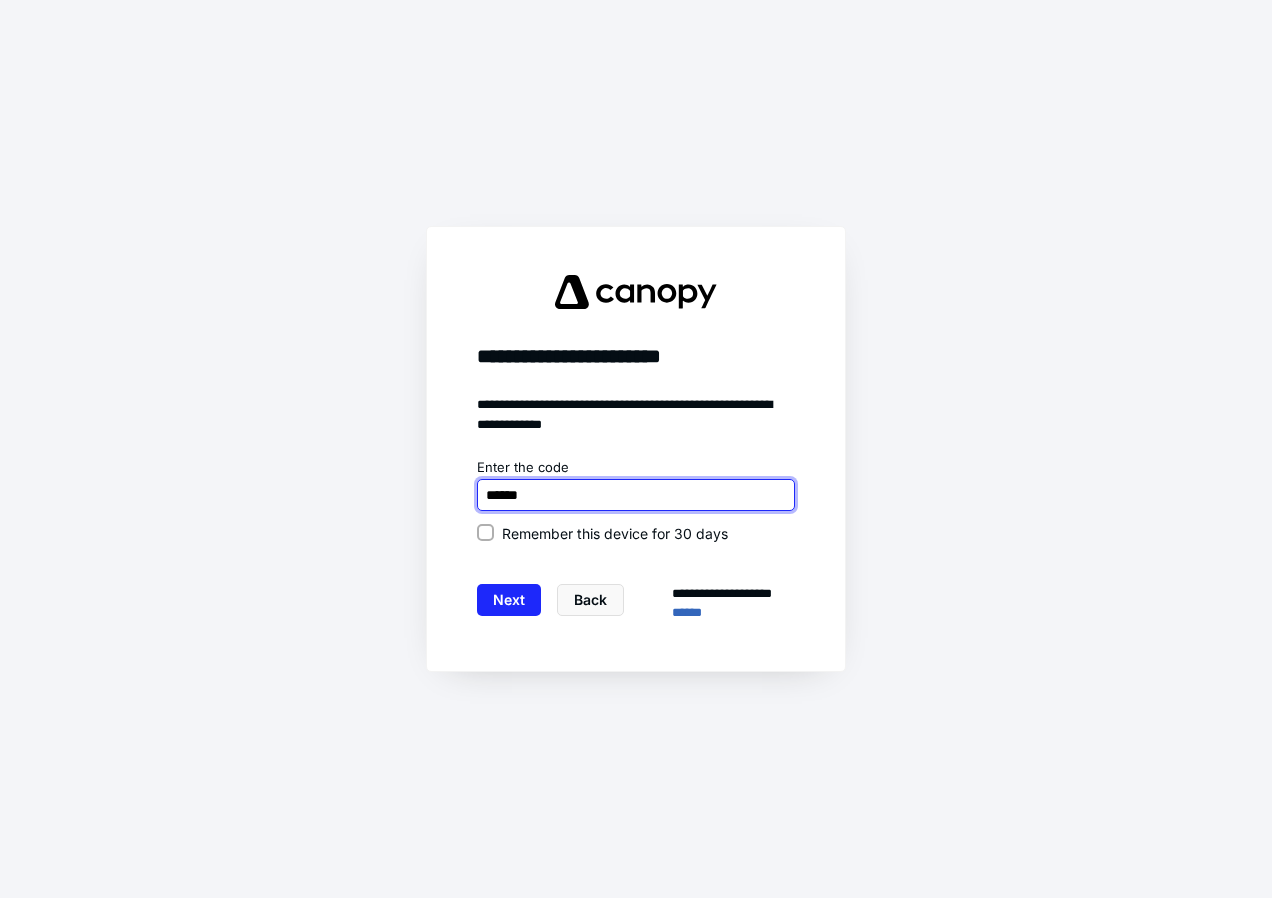 type on "******" 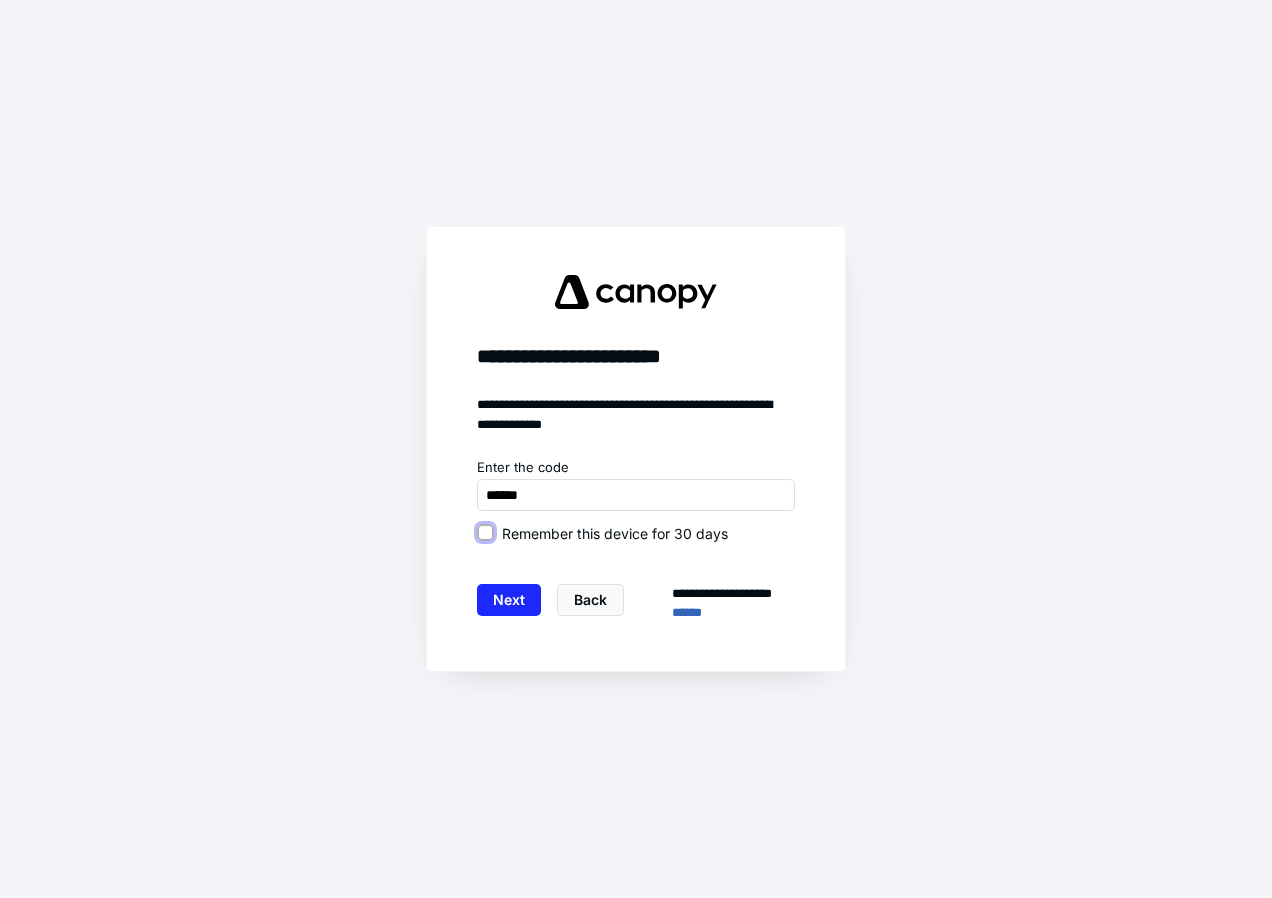 click on "Remember this device for 30 days" at bounding box center (485, 533) 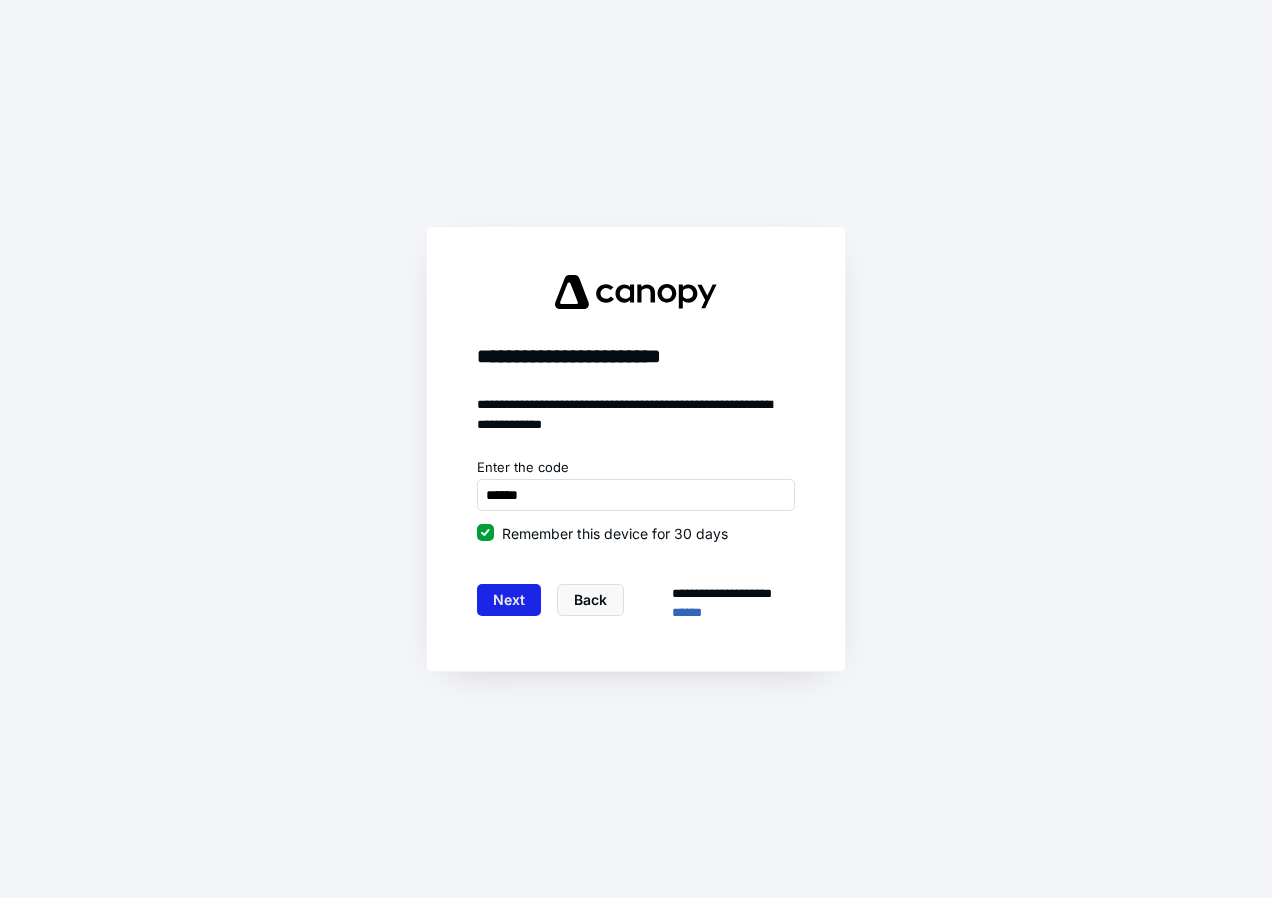 click on "Next" at bounding box center (509, 600) 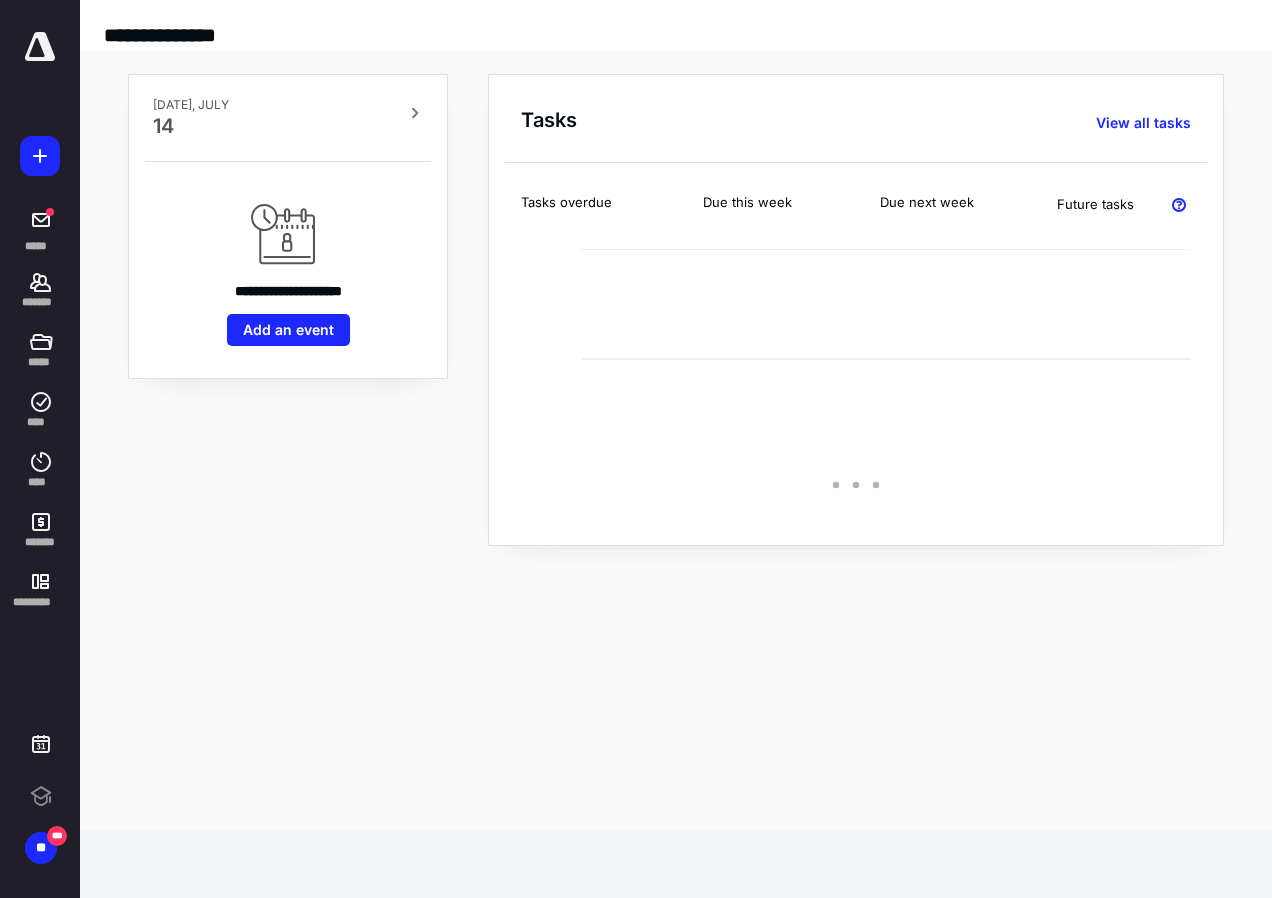 scroll, scrollTop: 0, scrollLeft: 0, axis: both 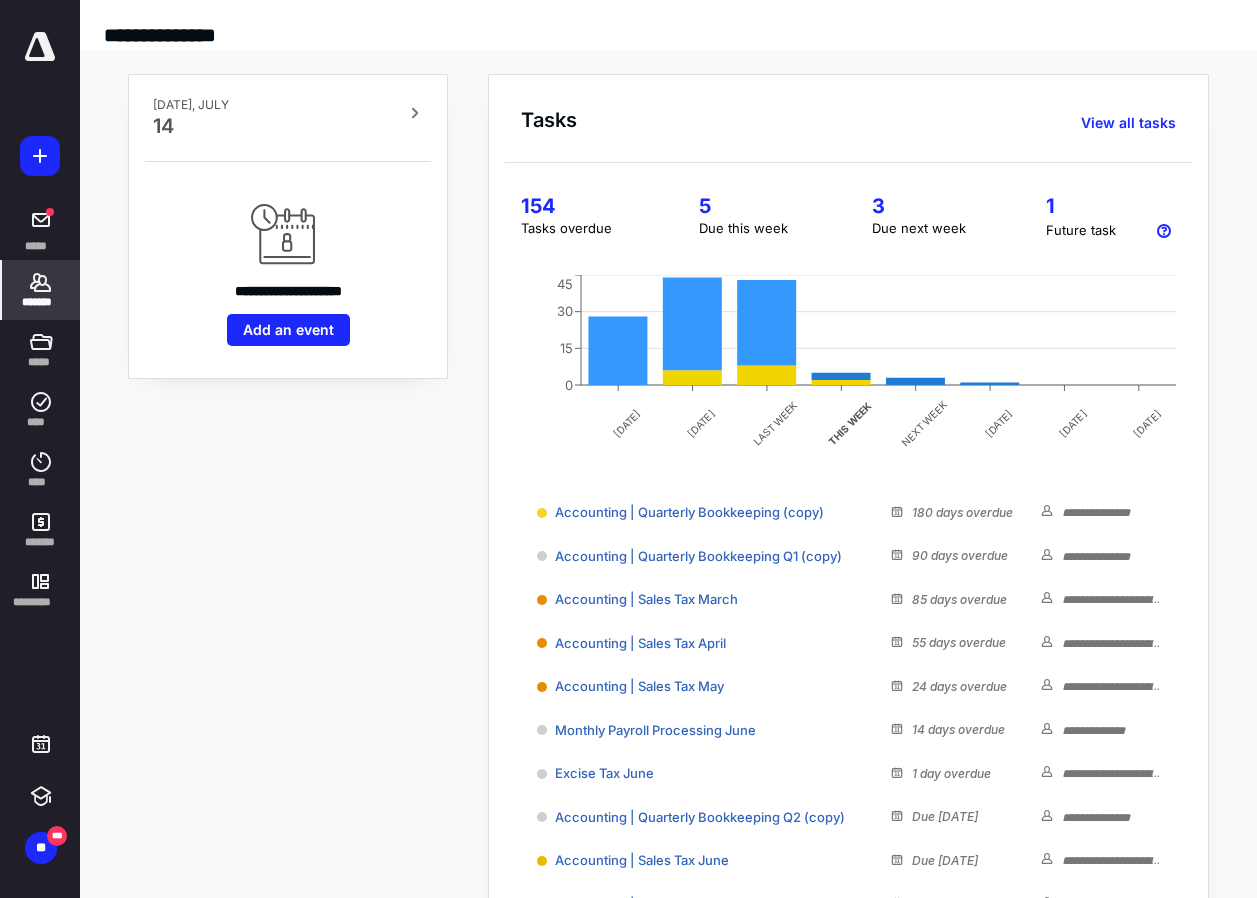 click on "*******" at bounding box center [41, 302] 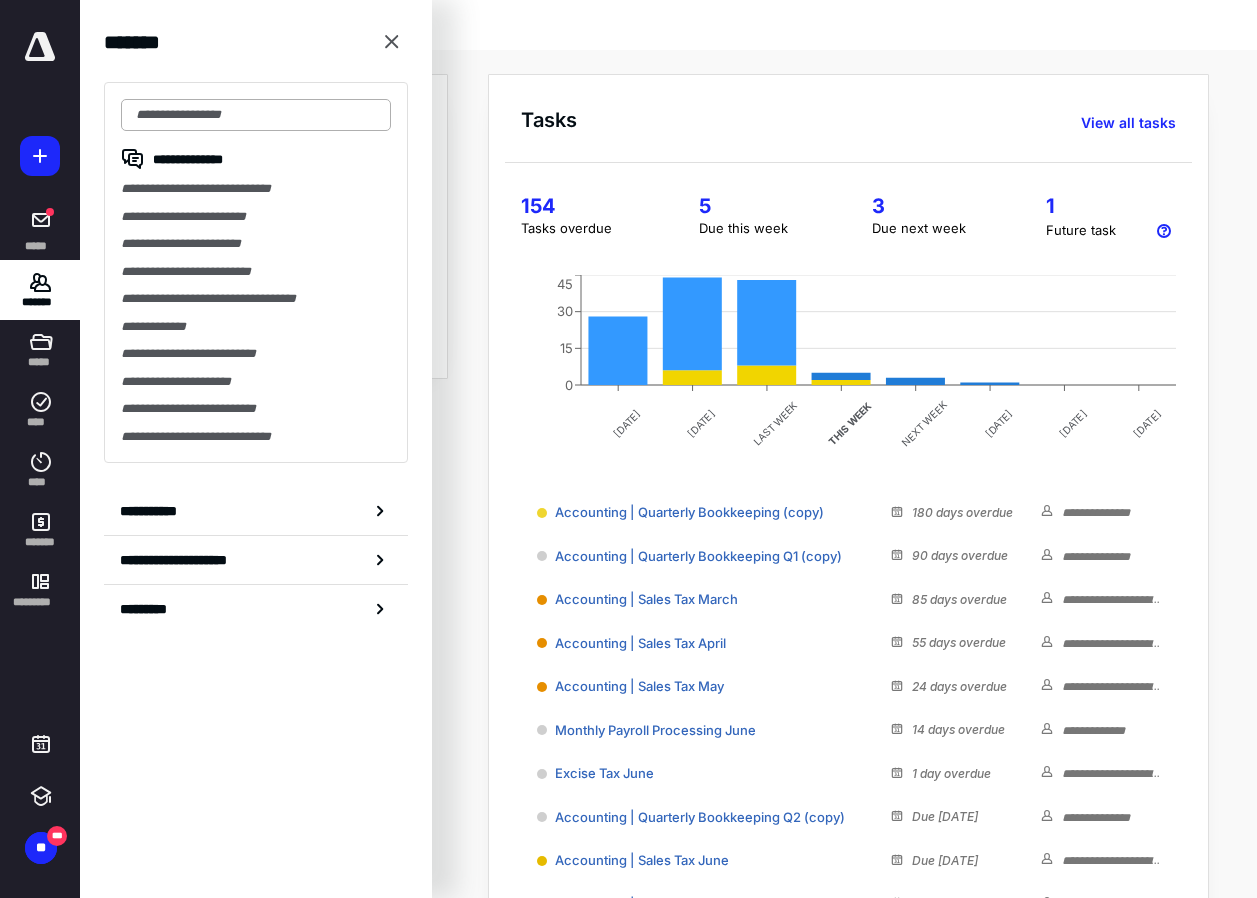 click at bounding box center (256, 115) 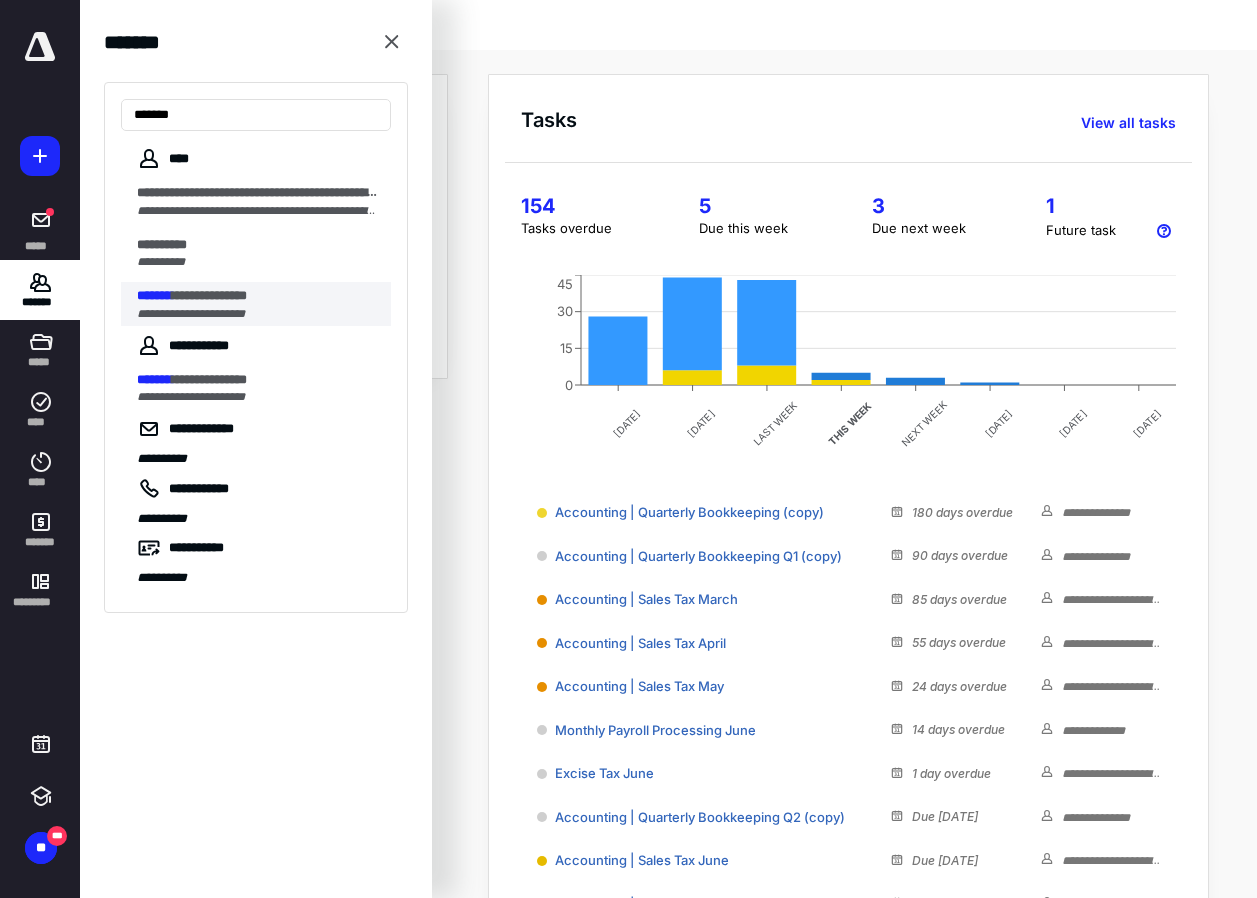 type on "*******" 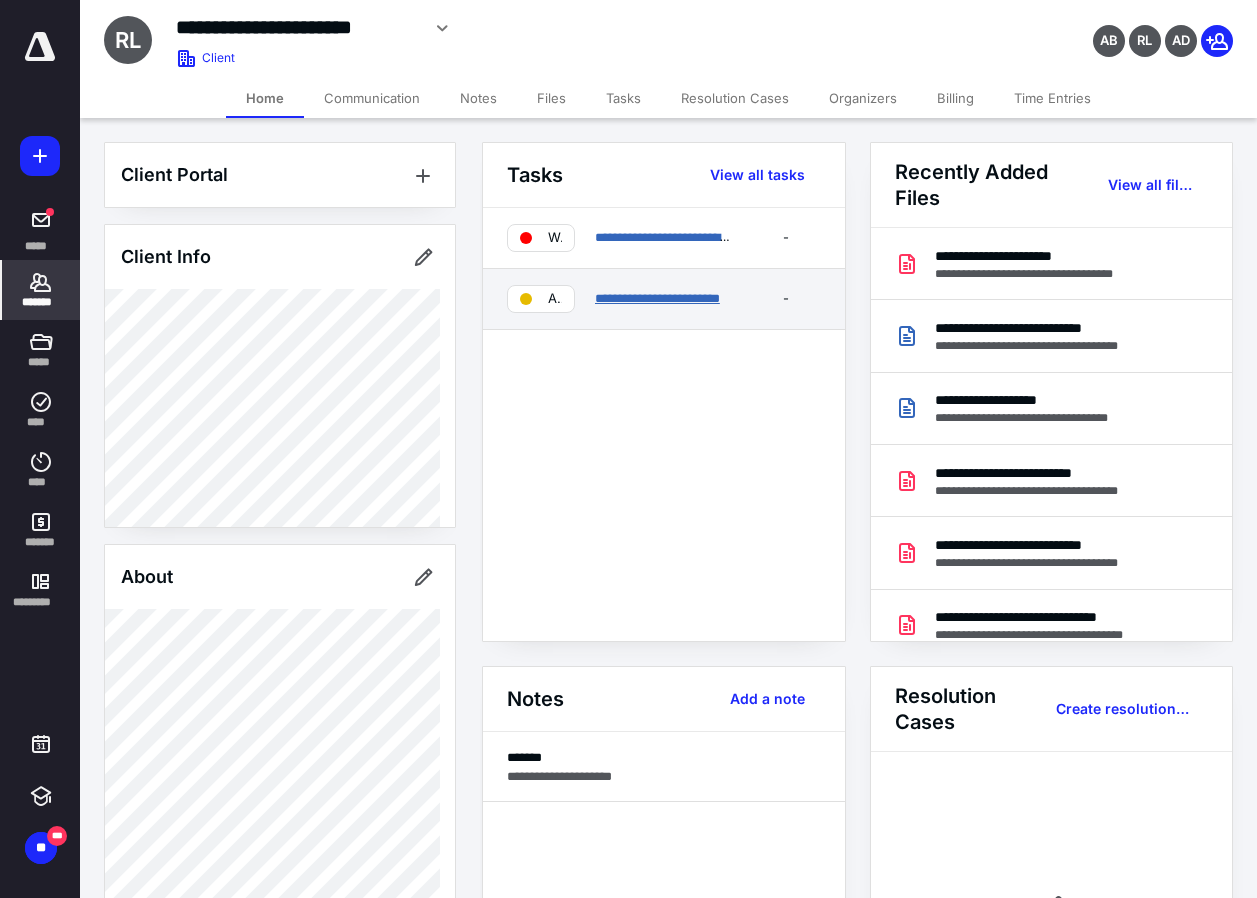 click on "**********" at bounding box center (657, 298) 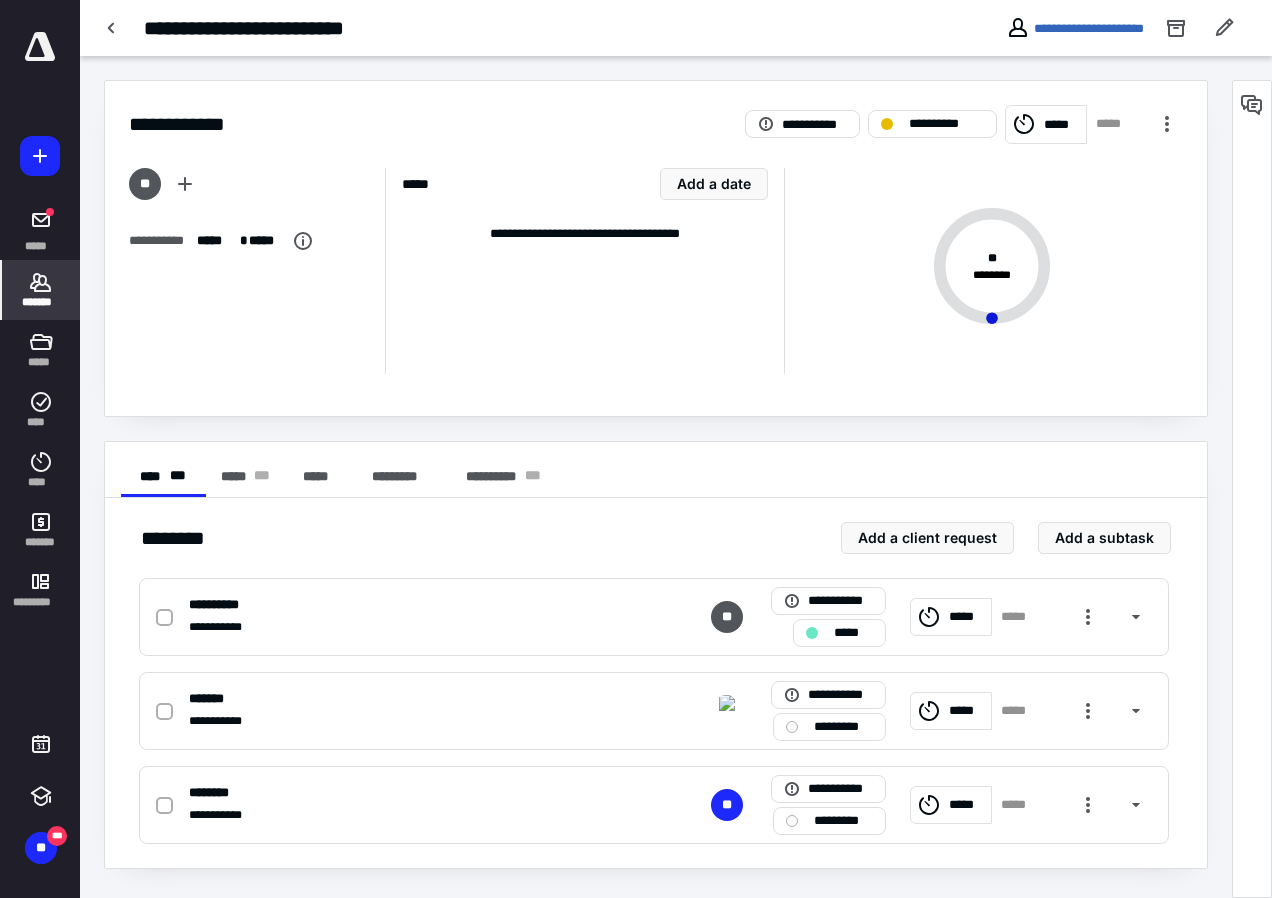 drag, startPoint x: 33, startPoint y: 298, endPoint x: 43, endPoint y: 269, distance: 30.675724 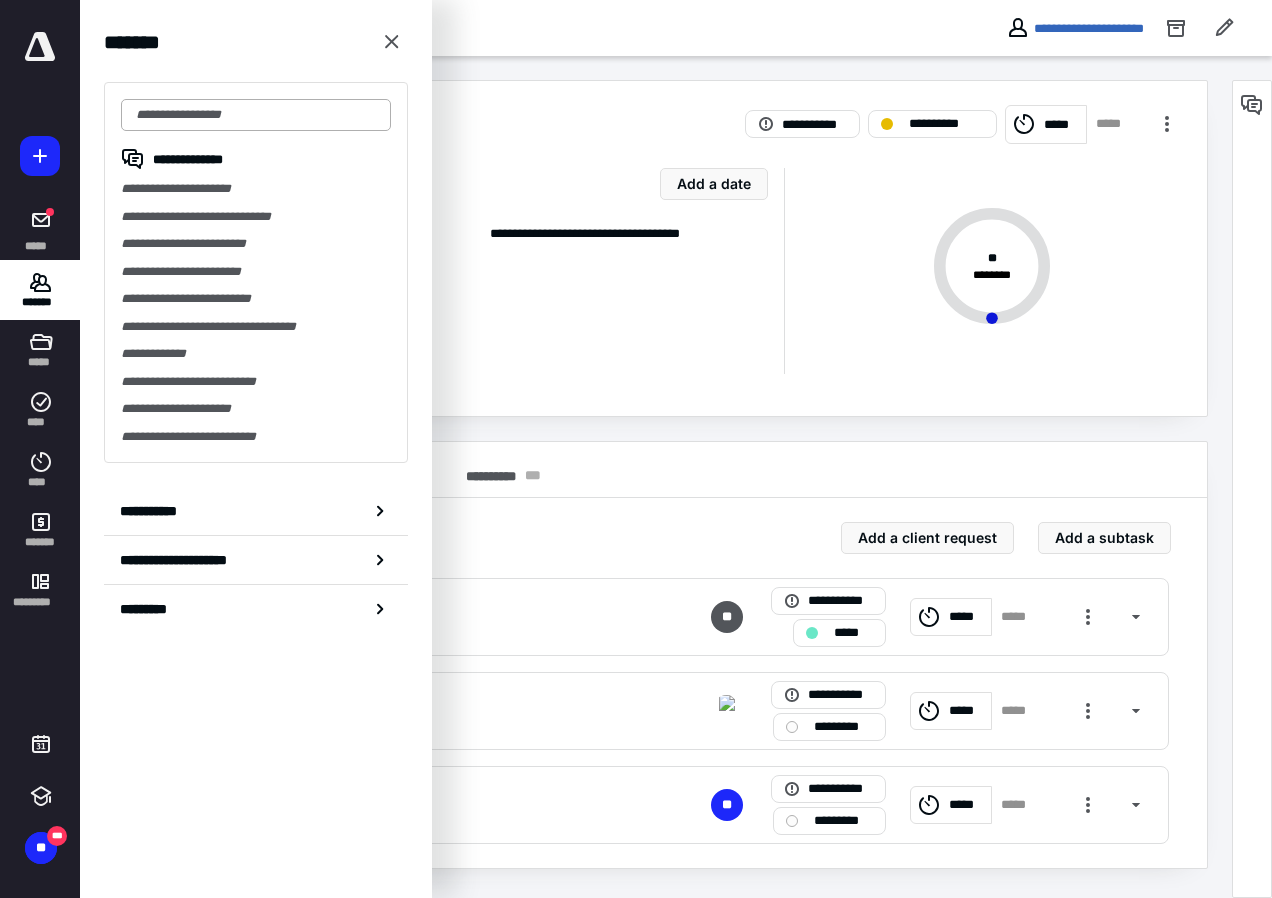 click at bounding box center [256, 115] 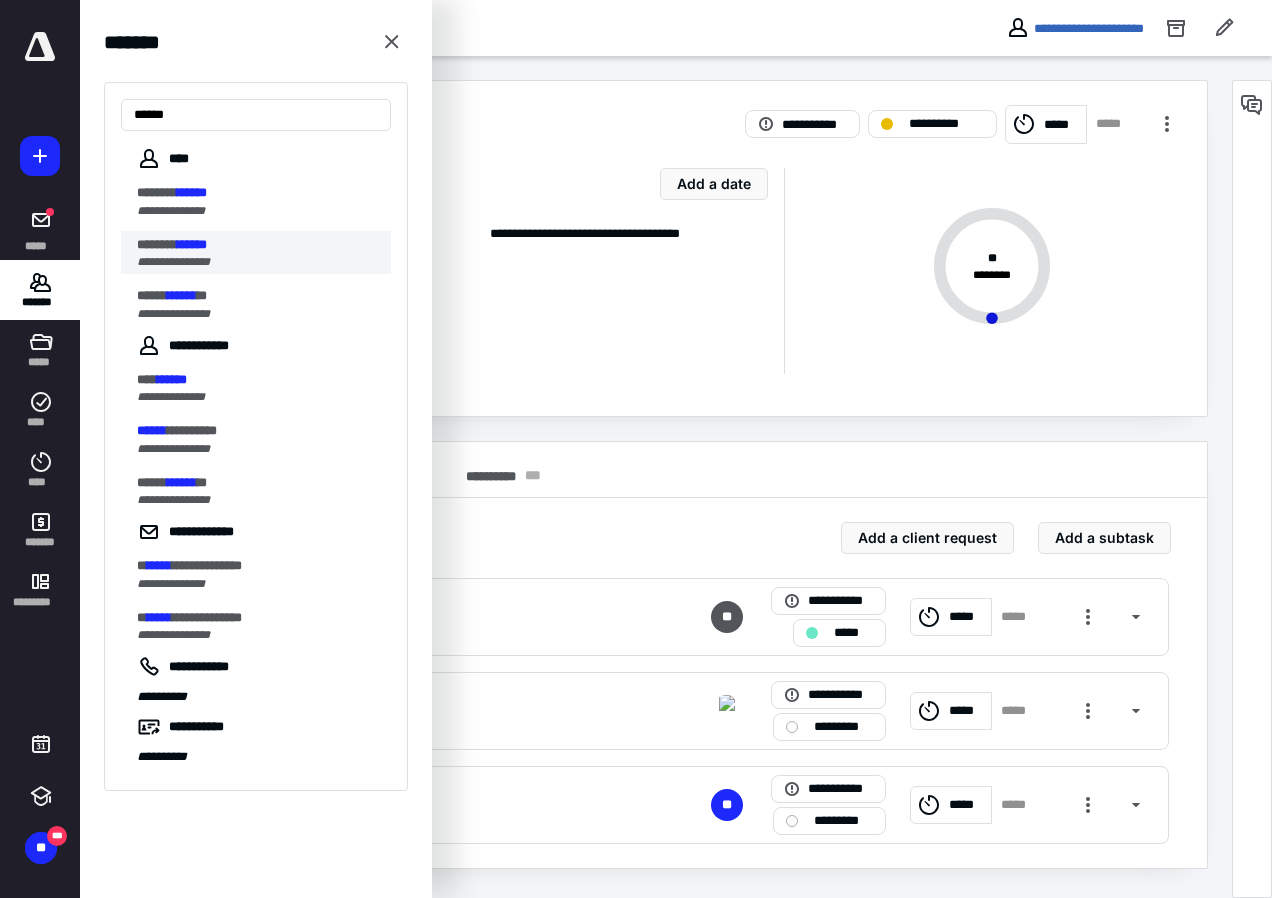 type on "******" 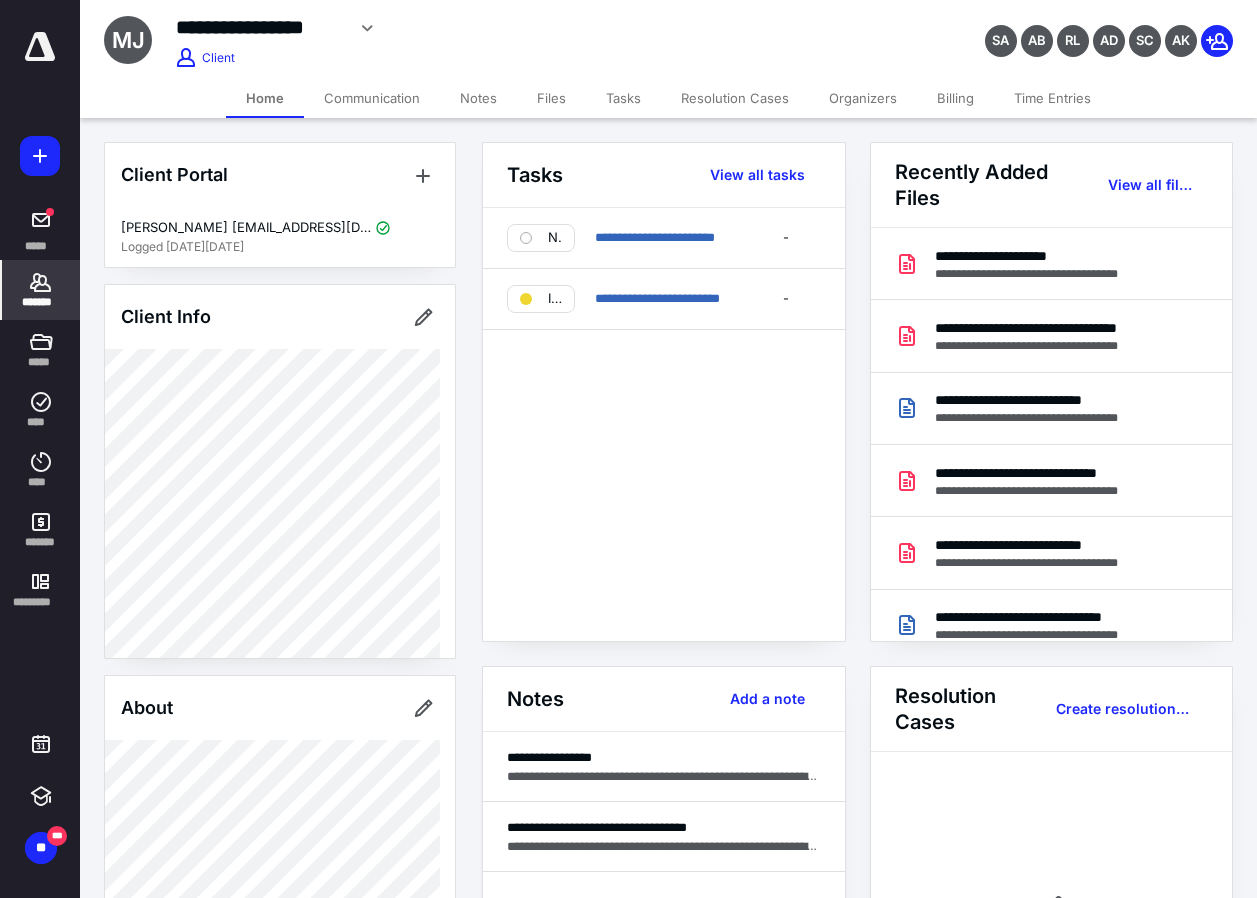 click on "Files" at bounding box center [551, 98] 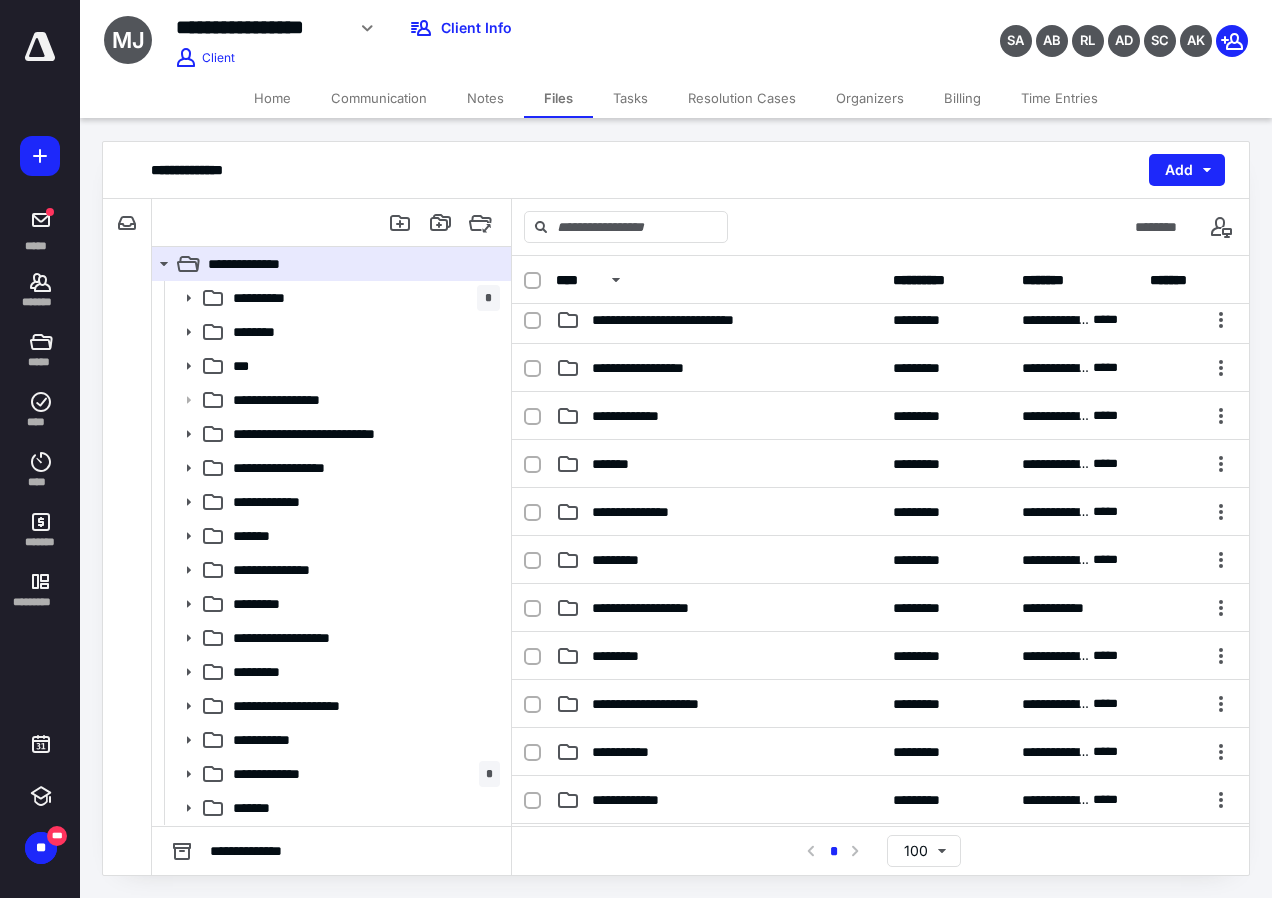 scroll, scrollTop: 300, scrollLeft: 0, axis: vertical 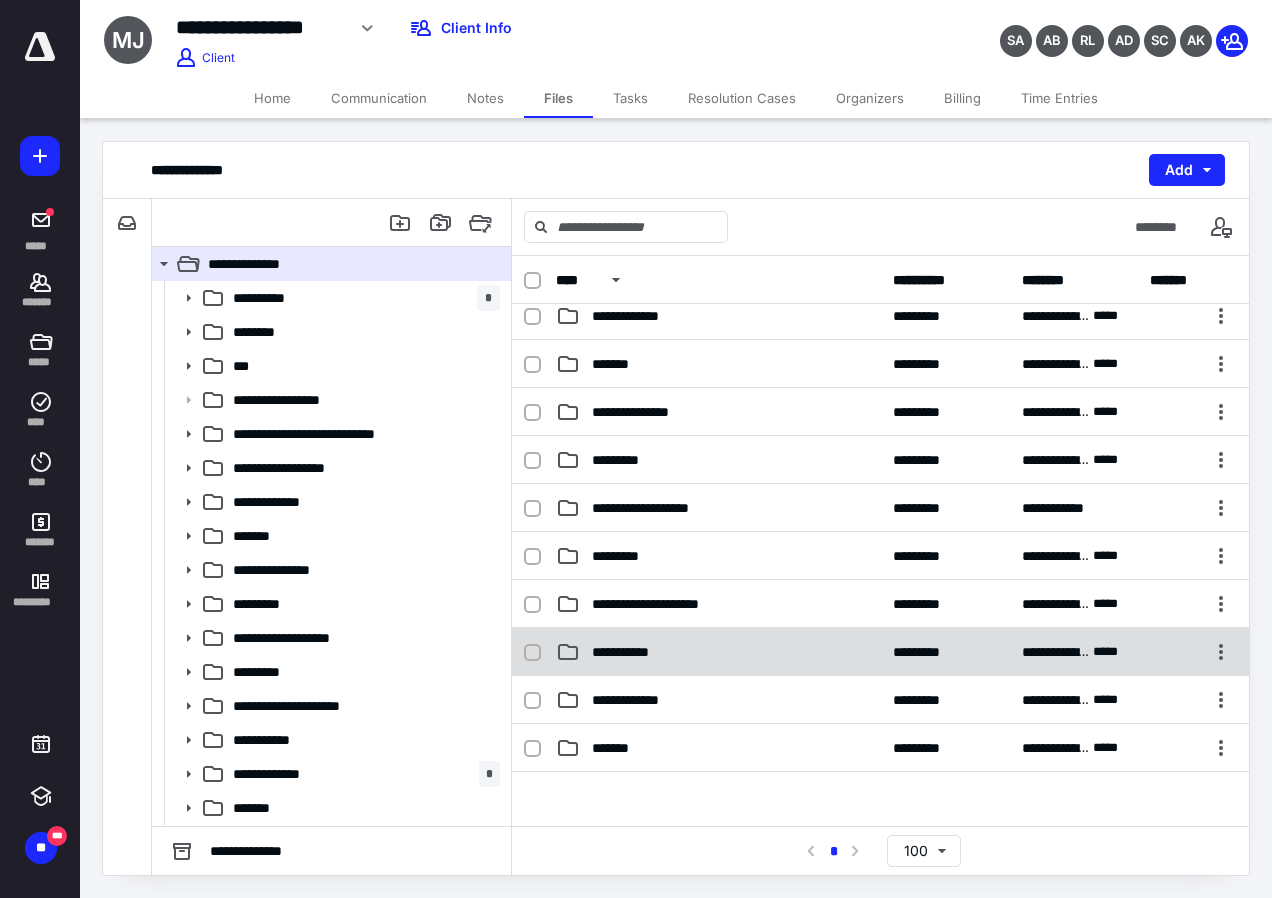 click on "**********" at bounding box center (631, 652) 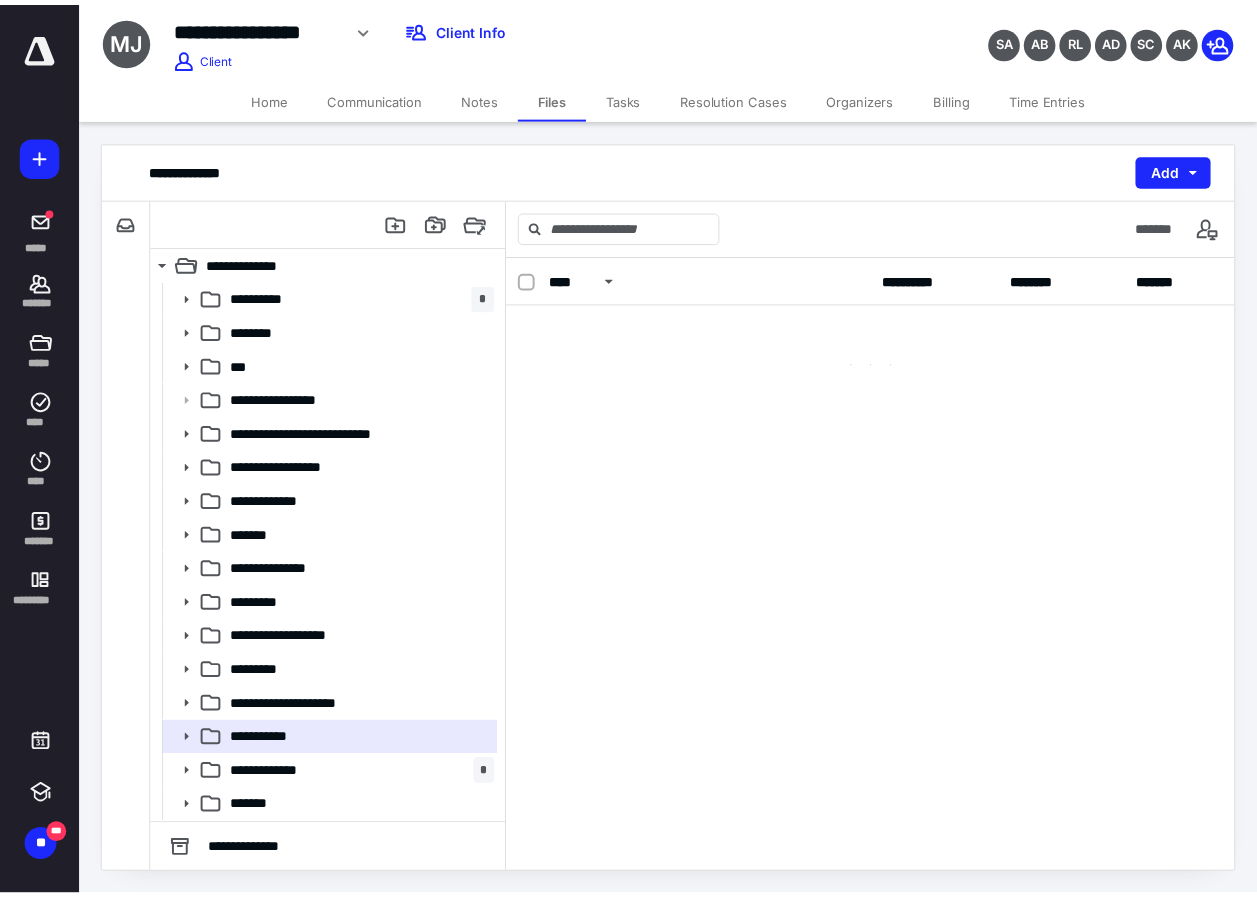 scroll, scrollTop: 0, scrollLeft: 0, axis: both 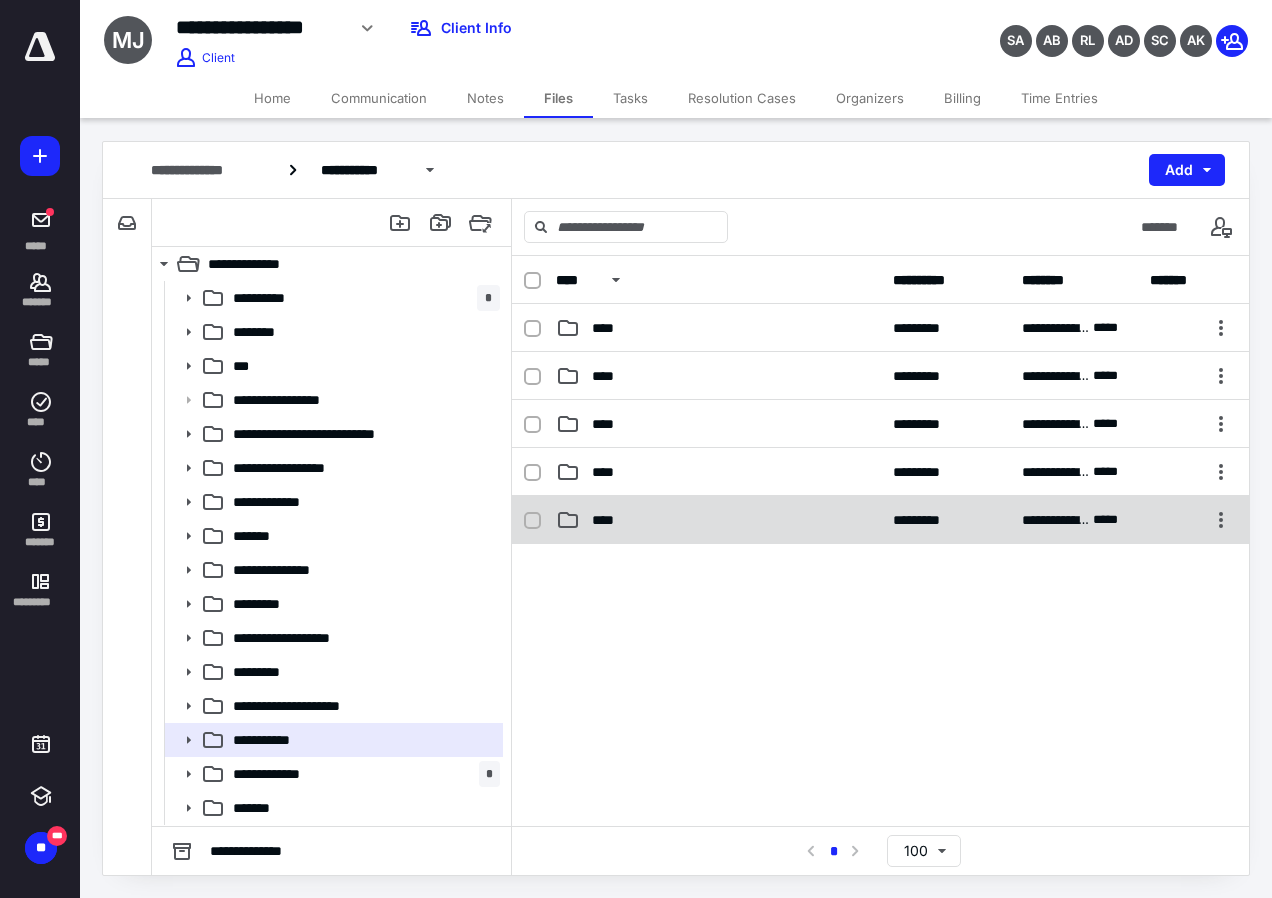 click on "****" at bounding box center (609, 520) 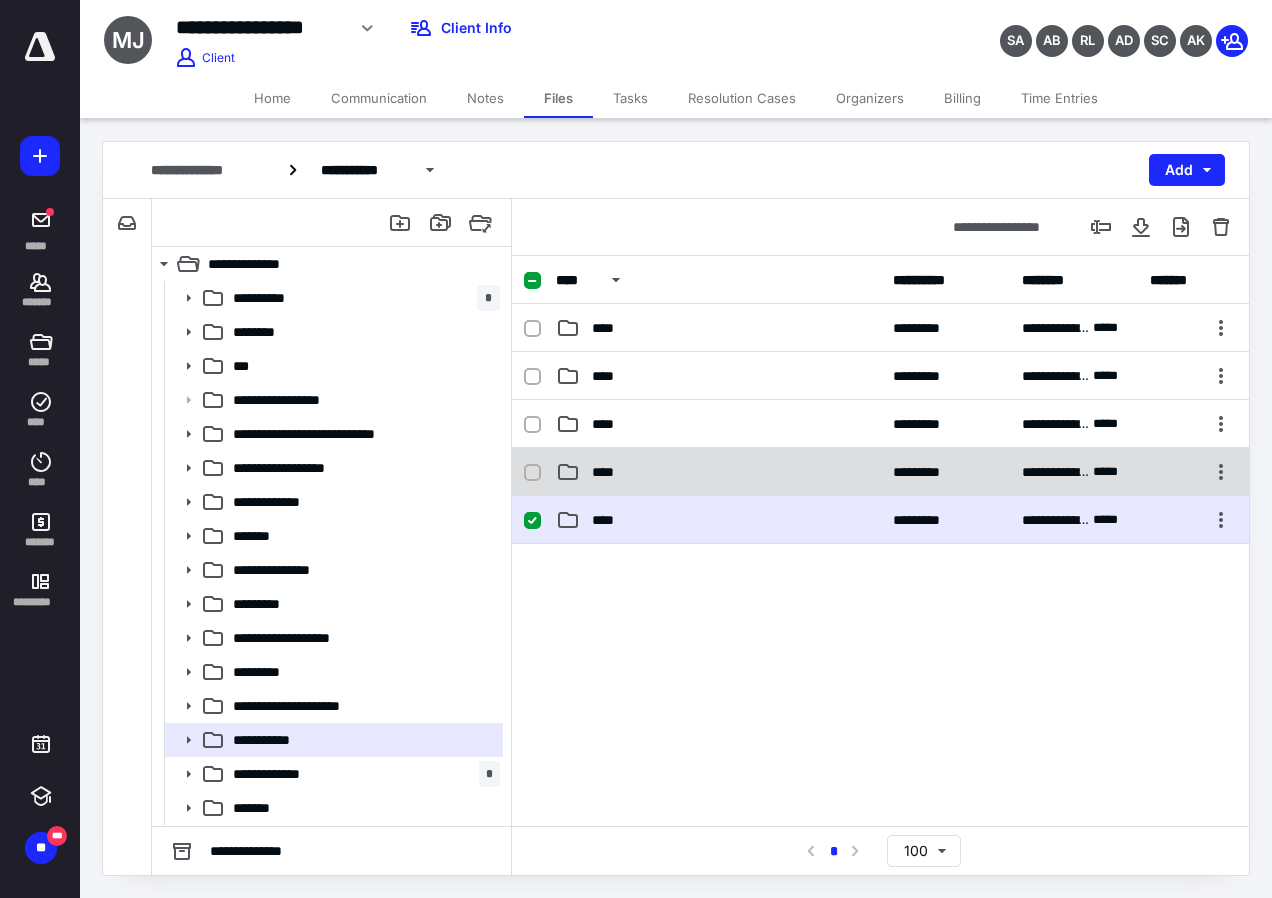 click on "****" at bounding box center [609, 472] 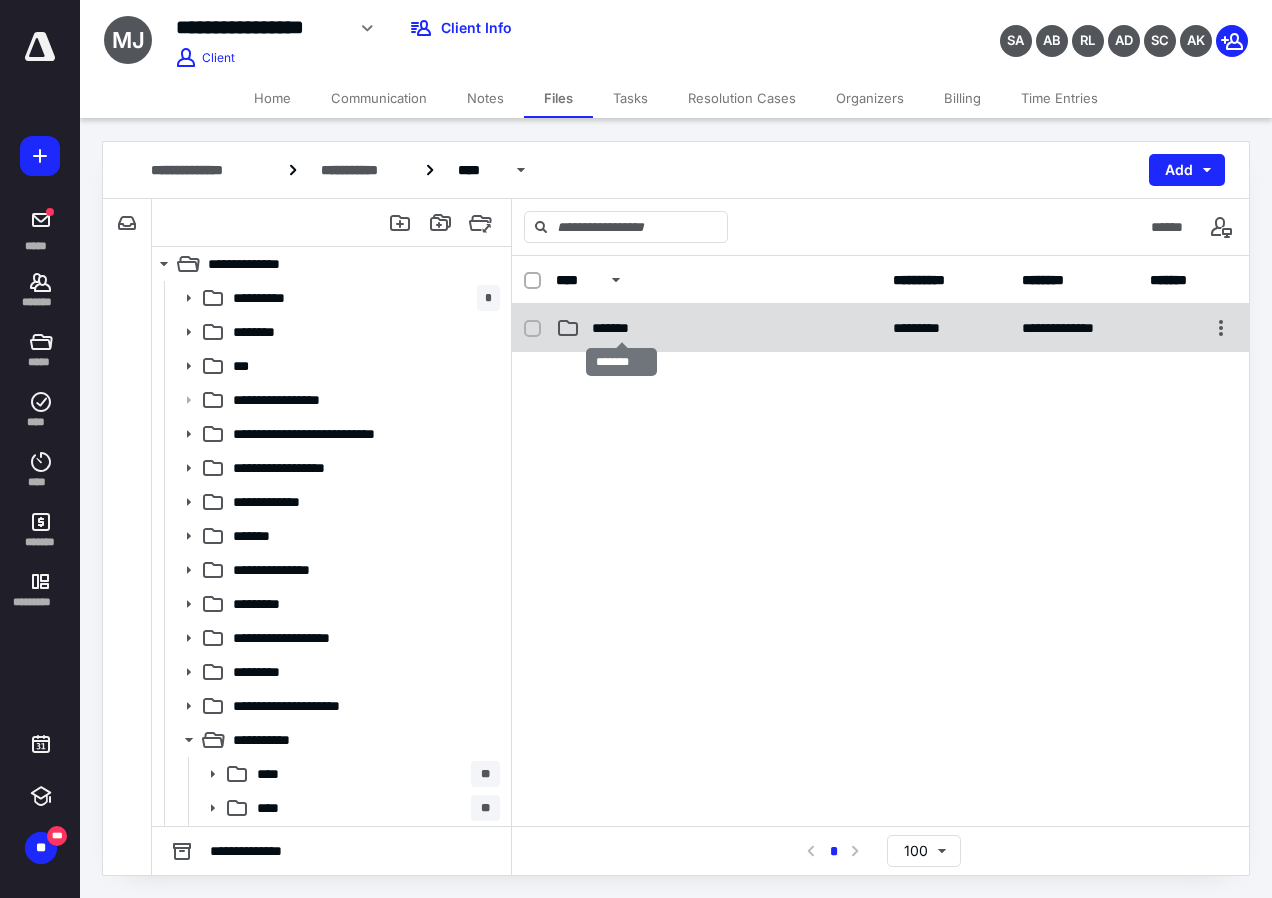 click on "*******" at bounding box center [621, 328] 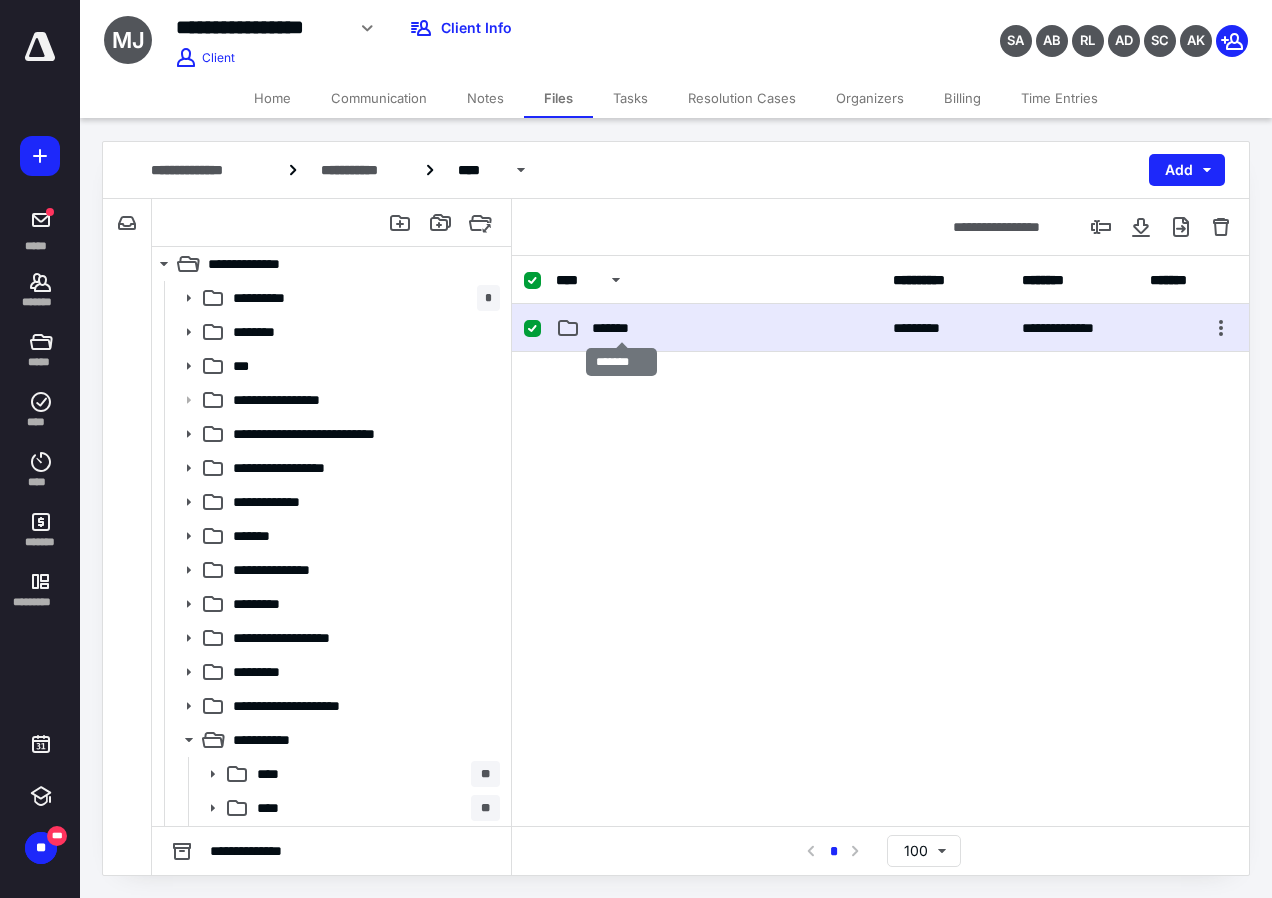 click on "*******" at bounding box center [621, 328] 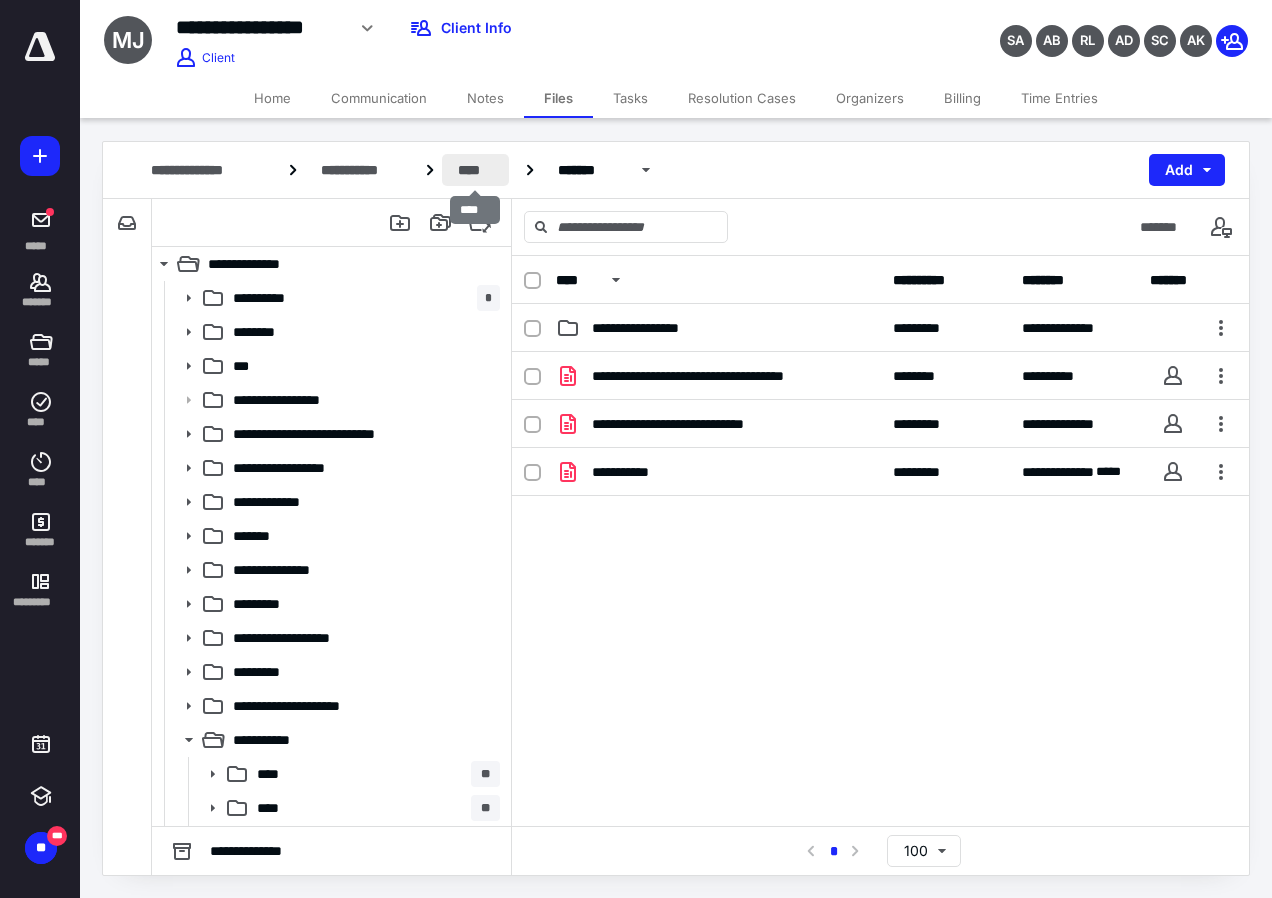 click on "****" at bounding box center [476, 170] 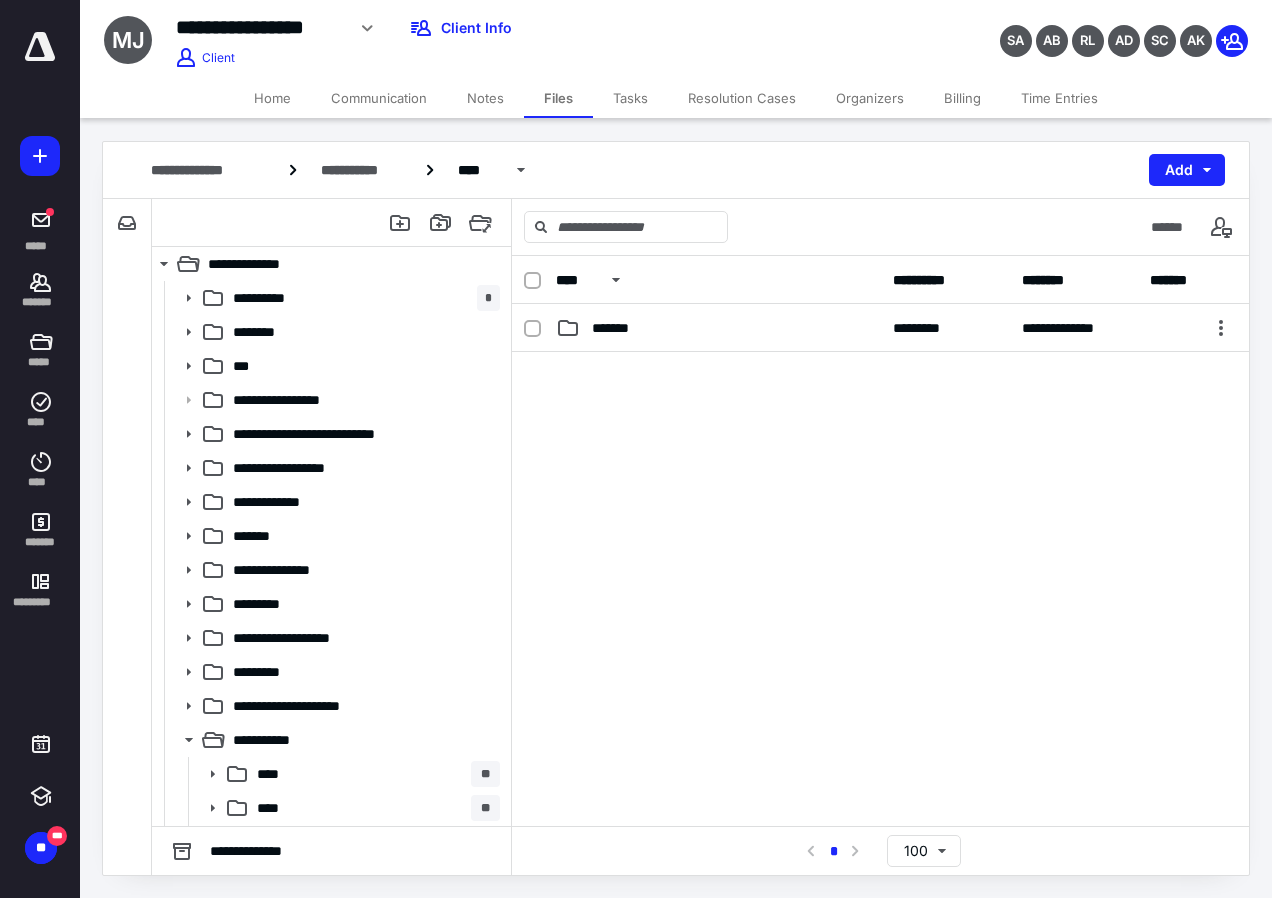 click on "Communication" at bounding box center (379, 98) 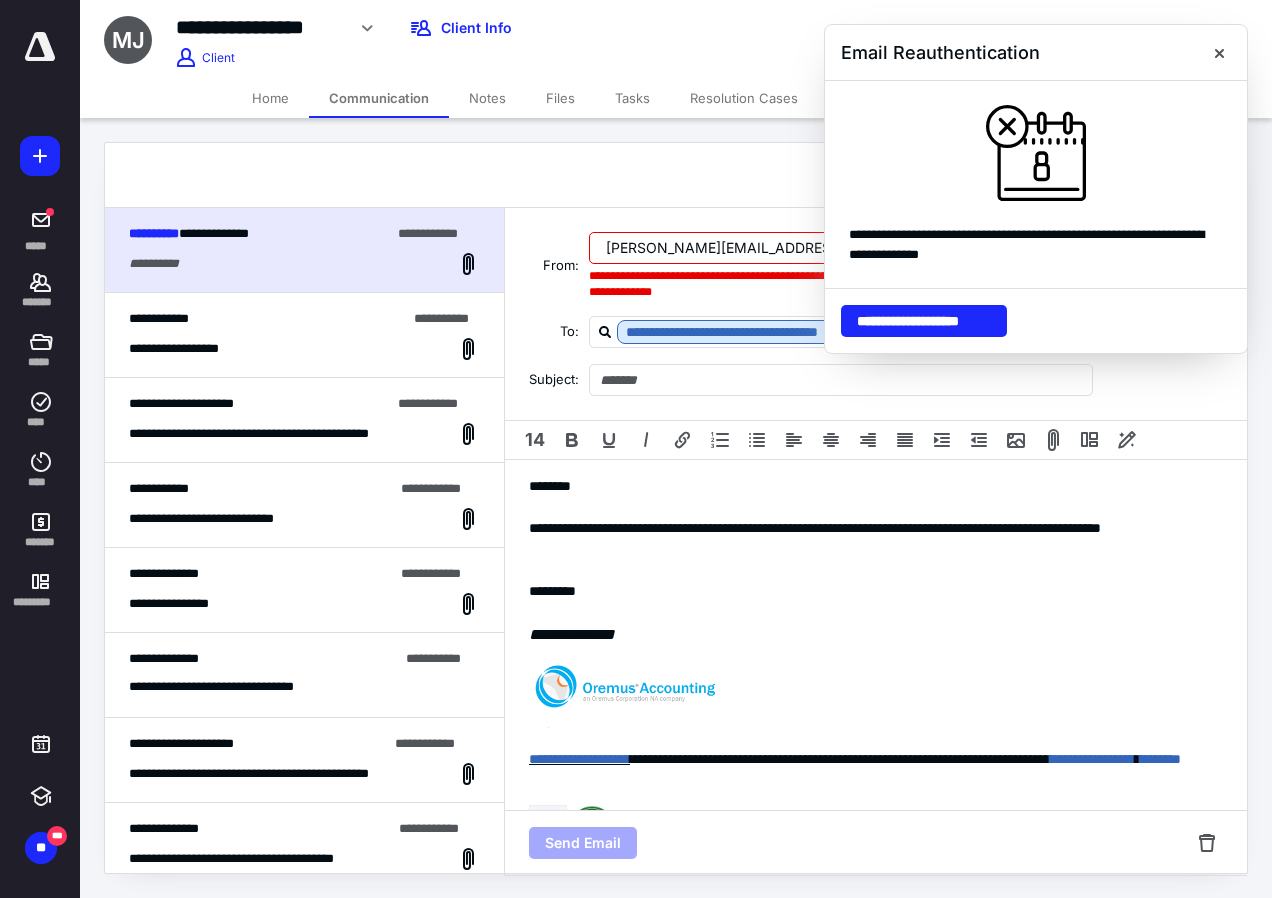 click on "Return to new email" at bounding box center [676, 175] 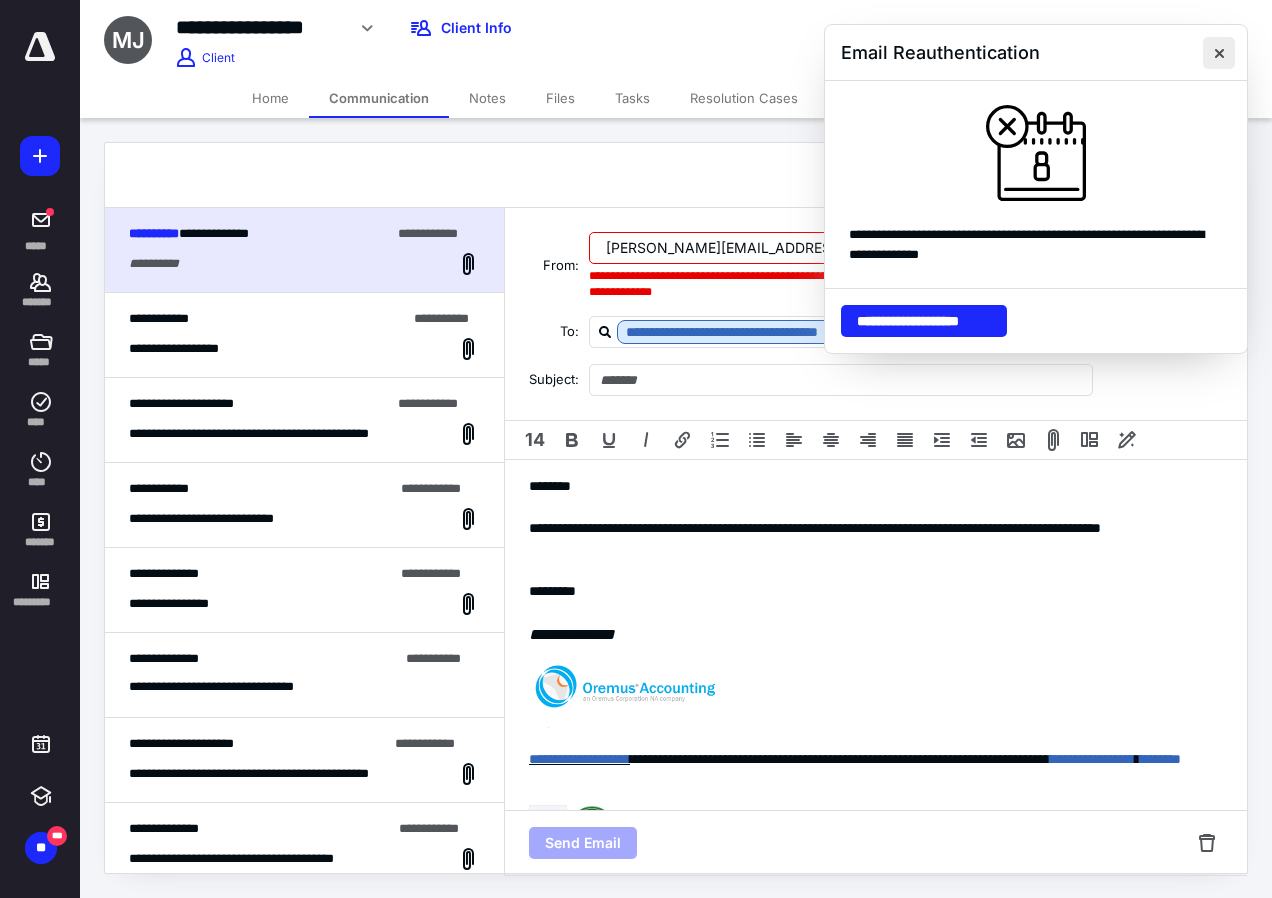 click at bounding box center [1219, 53] 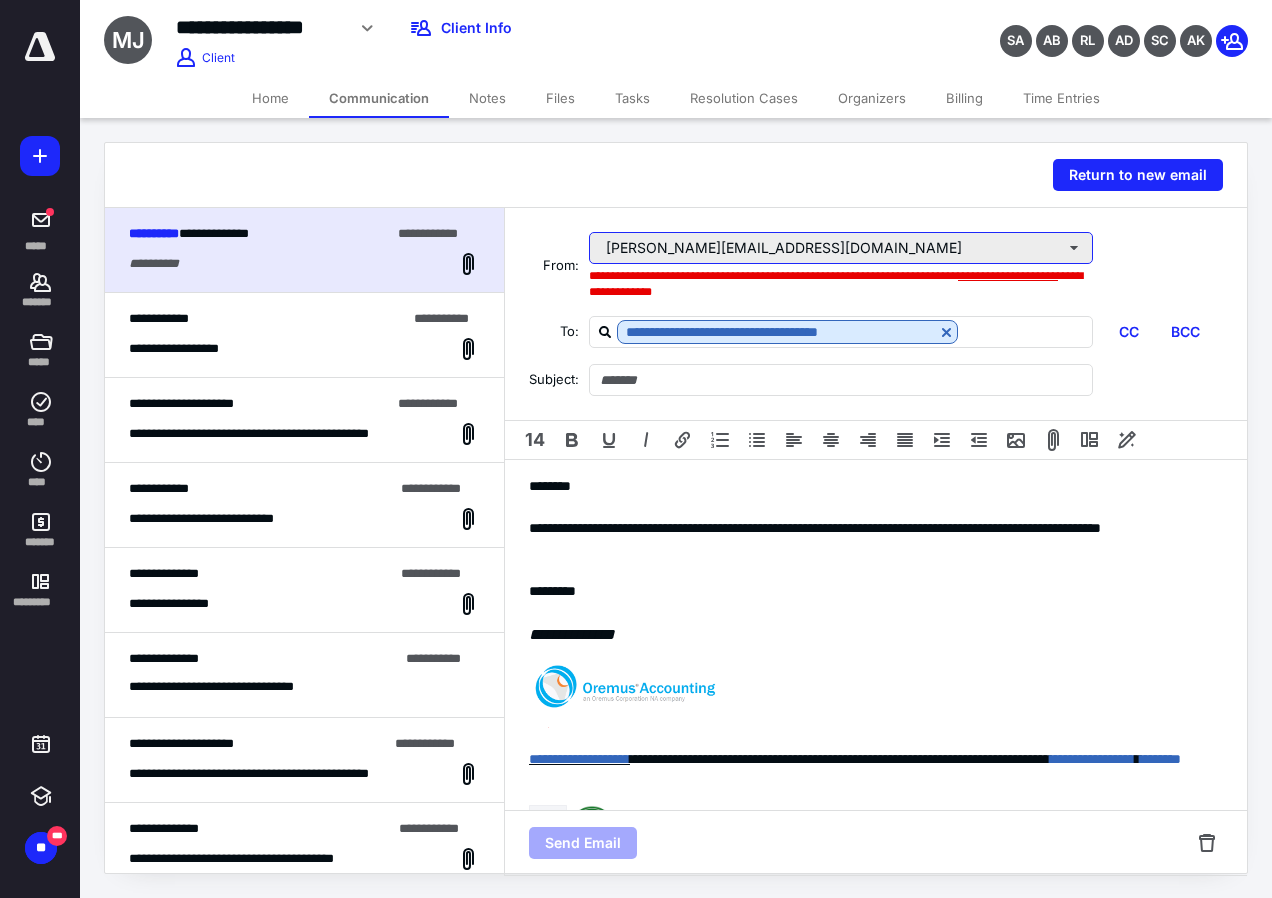 click on "[PERSON_NAME][EMAIL_ADDRESS][DOMAIN_NAME]" at bounding box center (841, 248) 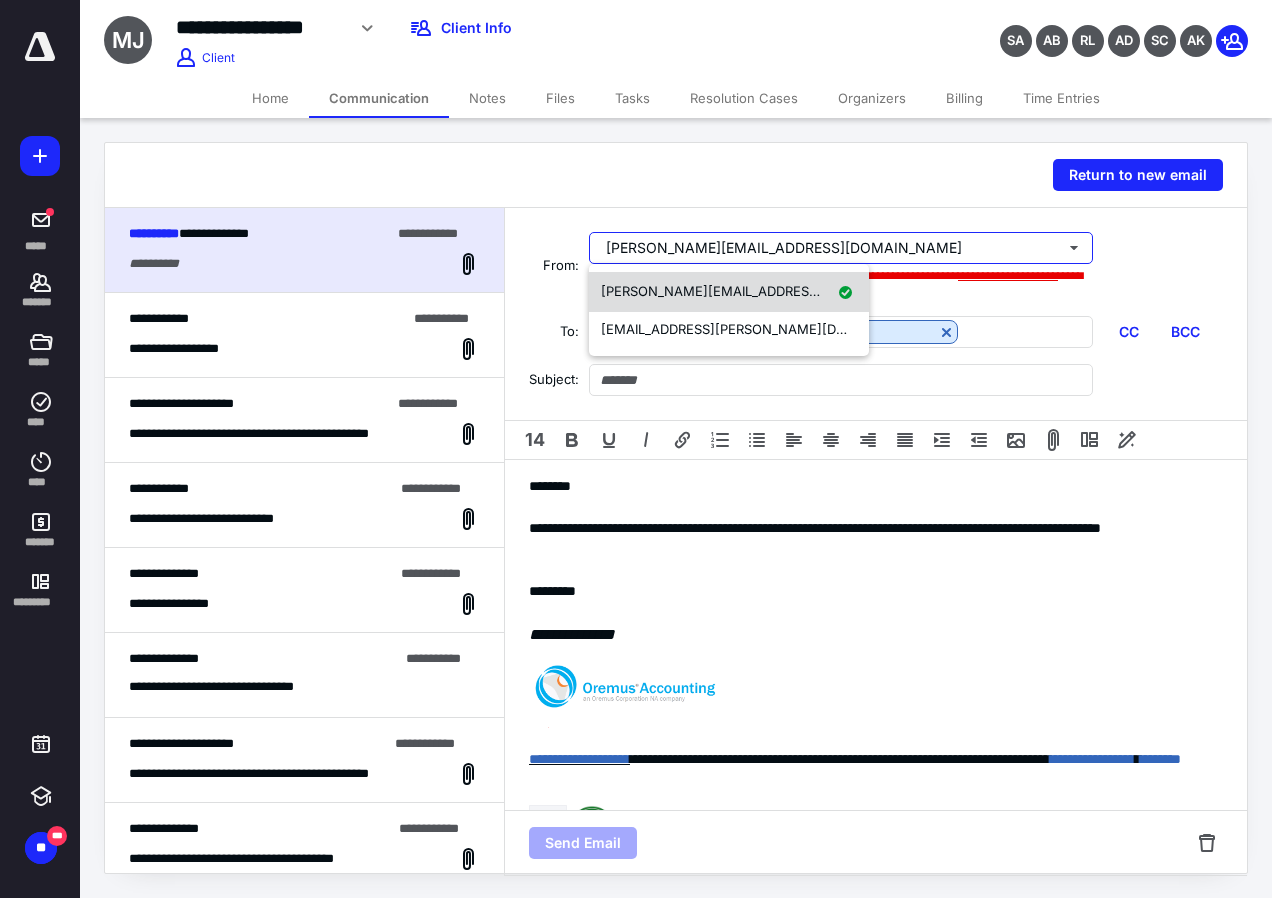 click on "[PERSON_NAME][EMAIL_ADDRESS][DOMAIN_NAME]" at bounding box center [765, 291] 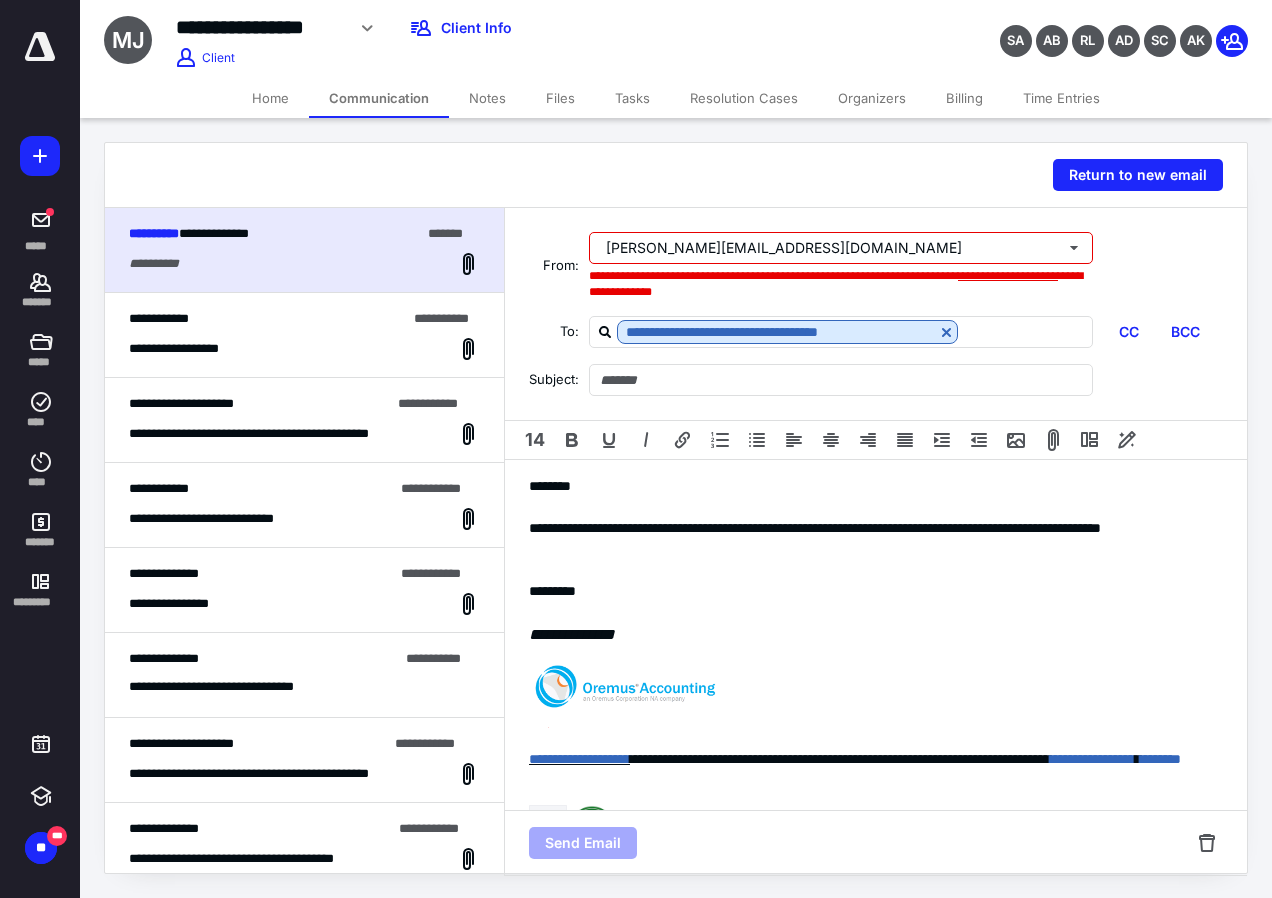 click at bounding box center (40, 156) 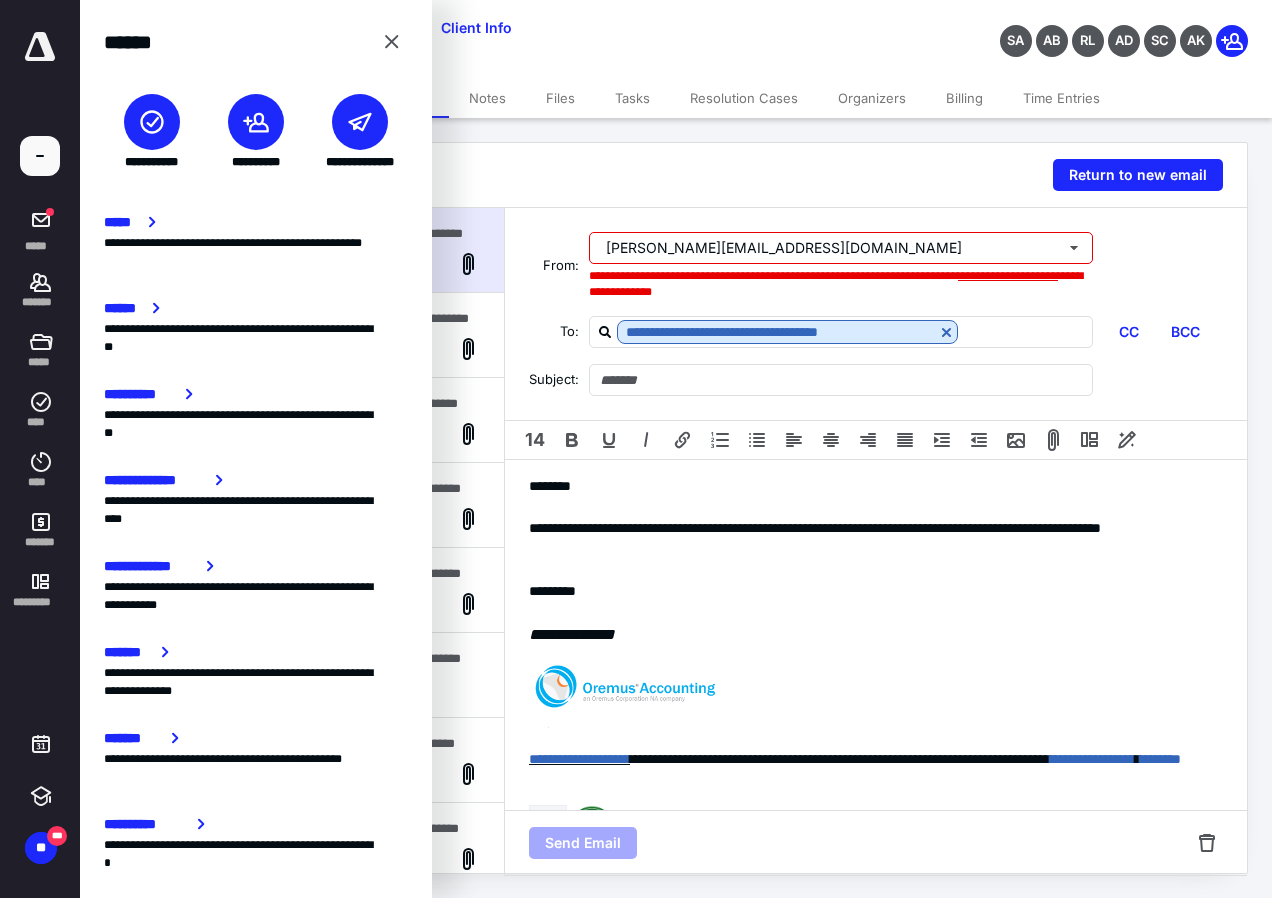 click 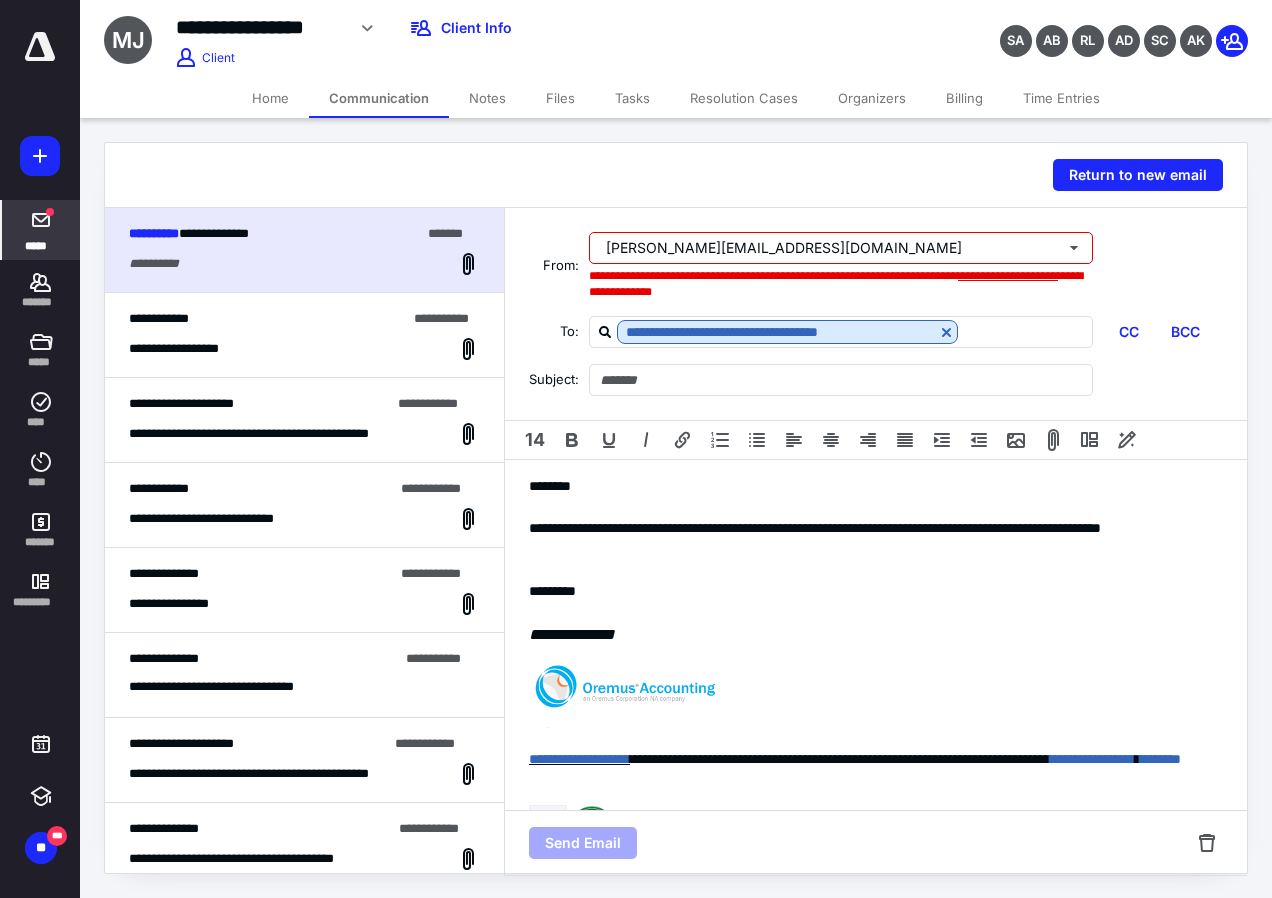 click 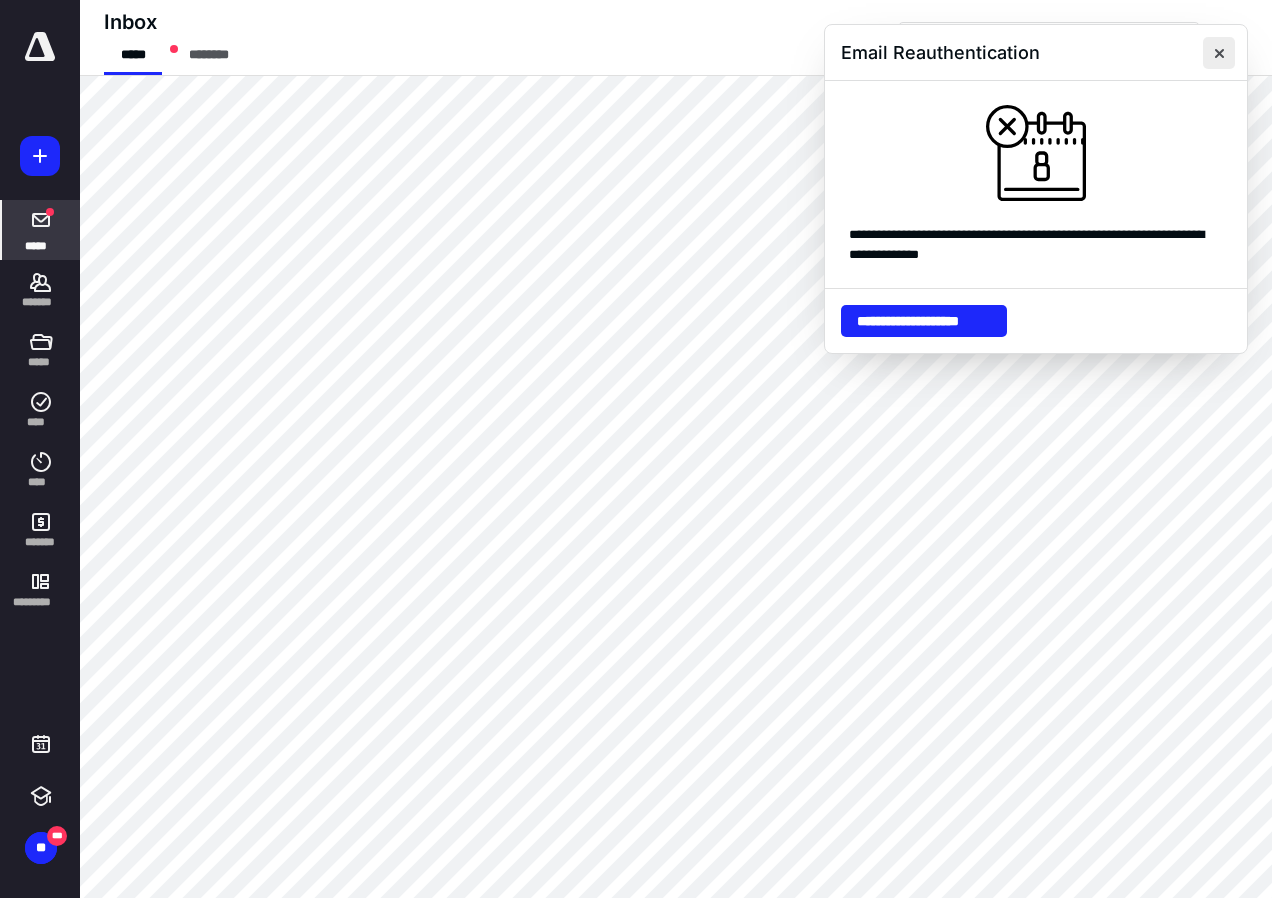 click at bounding box center (1219, 53) 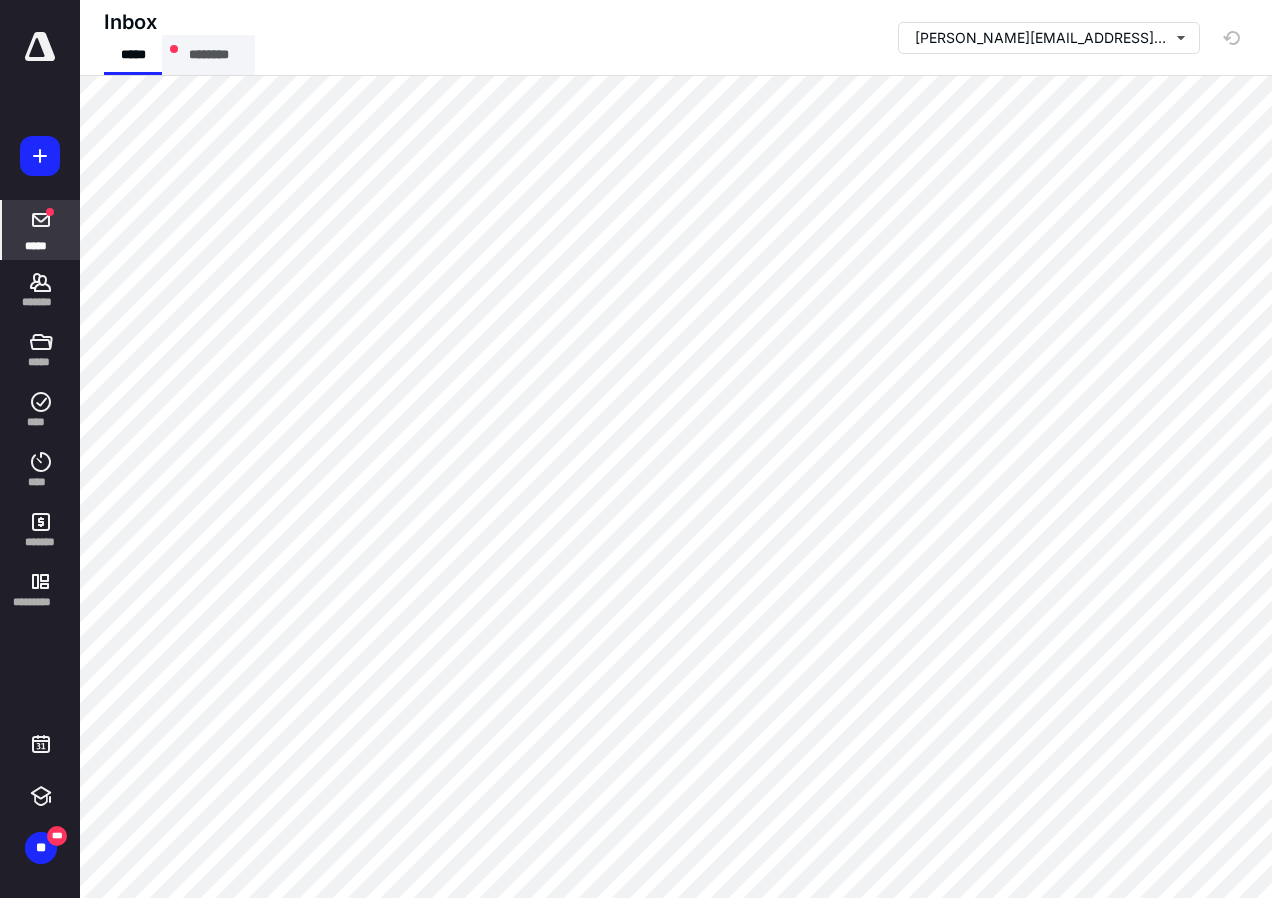 click on "********" at bounding box center (208, 55) 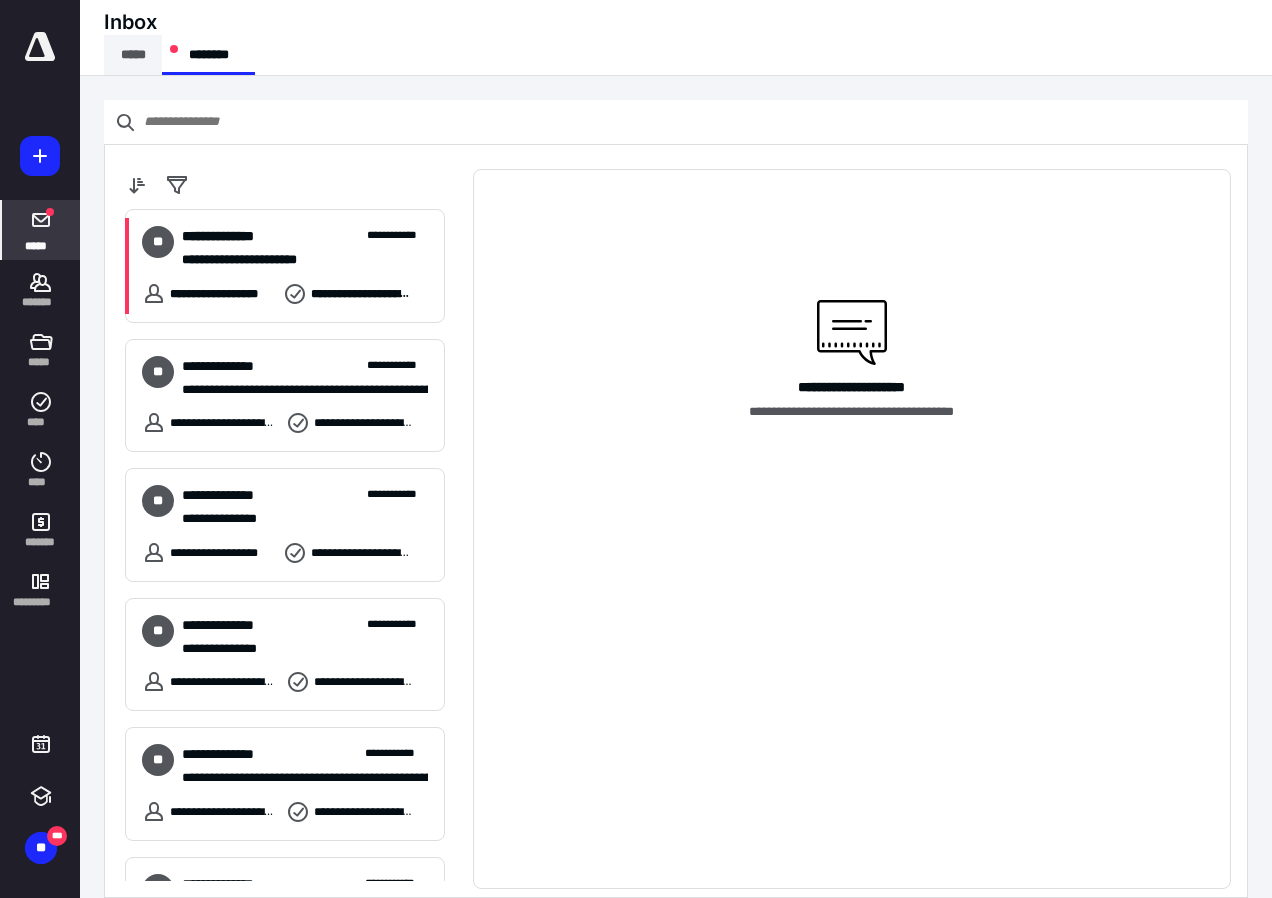 click on "*****" at bounding box center (133, 55) 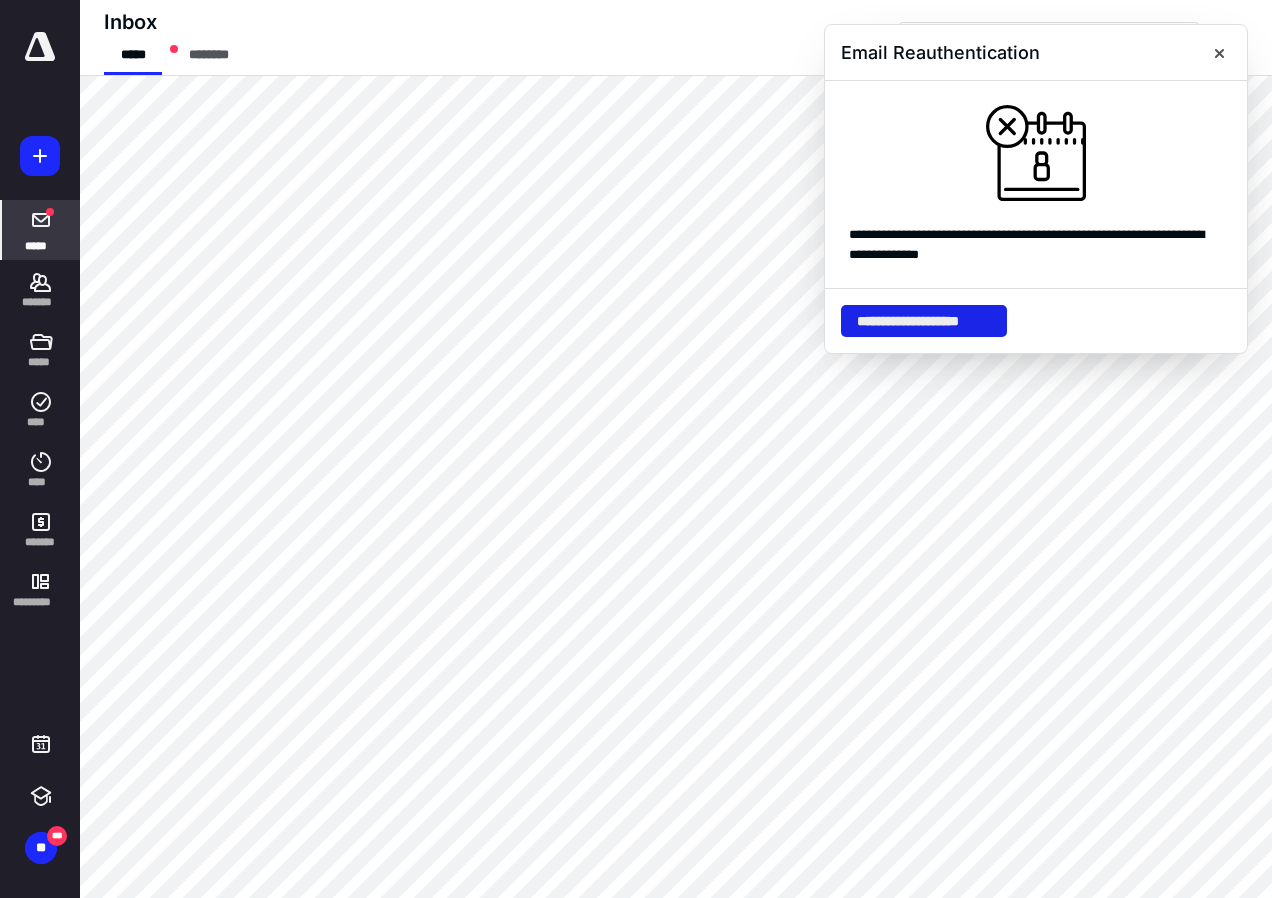 click on "**********" at bounding box center (924, 321) 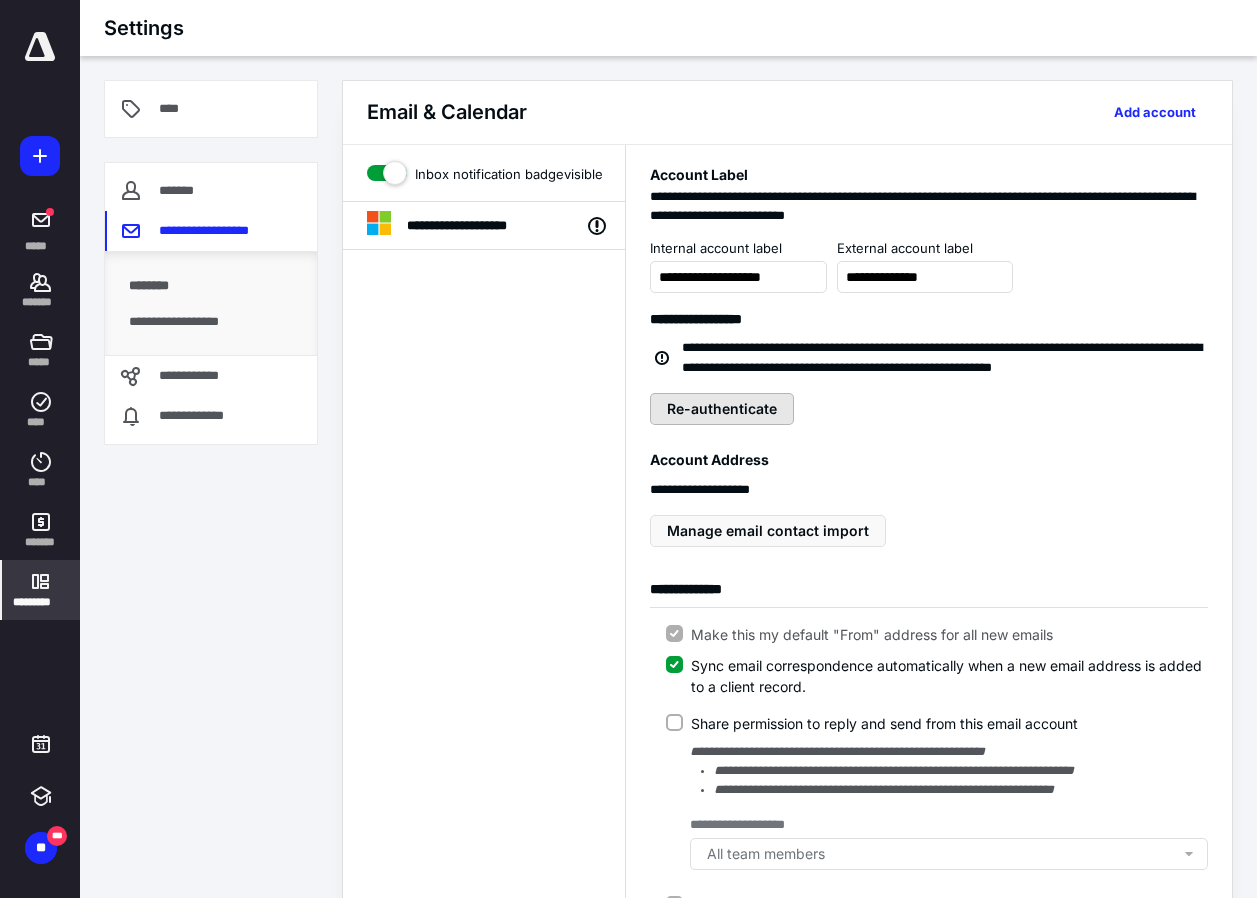 click on "Re-authenticate" at bounding box center (722, 409) 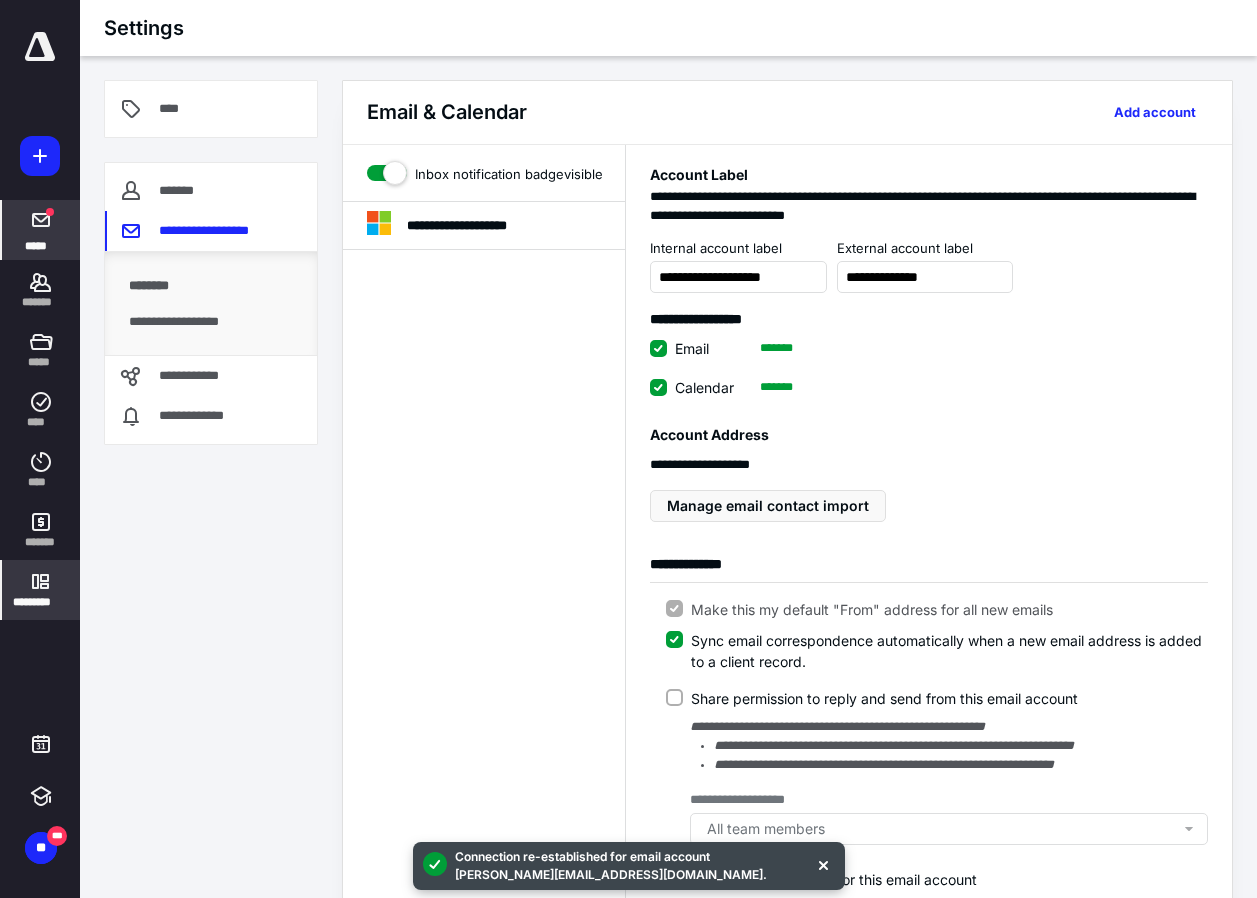click 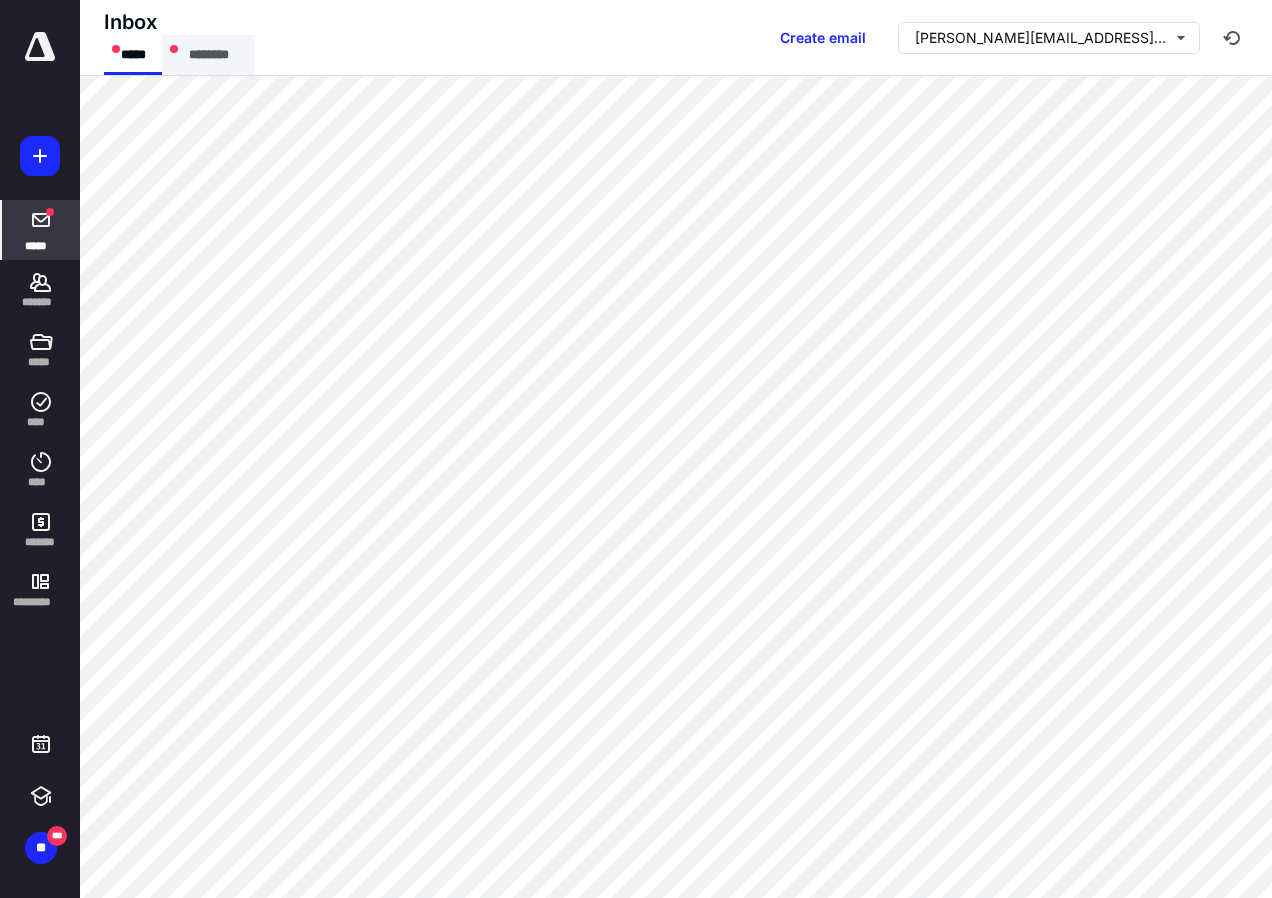 click on "********" at bounding box center [208, 55] 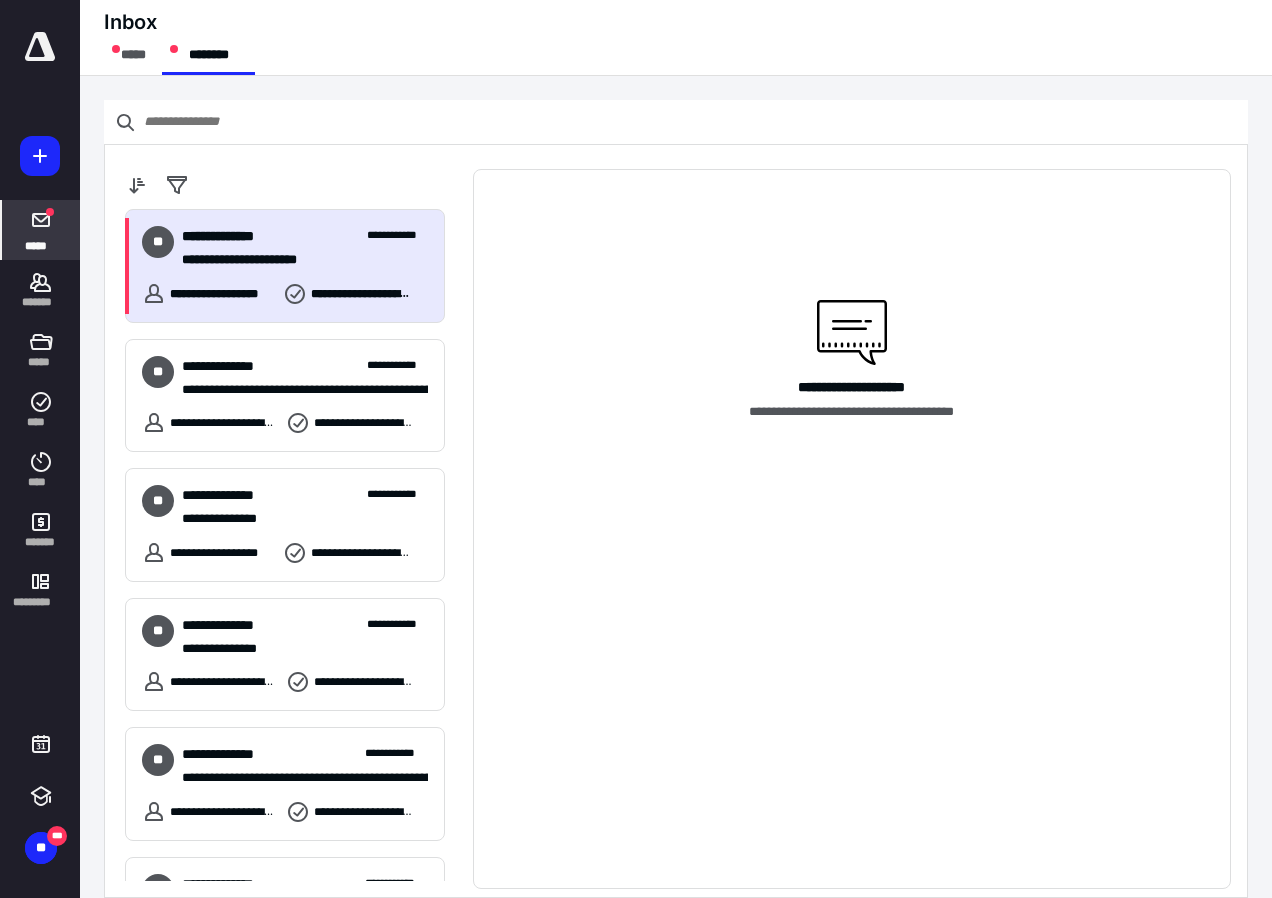 click on "**********" at bounding box center (297, 260) 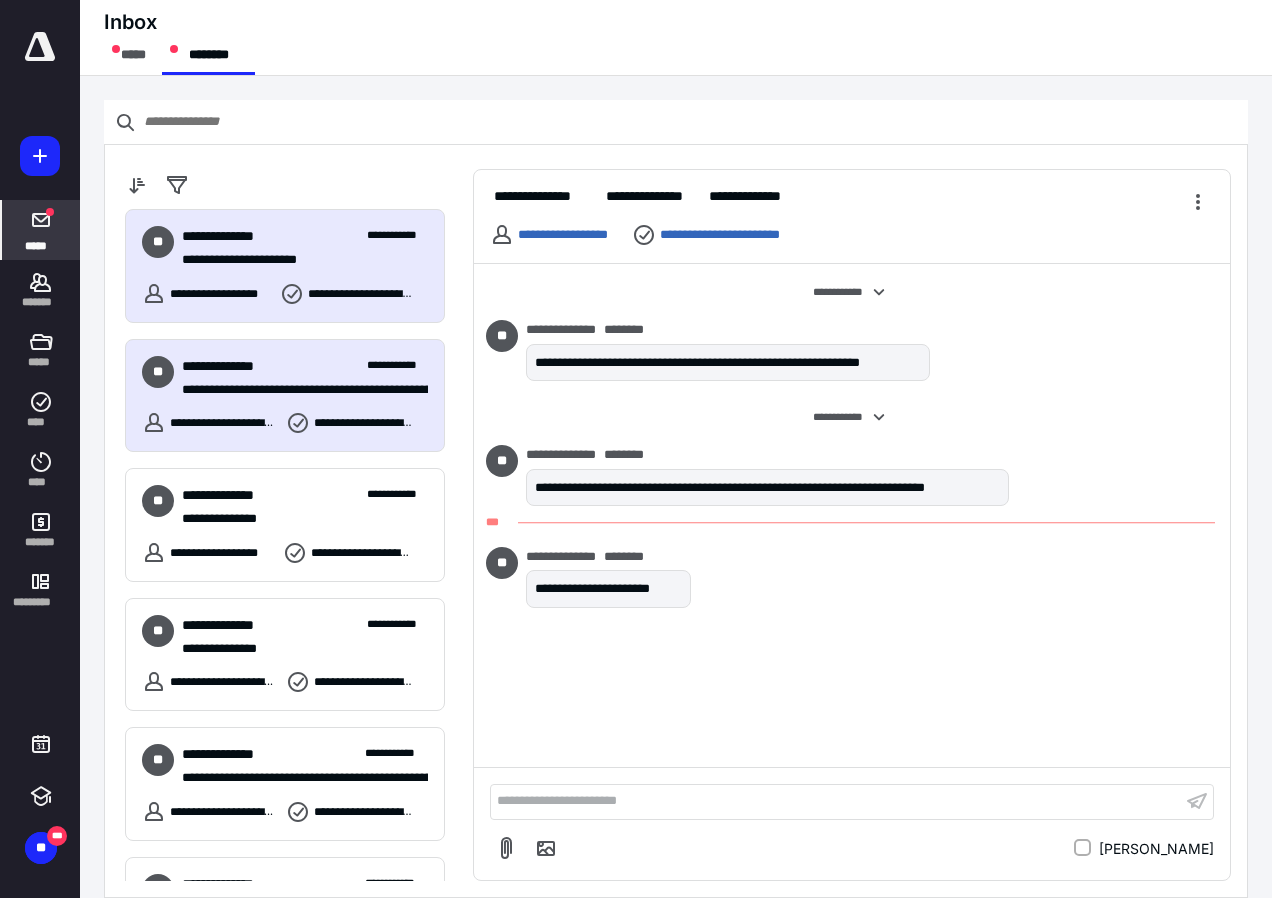 click on "**********" at bounding box center [285, 396] 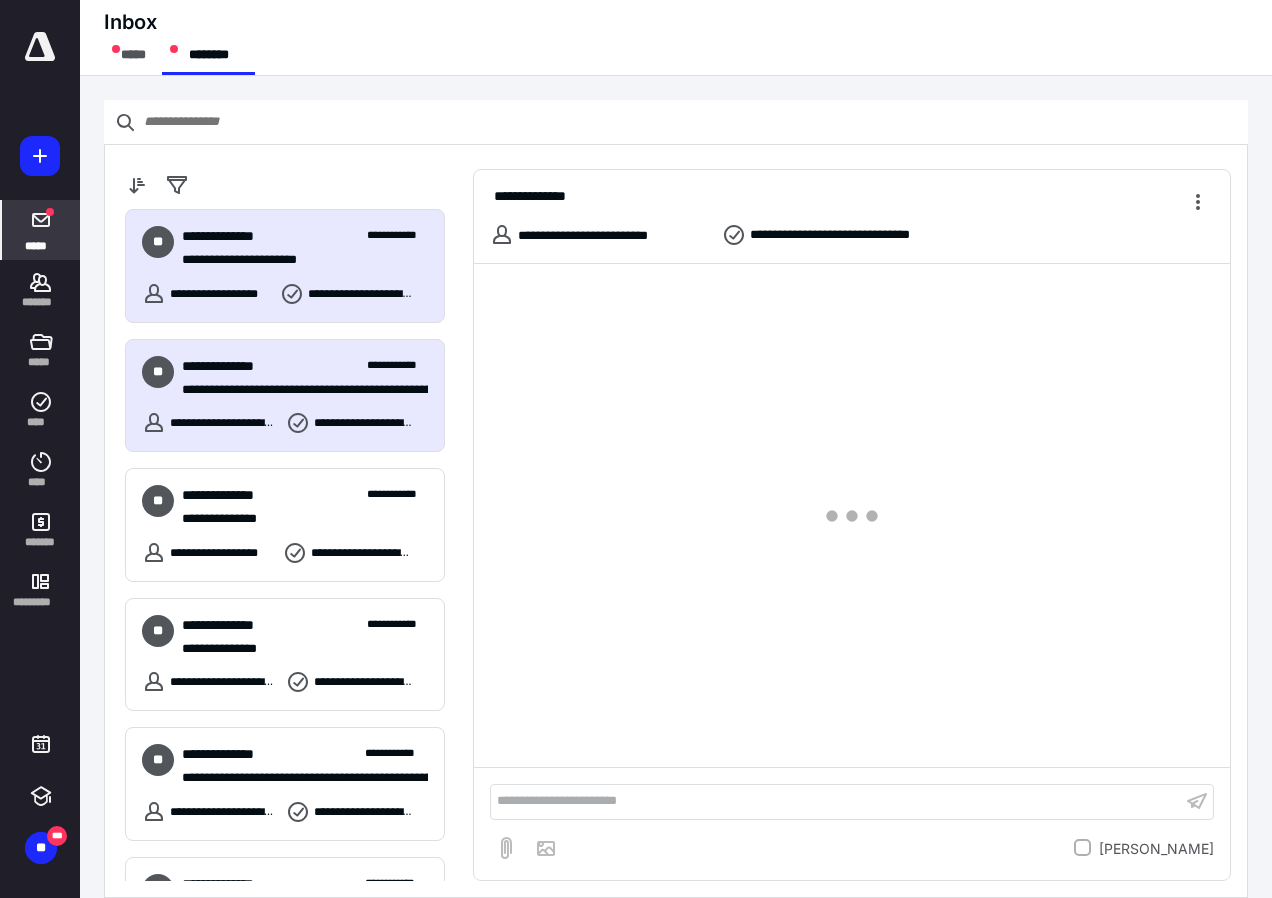 click on "**********" at bounding box center (285, 266) 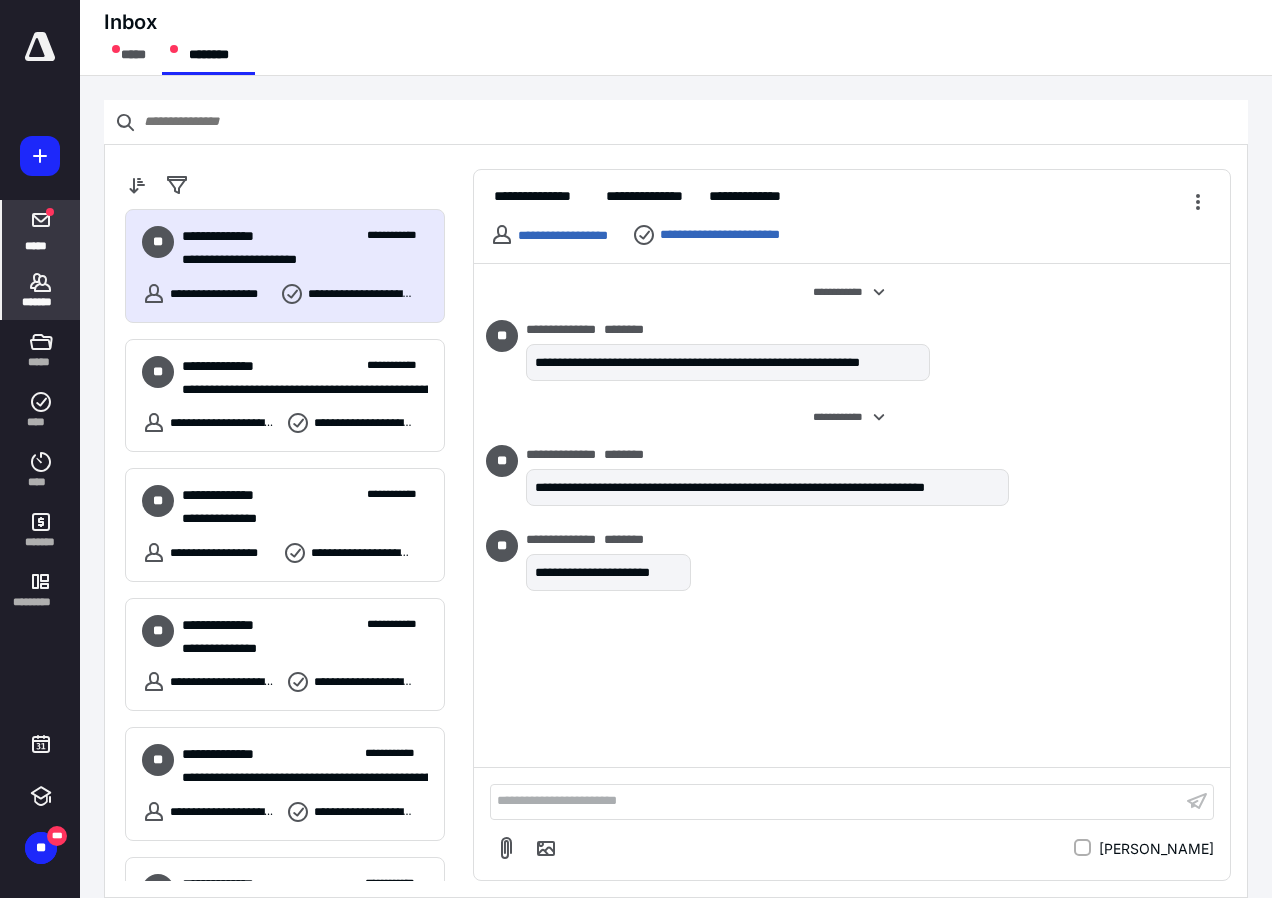 click on "*******" at bounding box center [41, 302] 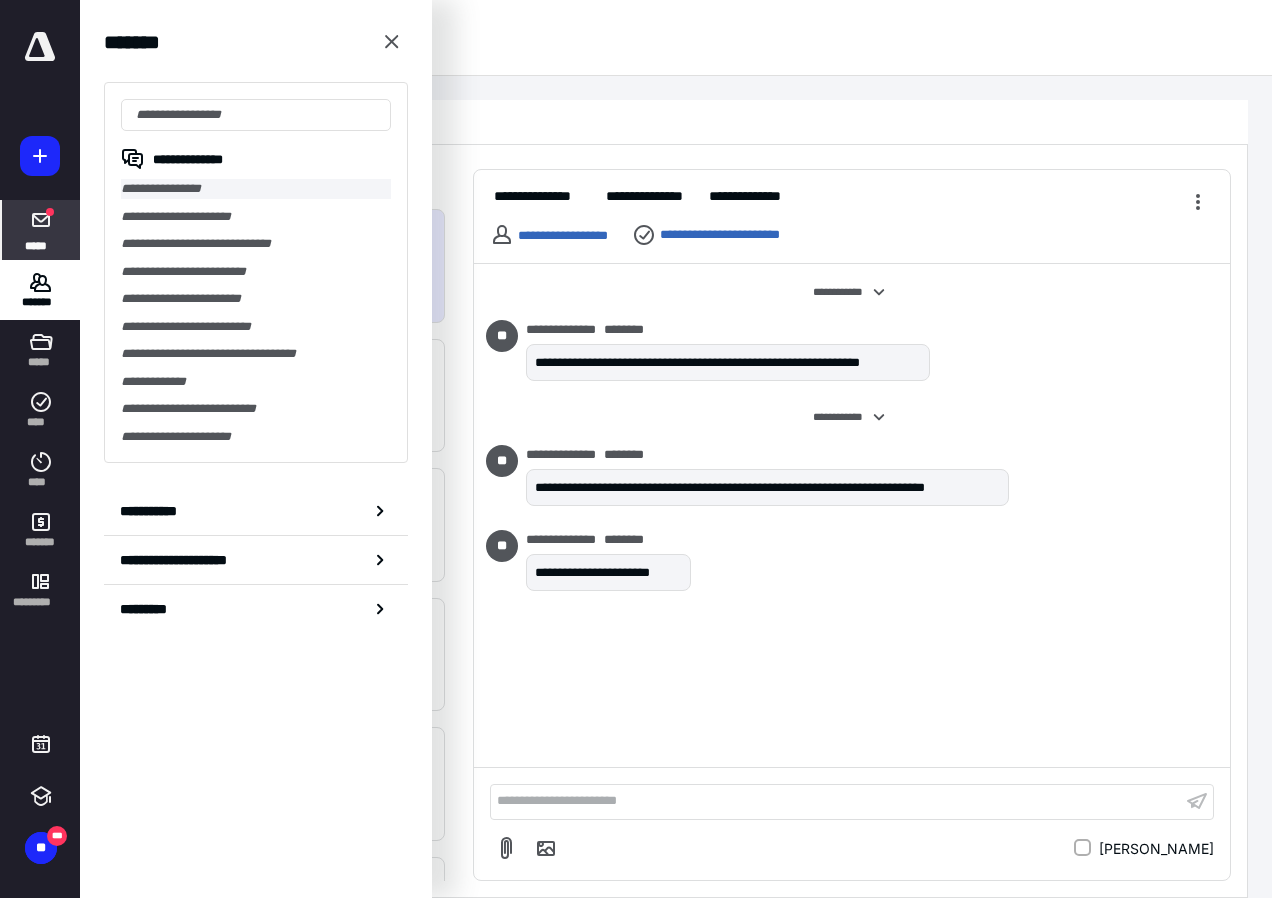 click on "**********" at bounding box center [256, 189] 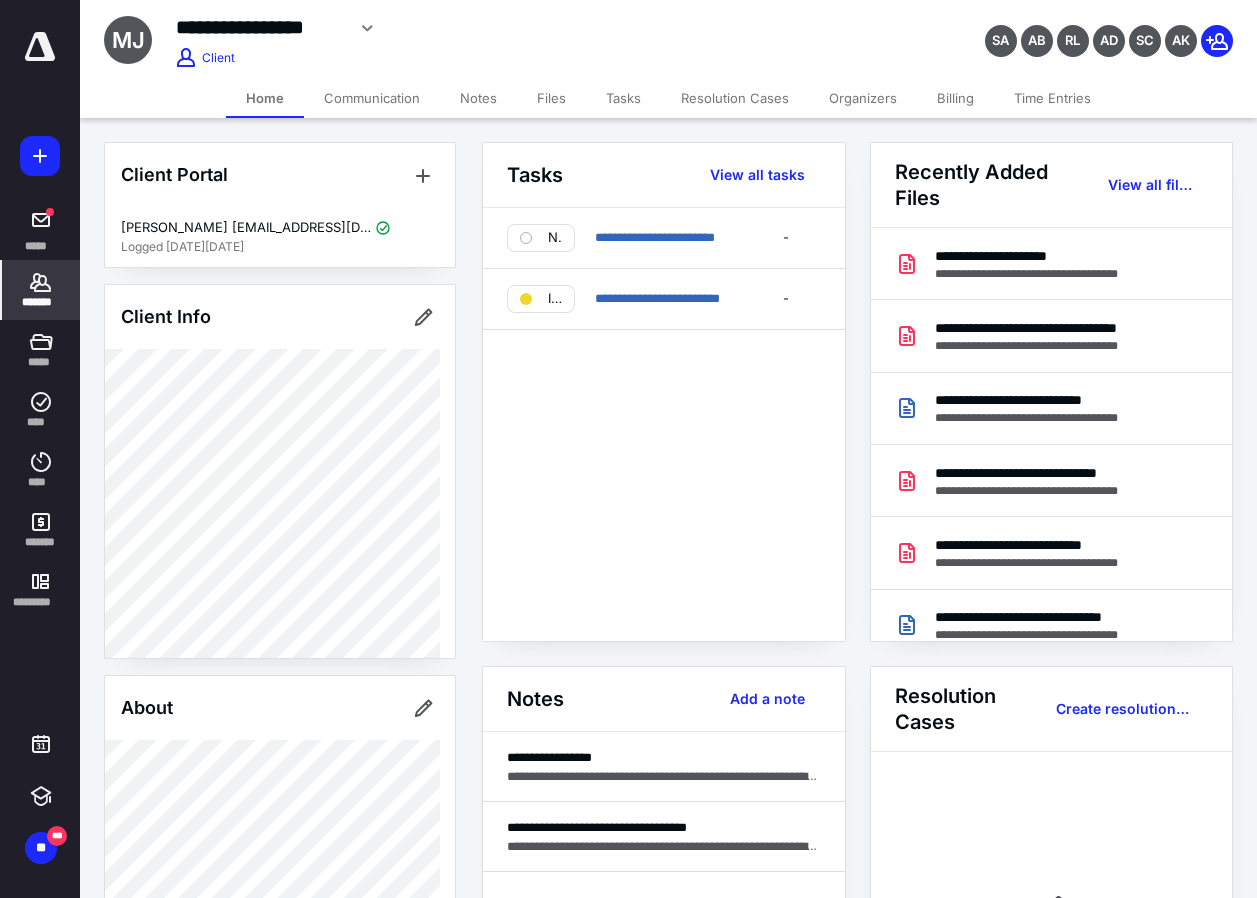 click 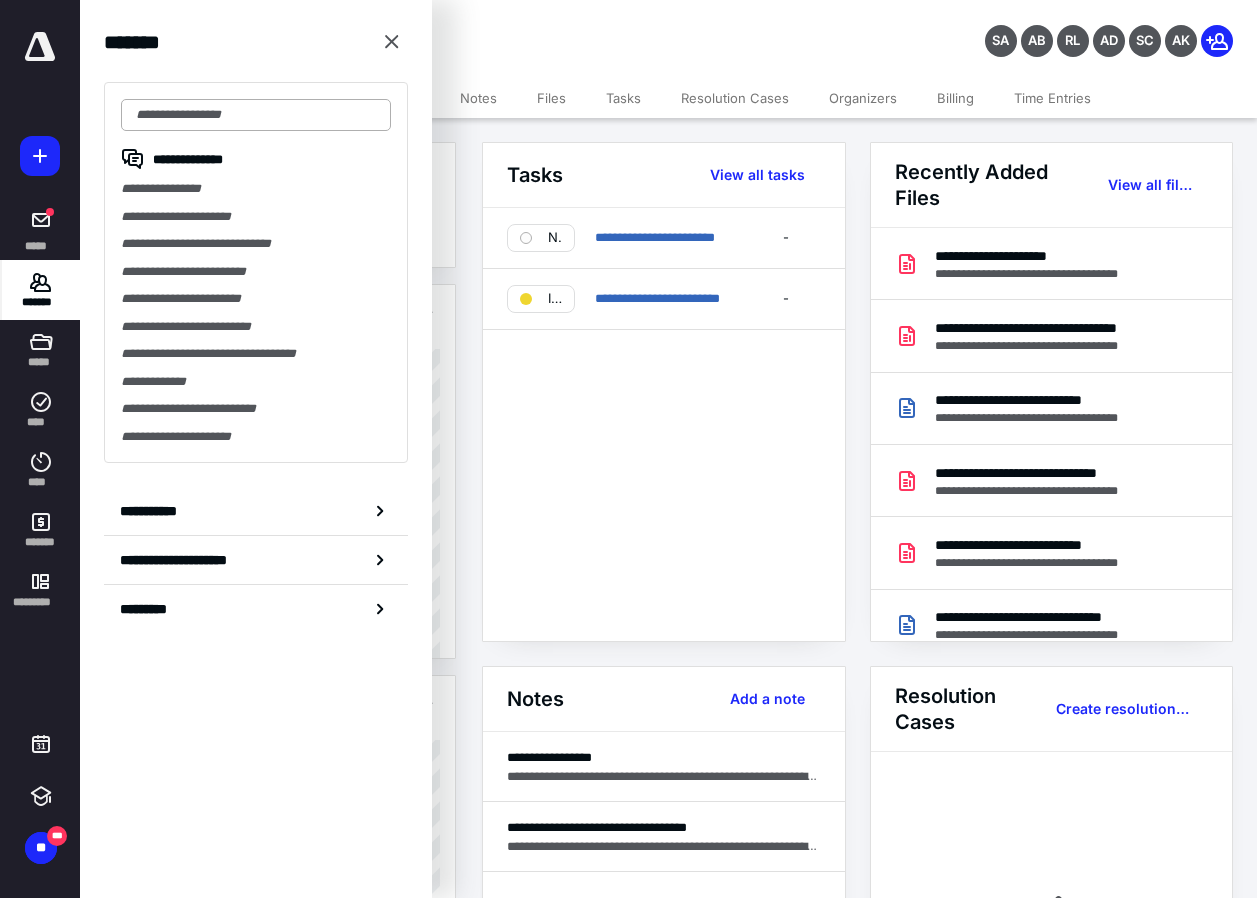 click at bounding box center (256, 115) 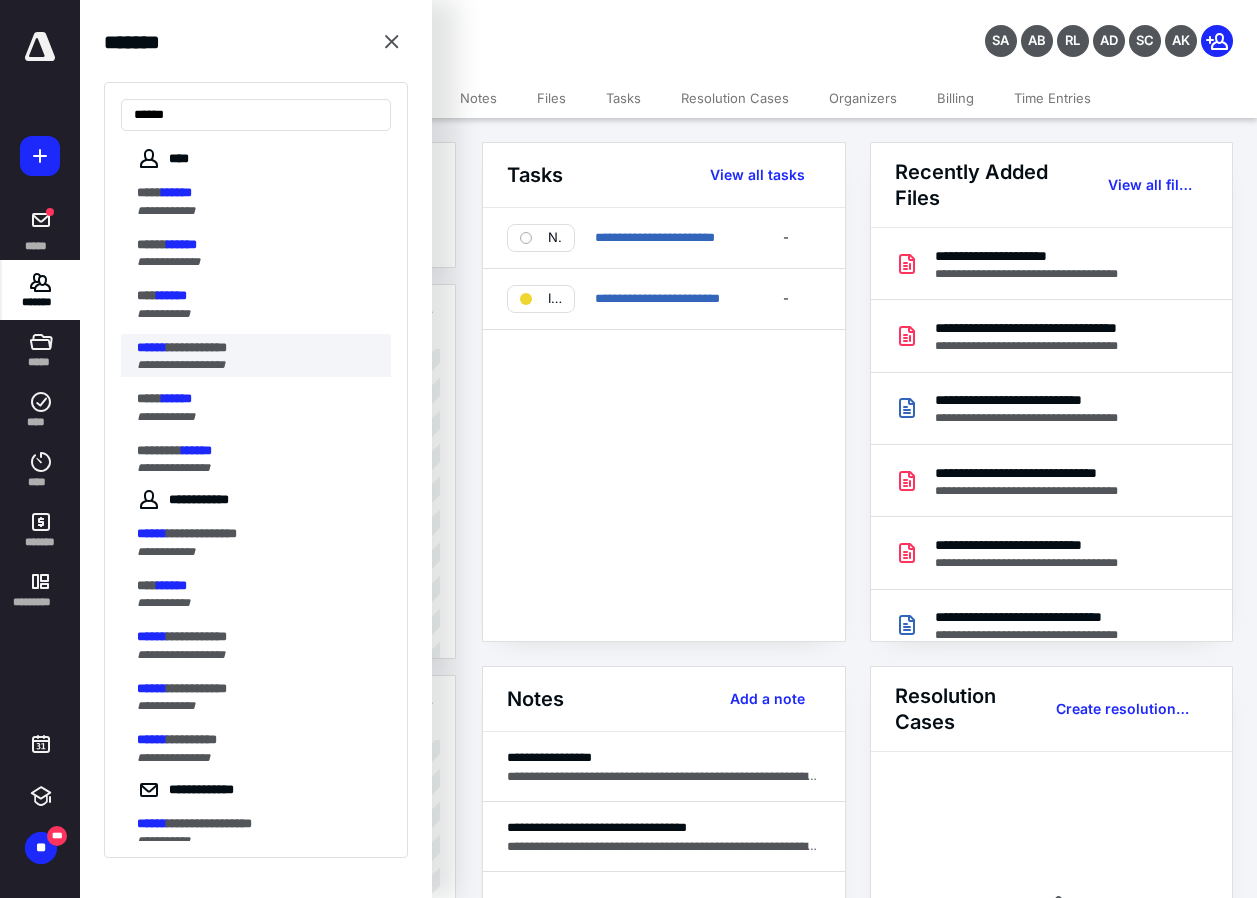 type on "******" 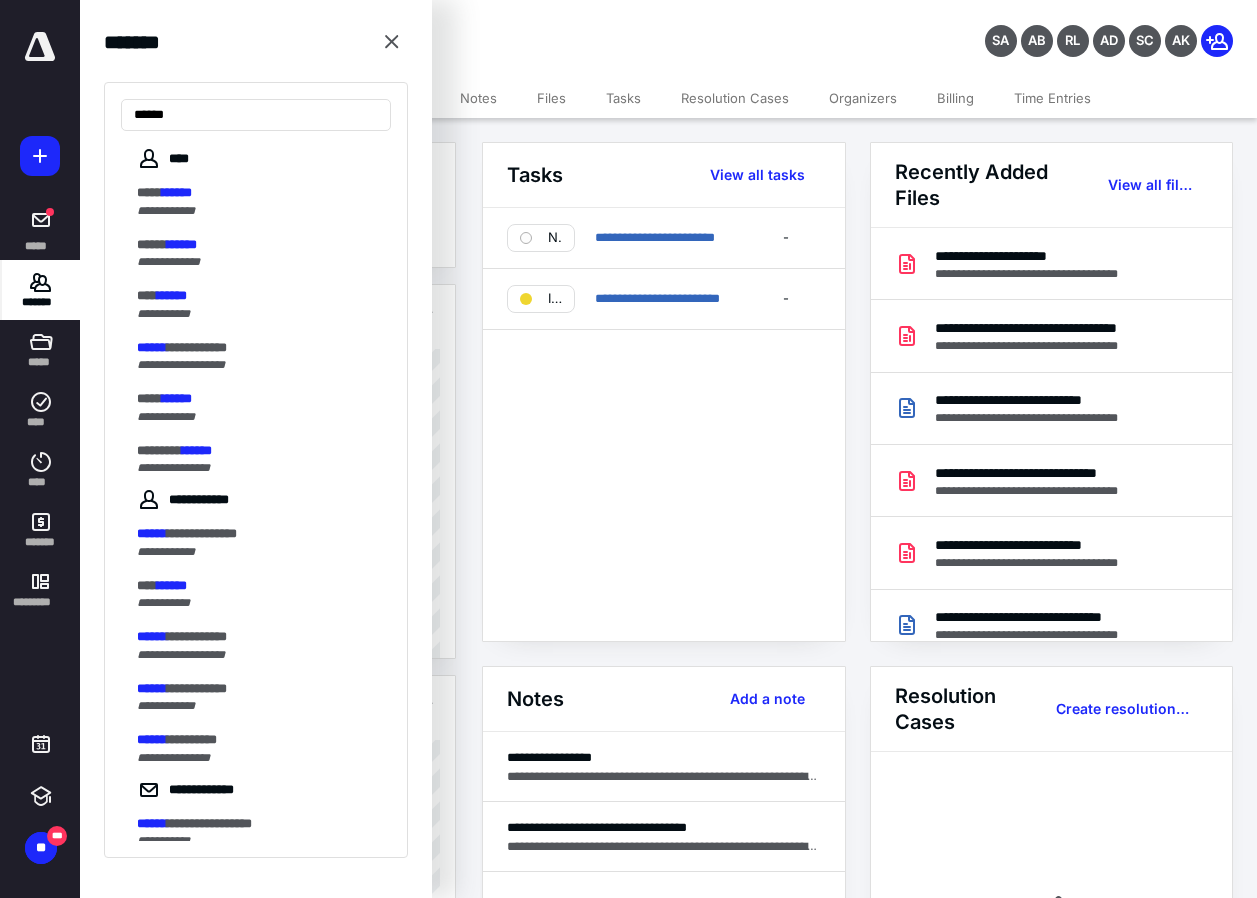 click on "**********" at bounding box center (197, 347) 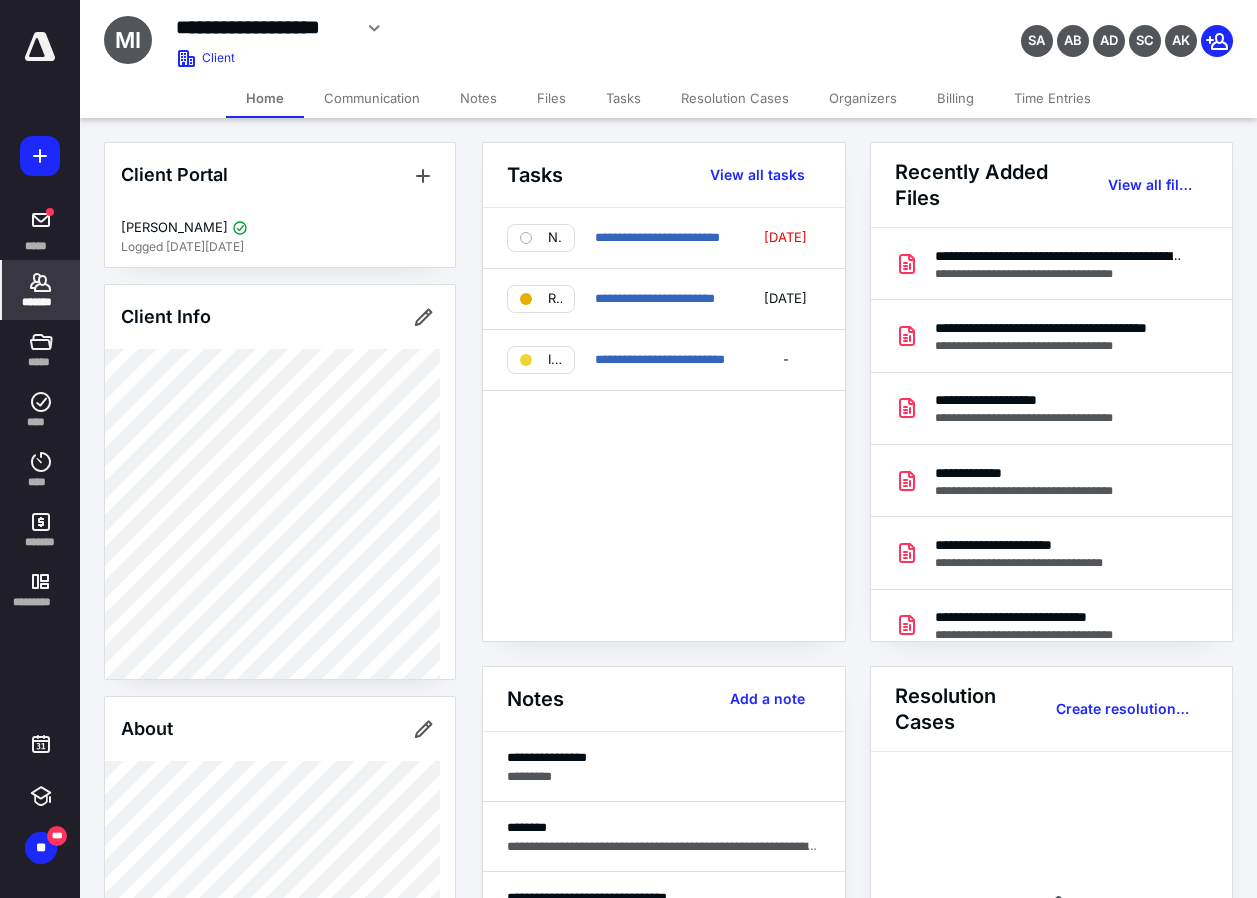 click on "Files" at bounding box center (551, 98) 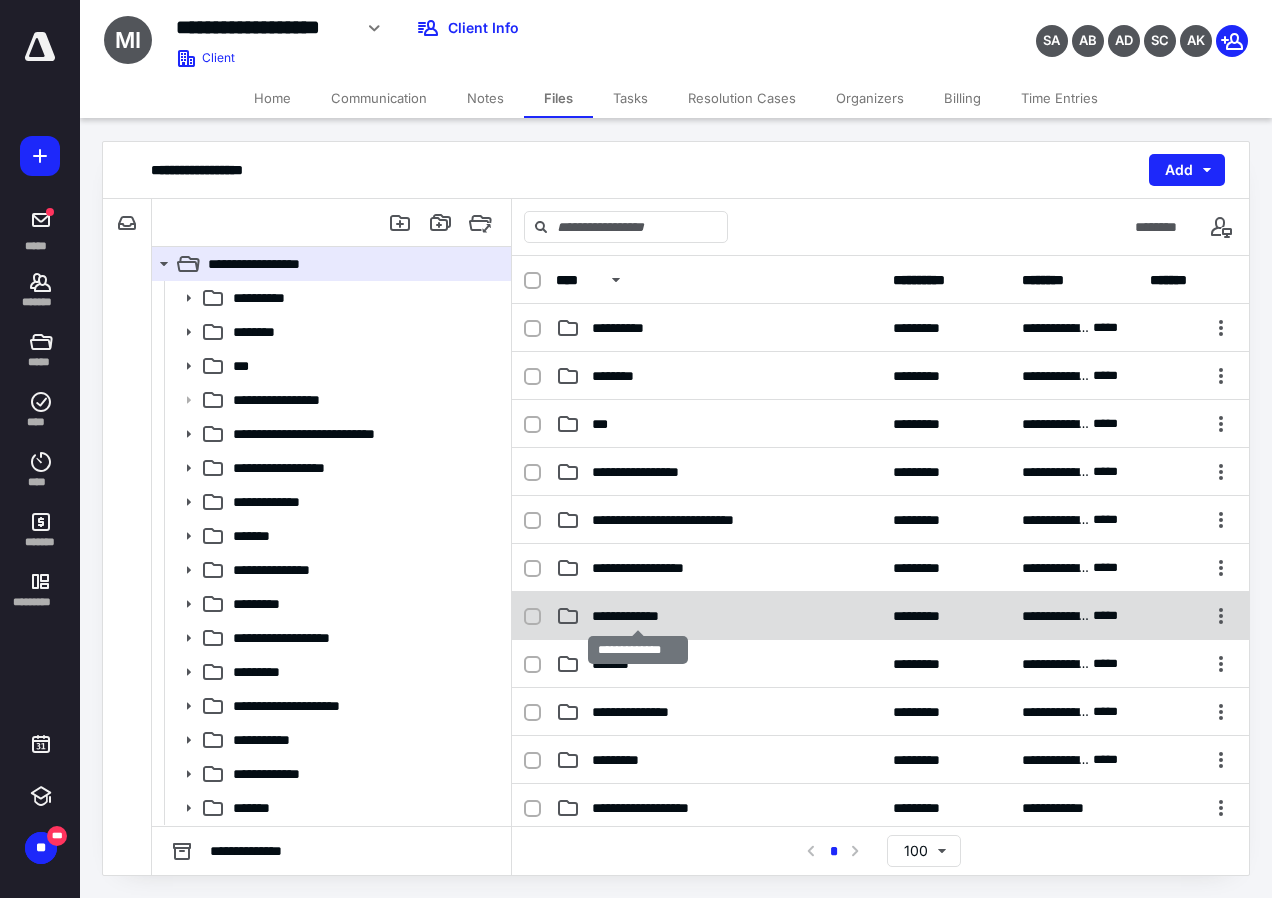 click on "**********" at bounding box center (638, 616) 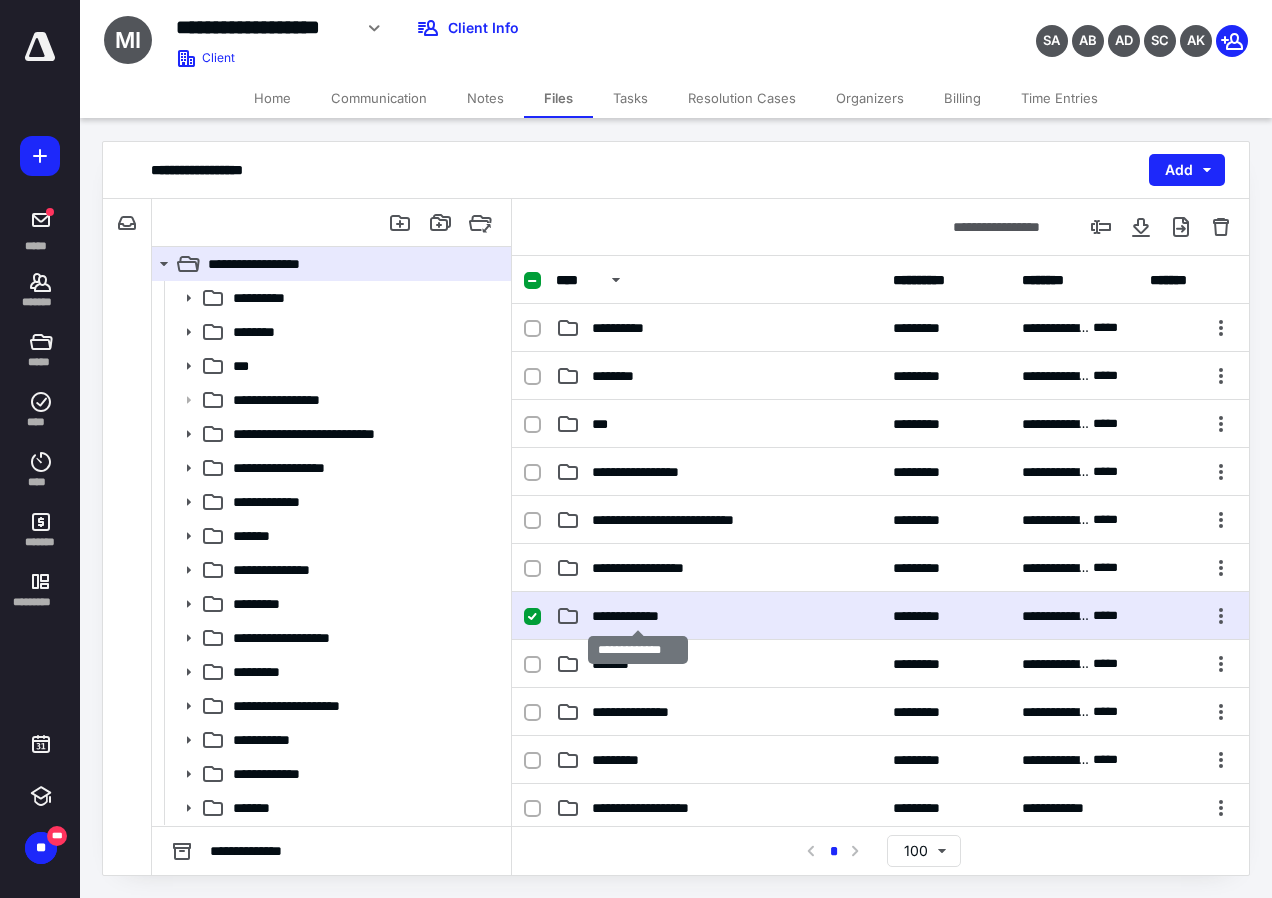 click on "**********" at bounding box center [638, 616] 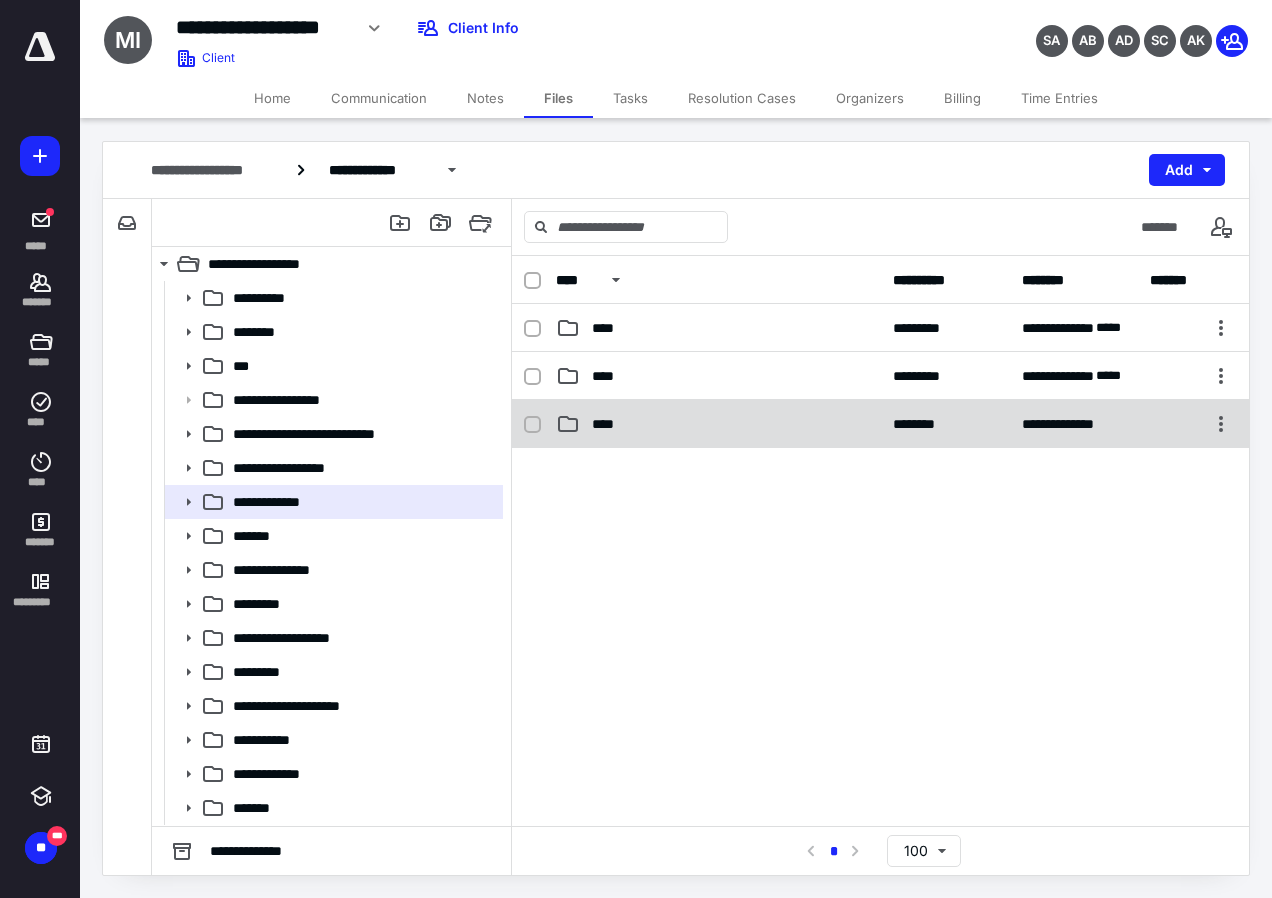 click on "****" at bounding box center [609, 424] 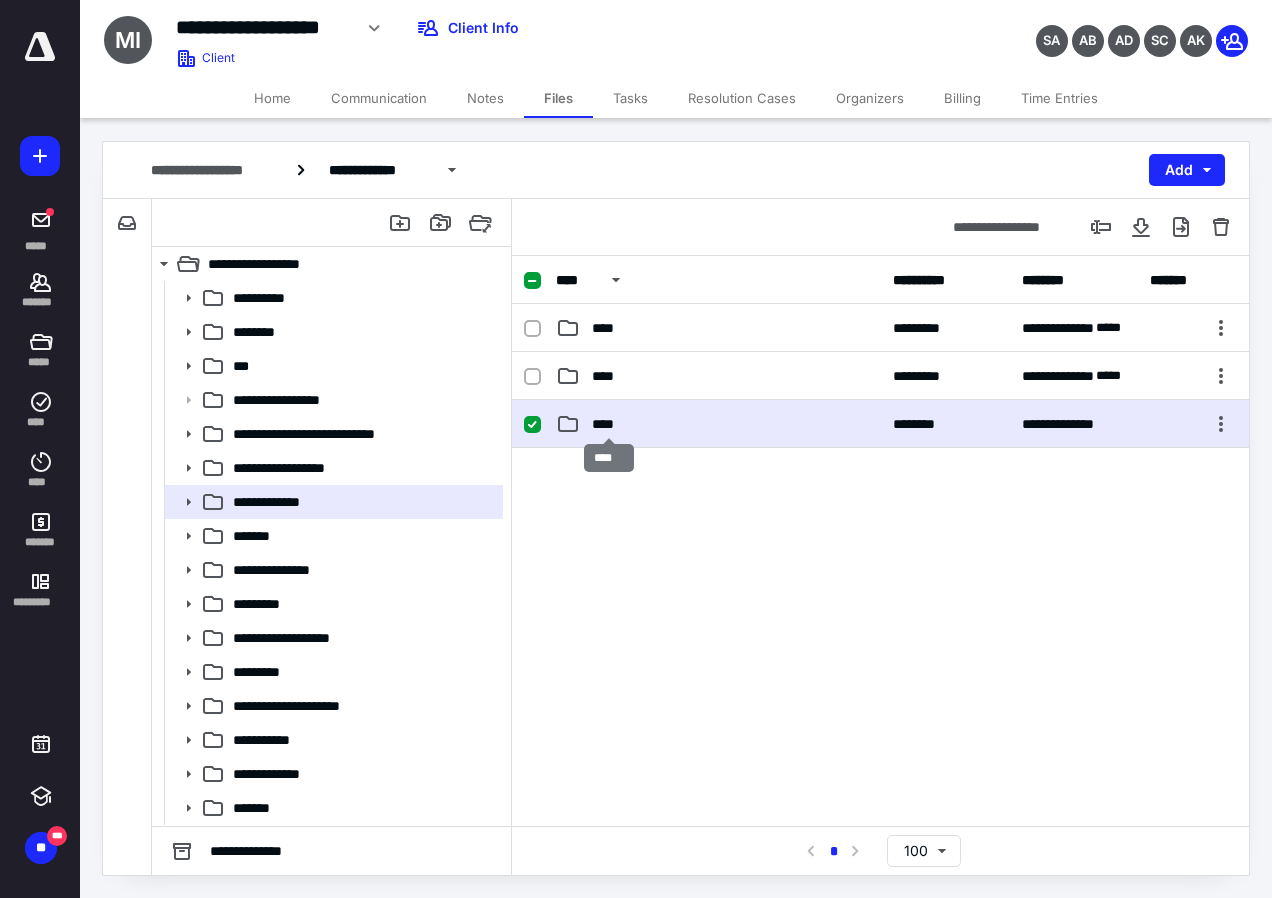 click on "****" at bounding box center [609, 424] 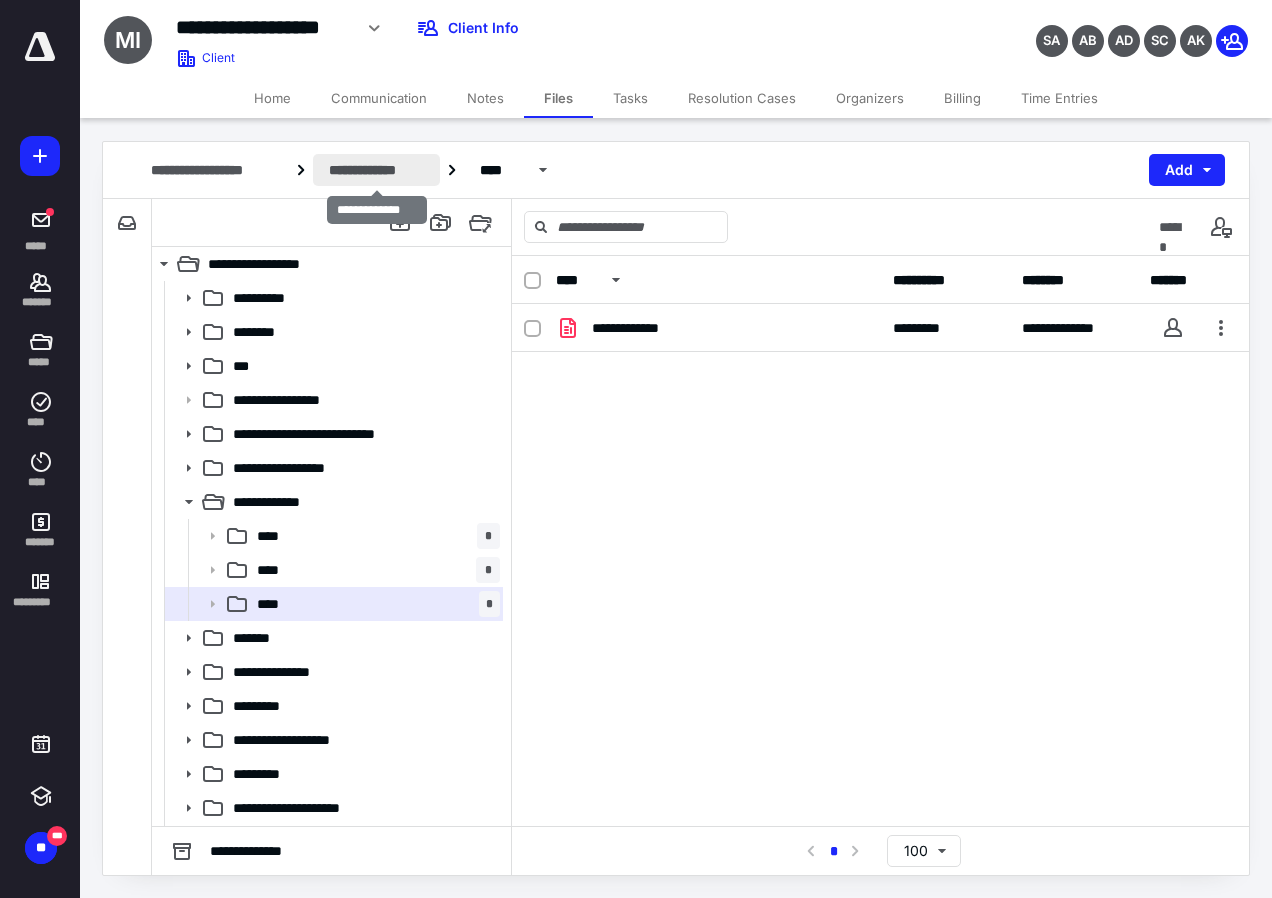 click on "**********" at bounding box center (376, 170) 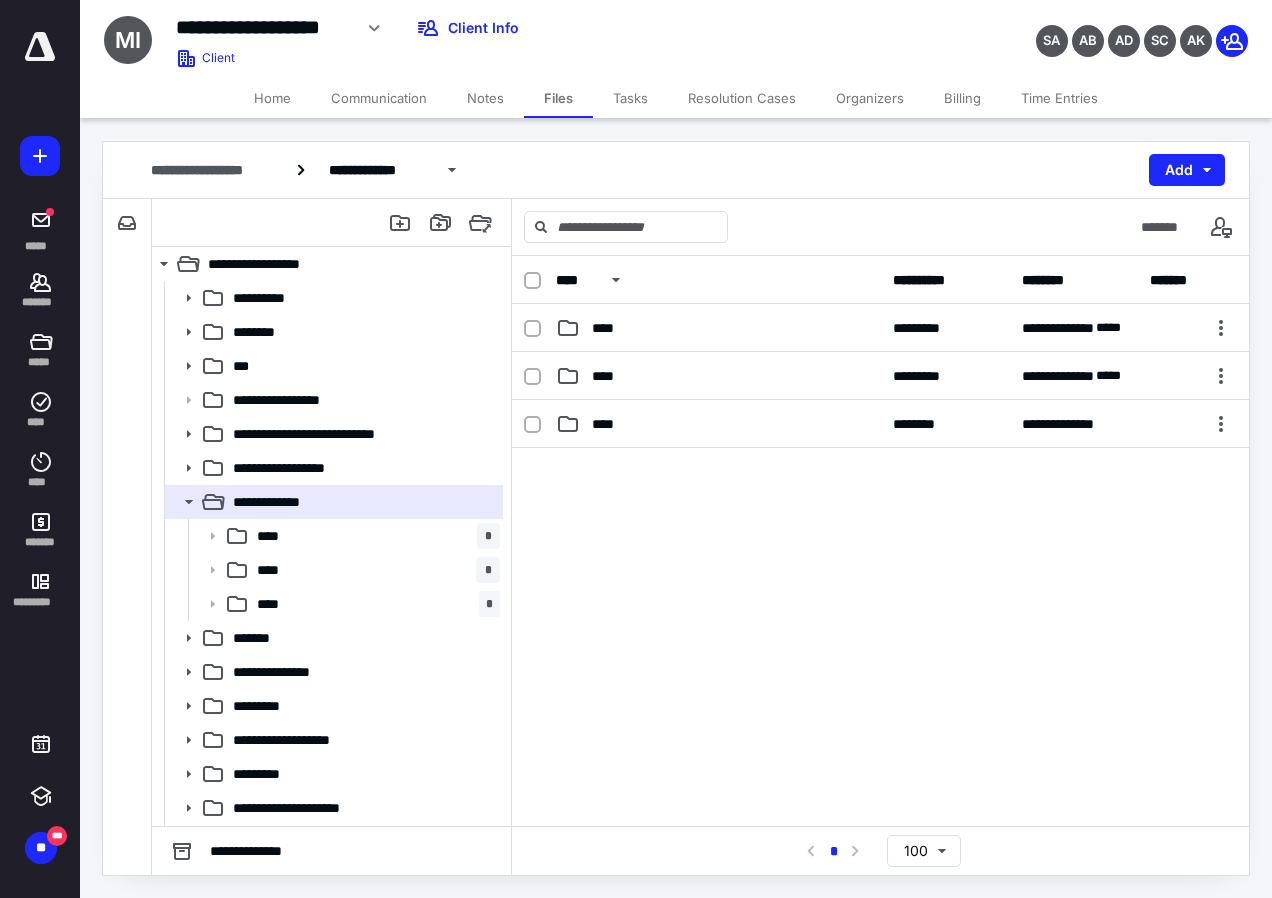click on "Communication" at bounding box center [379, 98] 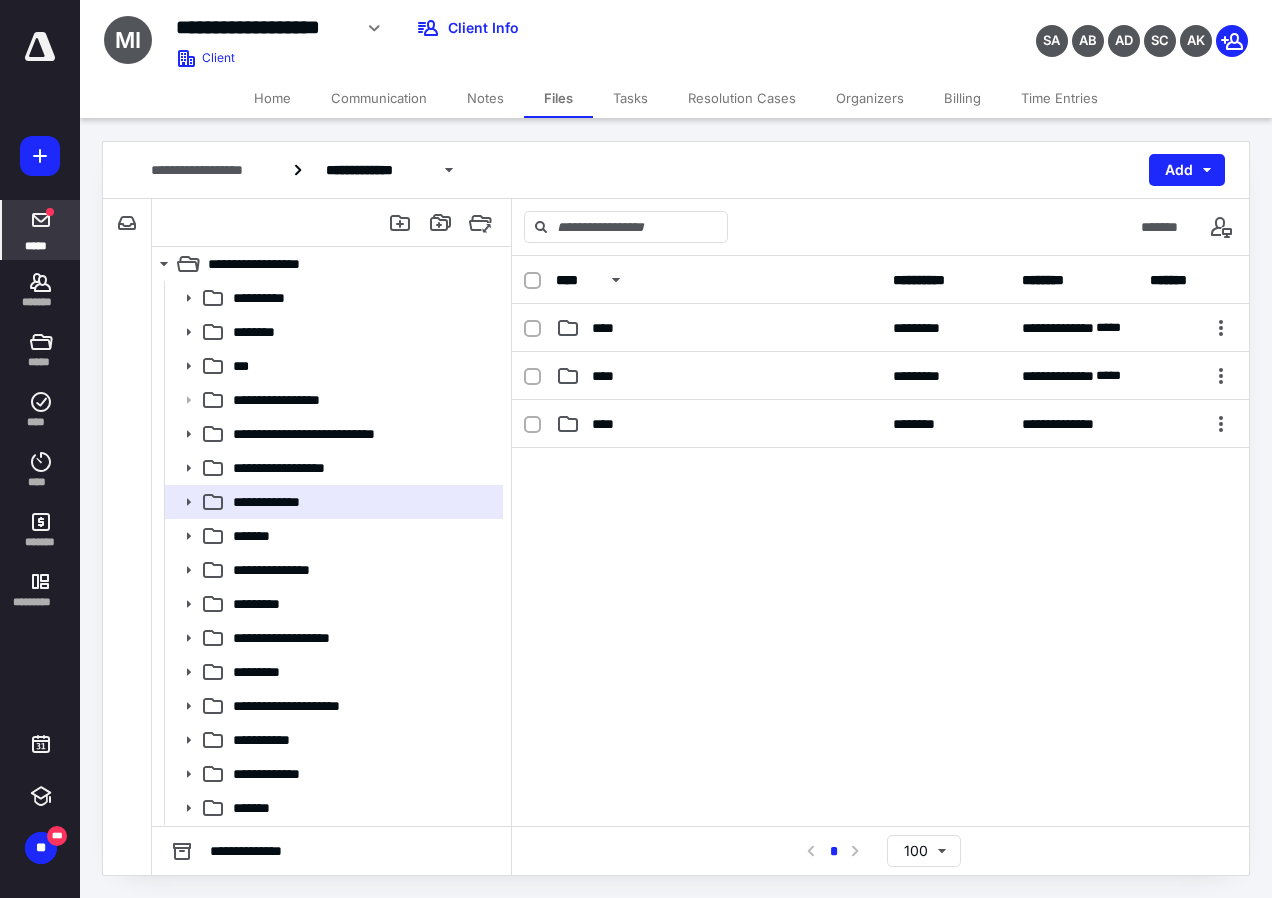 click on "*****" at bounding box center [36, 245] 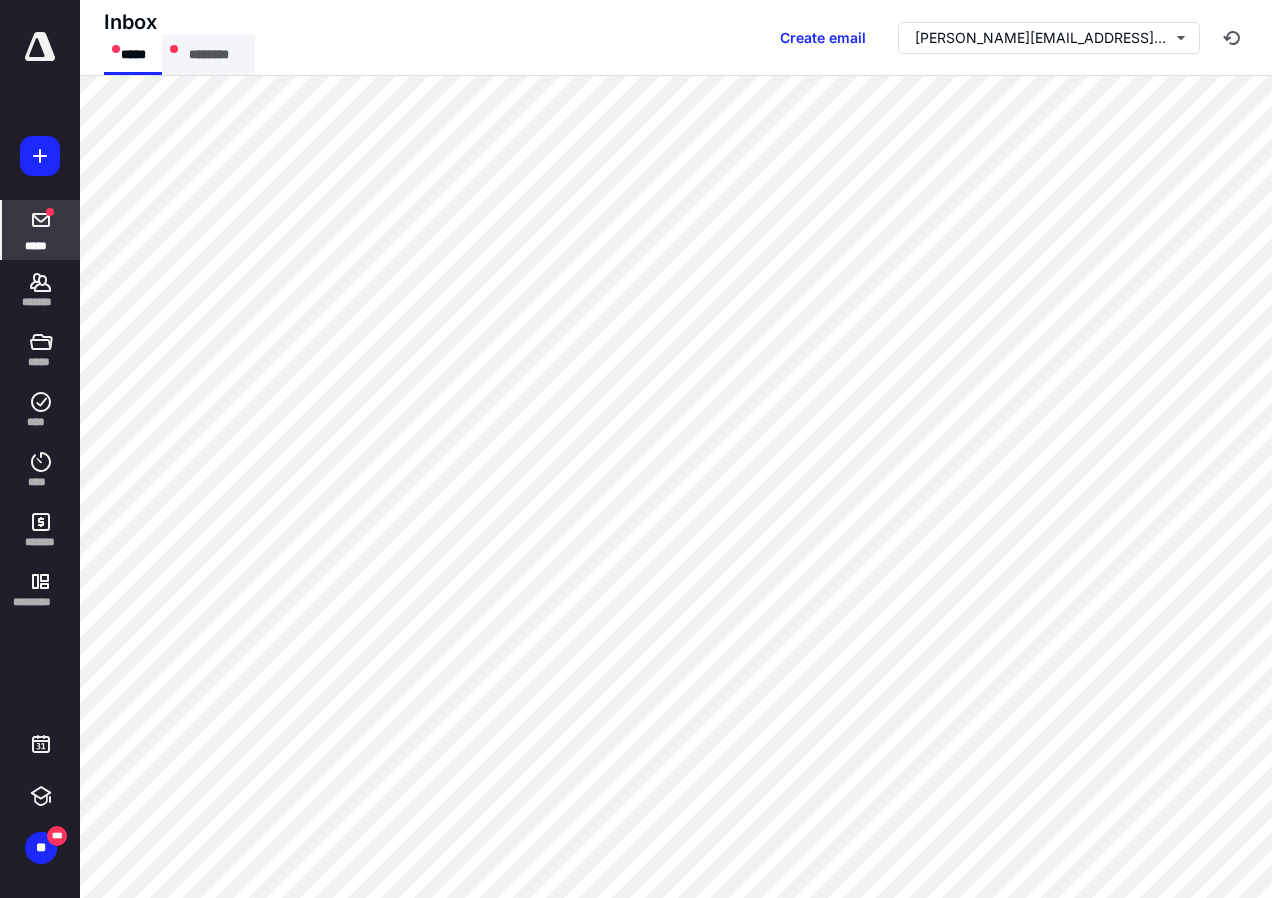 click on "********" at bounding box center [208, 55] 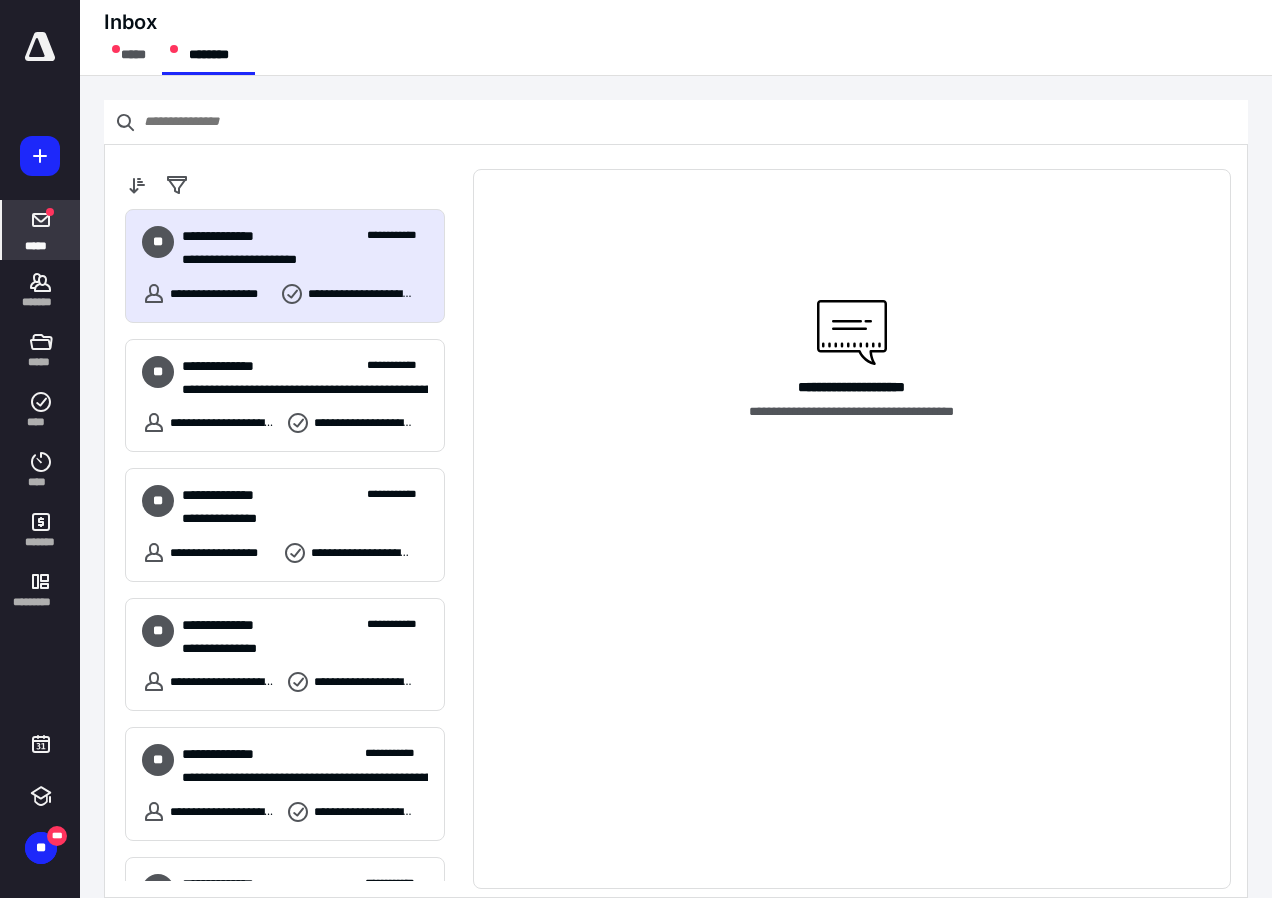 click 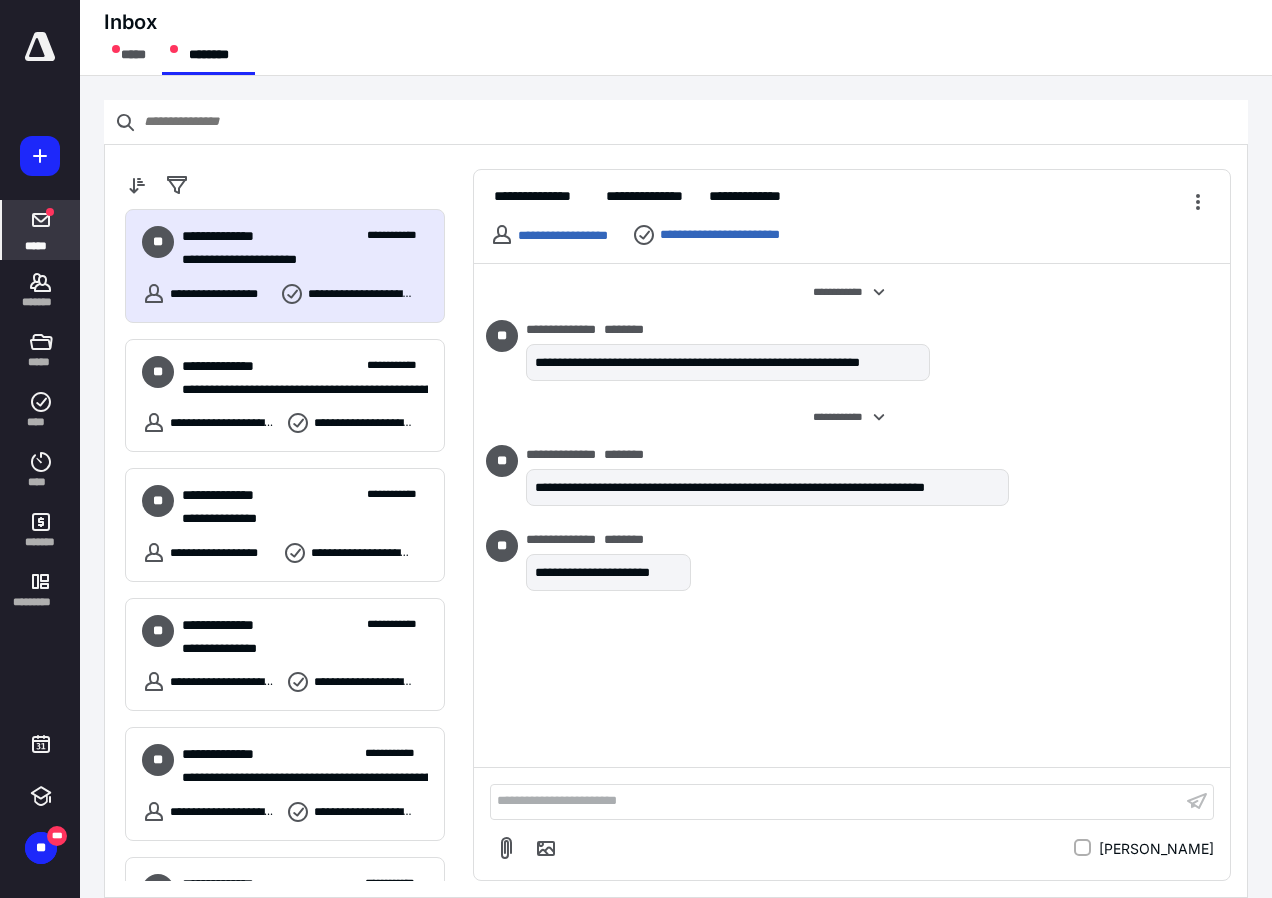 click on "*****" at bounding box center (36, 245) 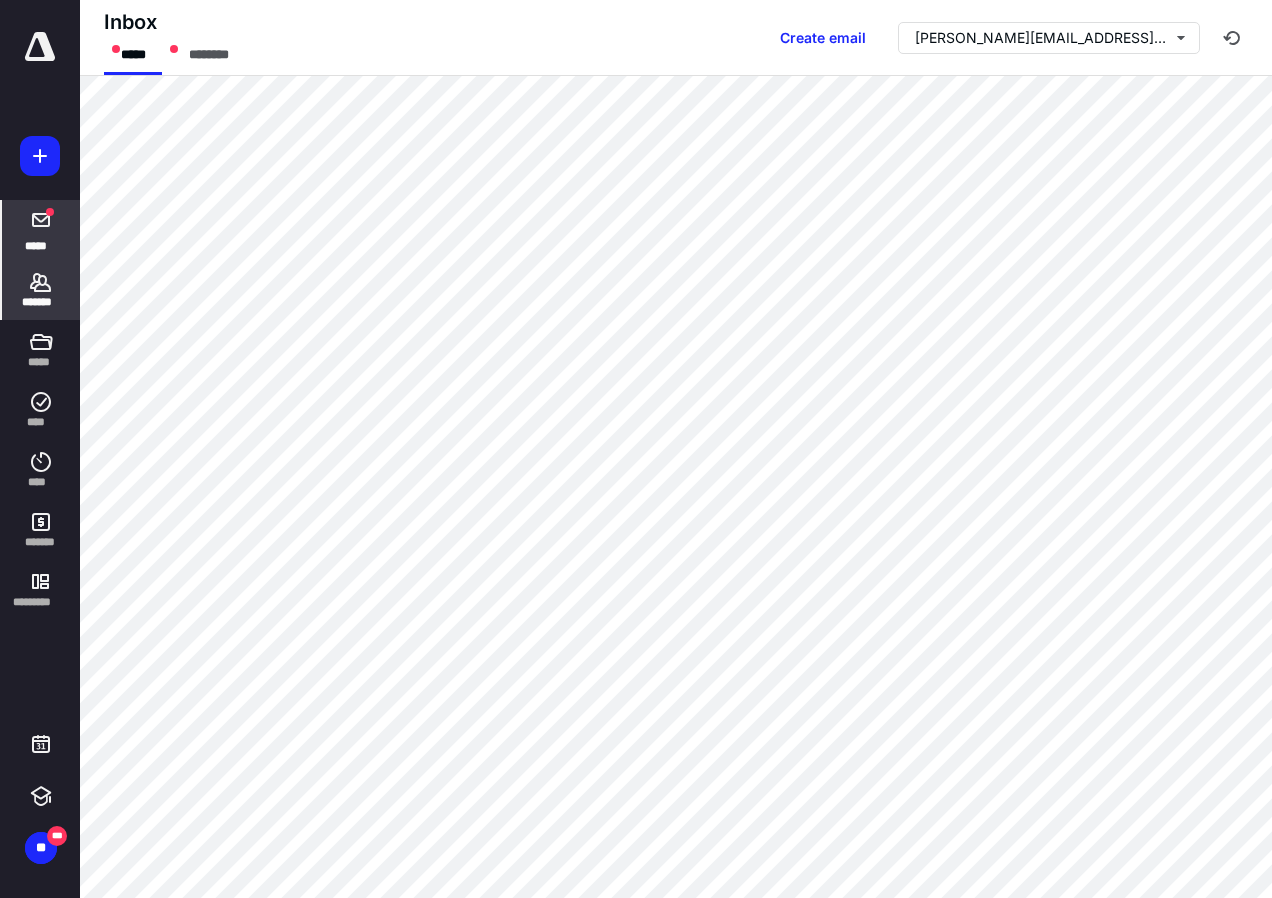 click on "*******" at bounding box center [41, 302] 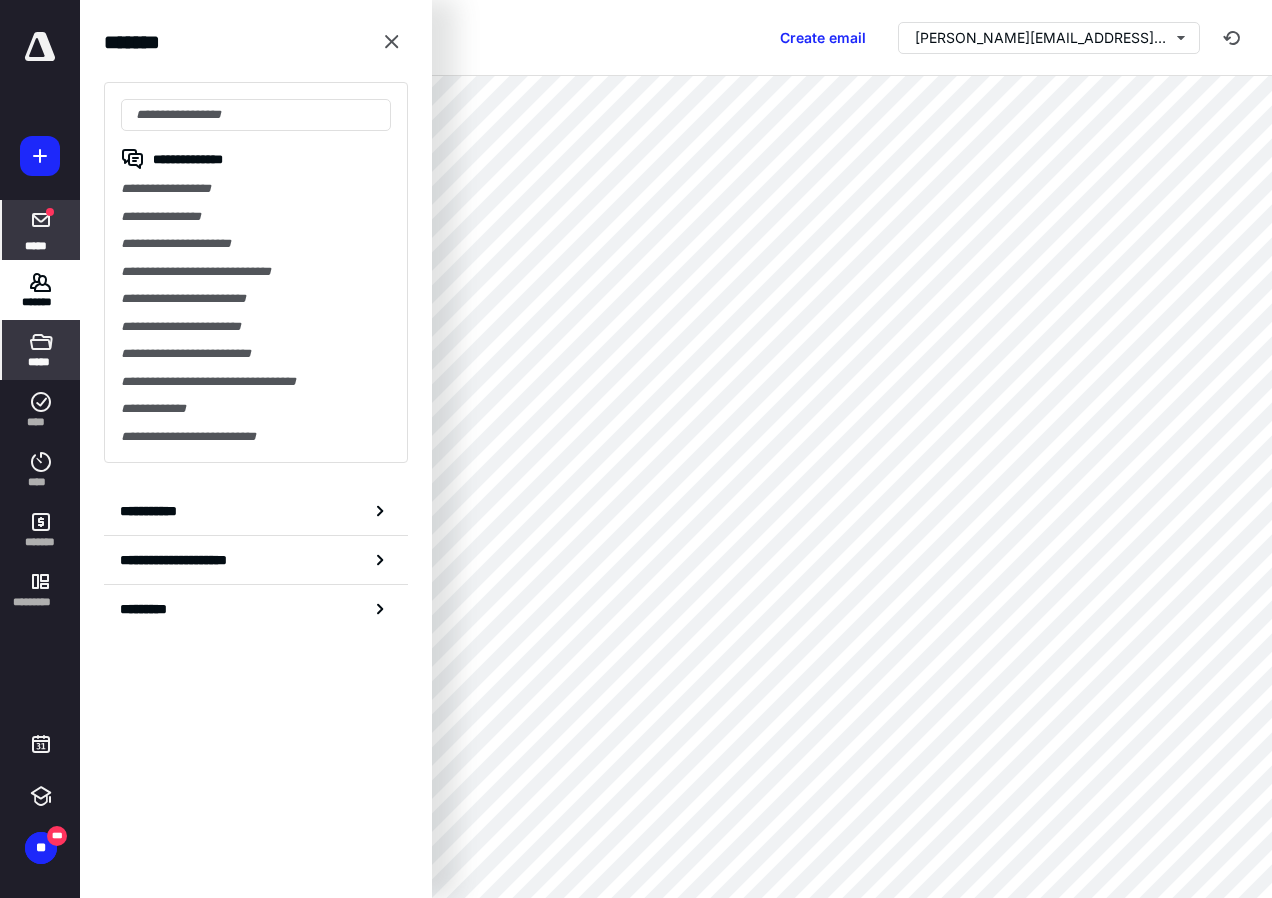 click on "*****" at bounding box center [40, 362] 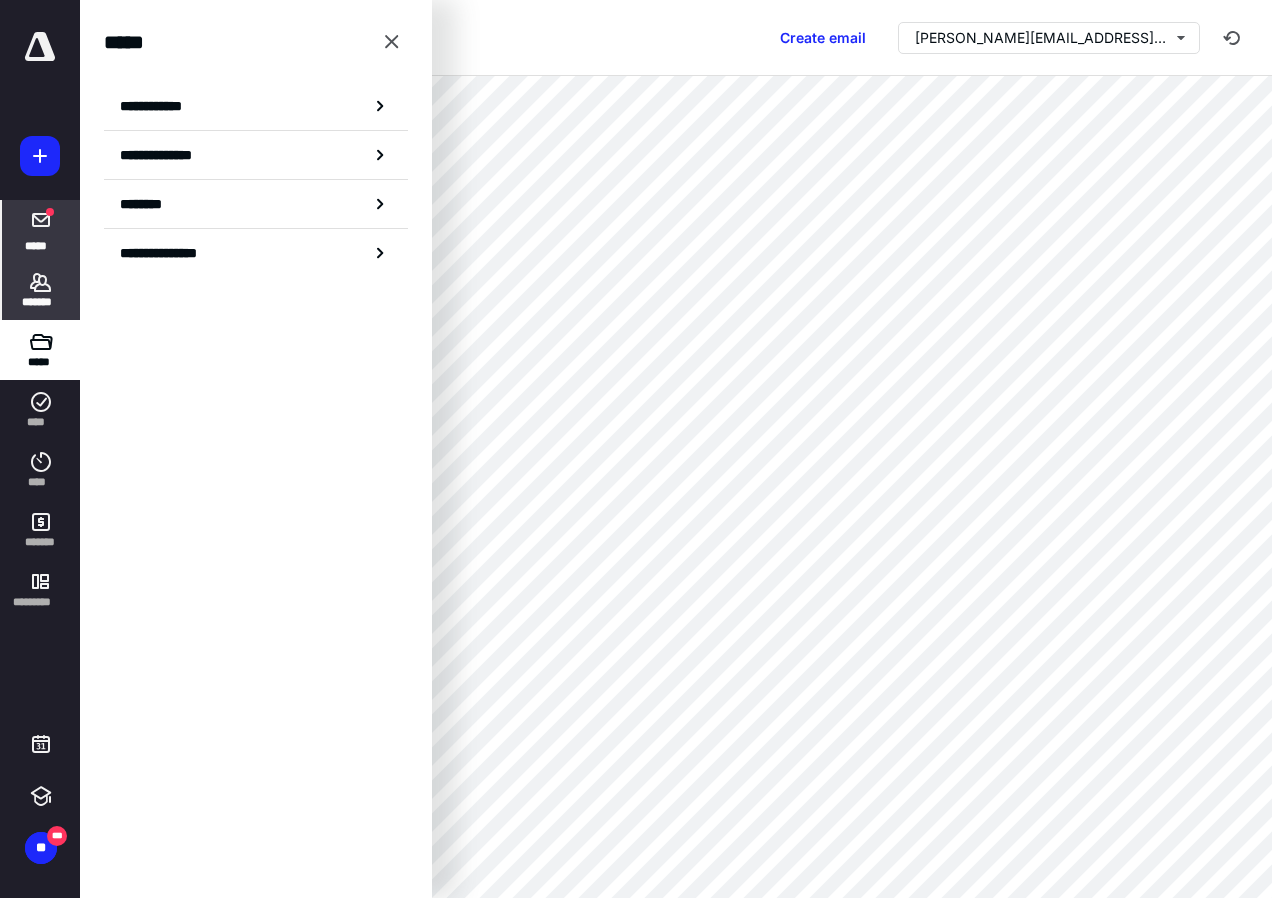 click 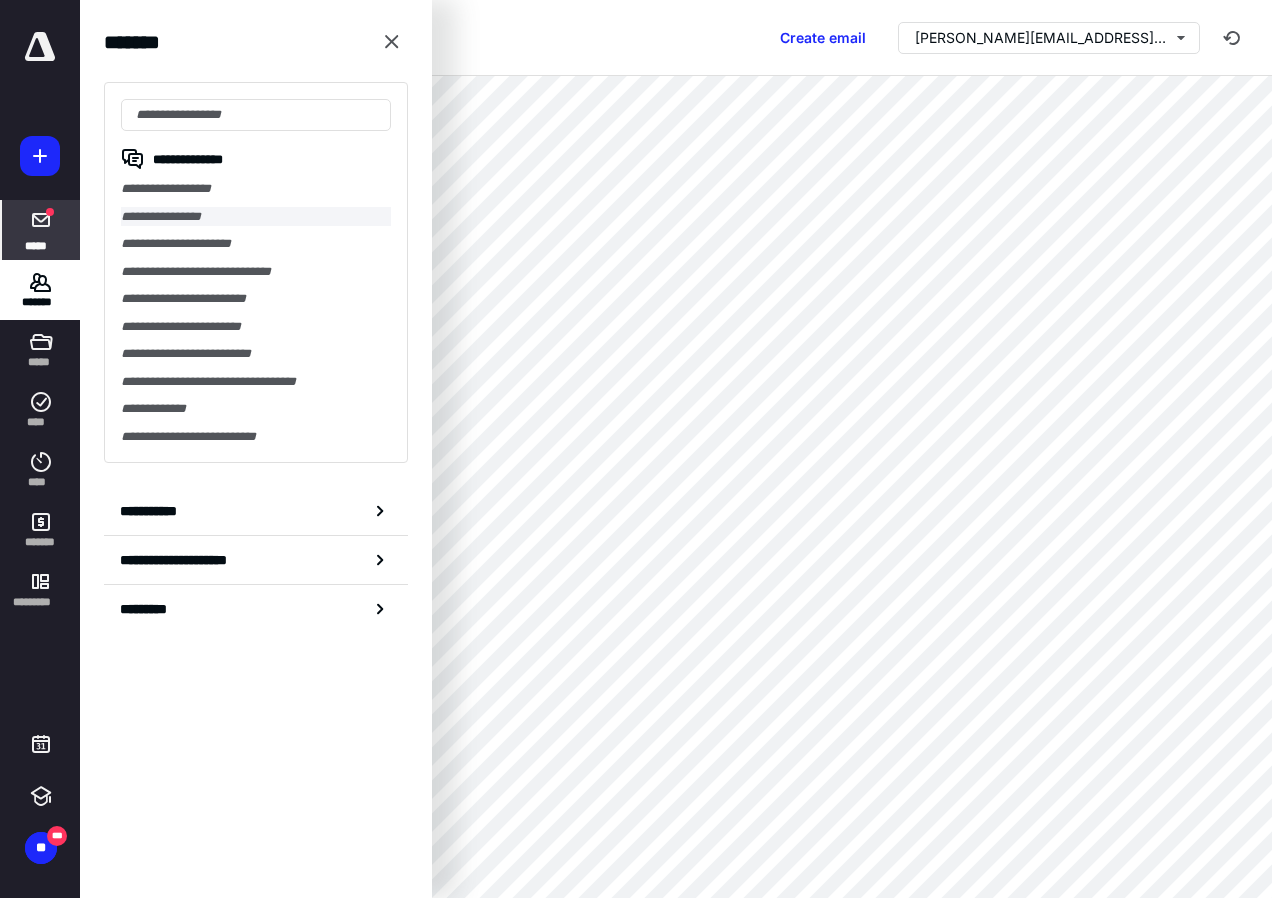 click on "**********" at bounding box center (256, 217) 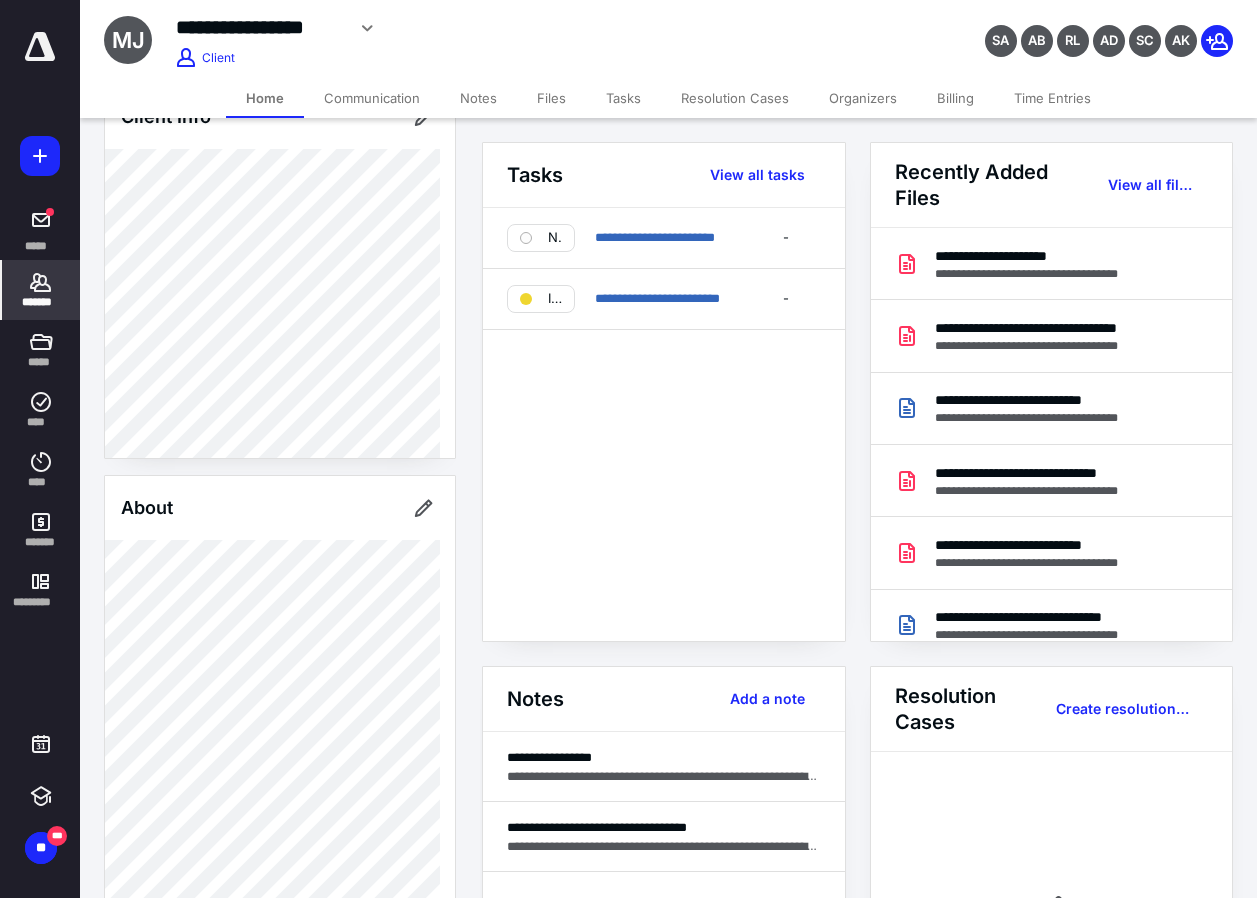 scroll, scrollTop: 0, scrollLeft: 0, axis: both 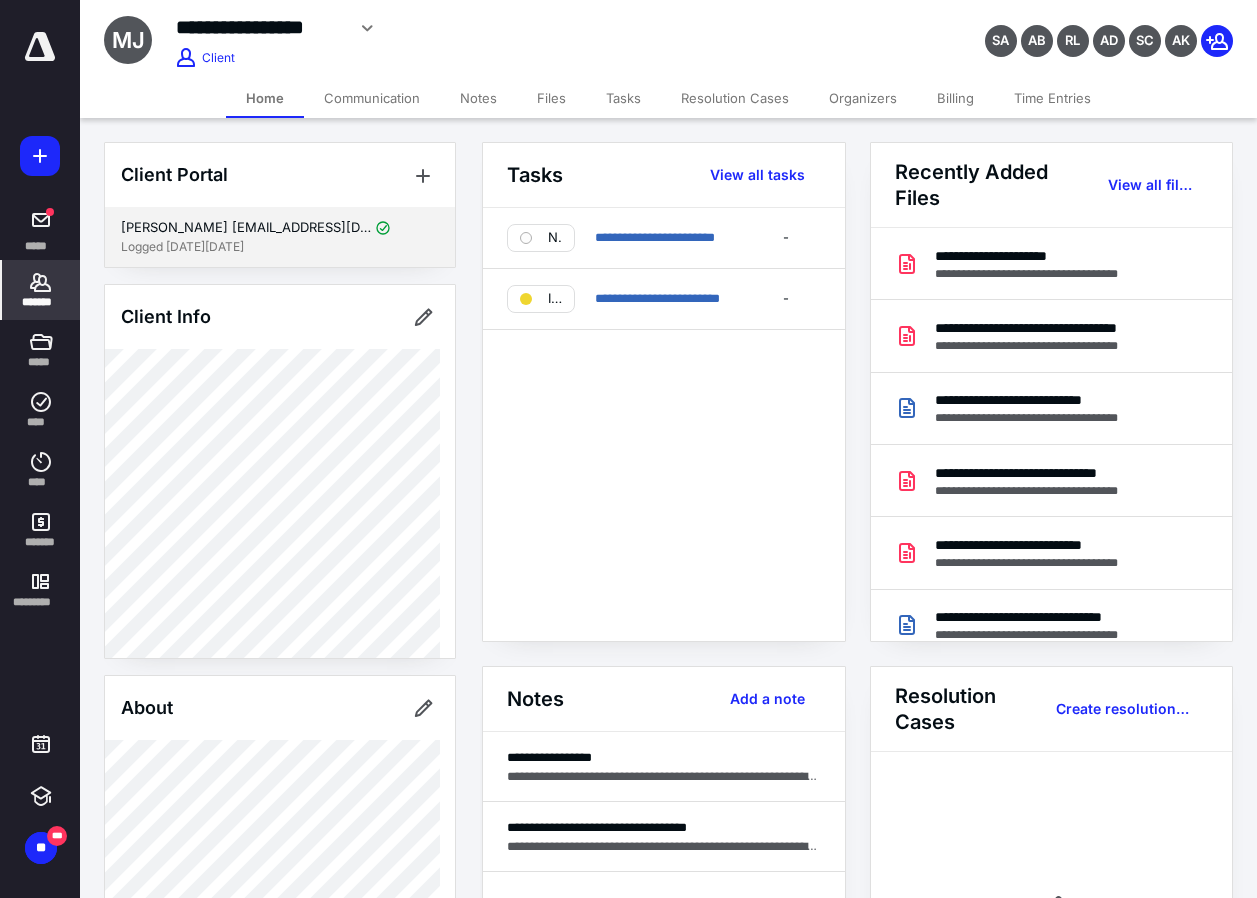 click on "Logged [DATE][DATE]" at bounding box center [280, 247] 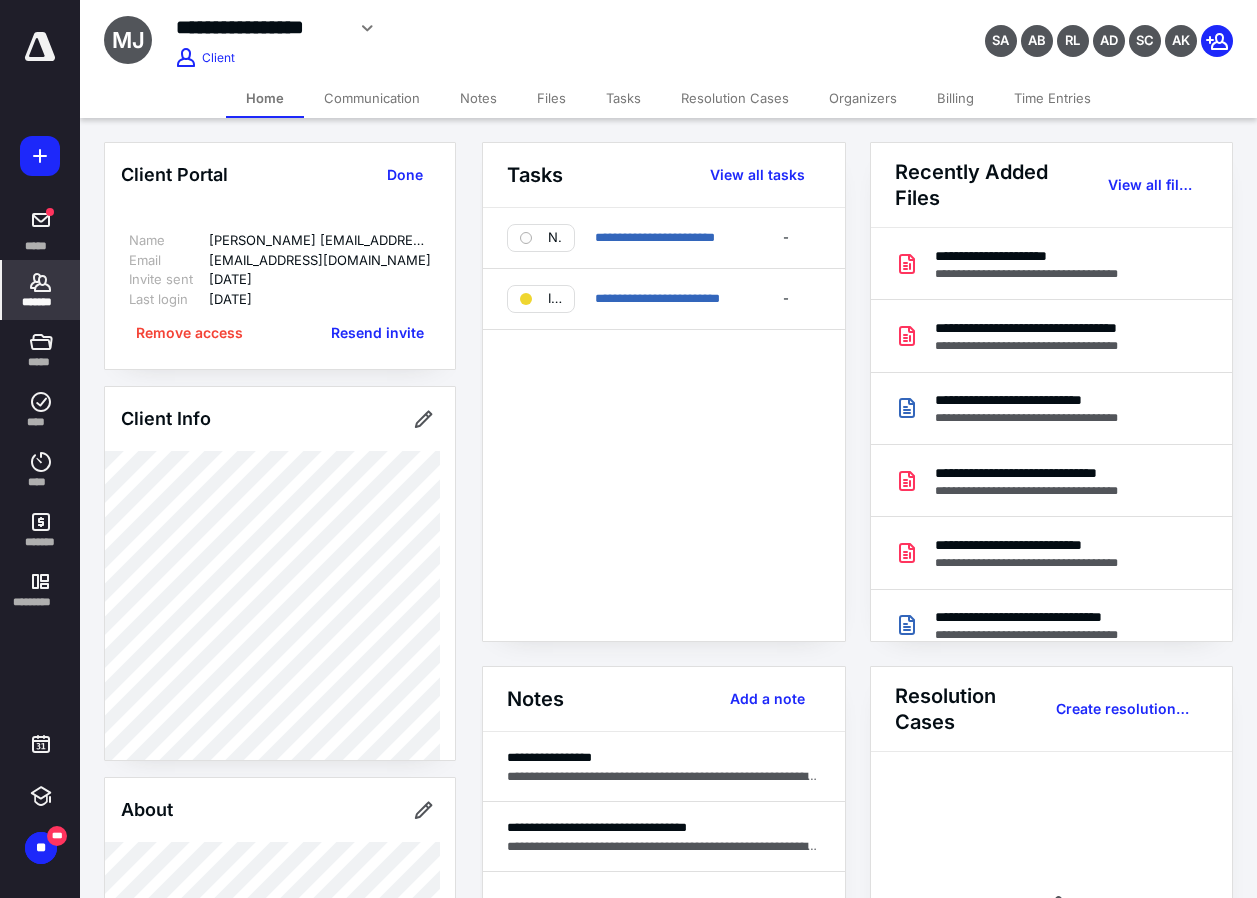 click on "[PERSON_NAME] [EMAIL_ADDRESS][DOMAIN_NAME]" at bounding box center (320, 241) 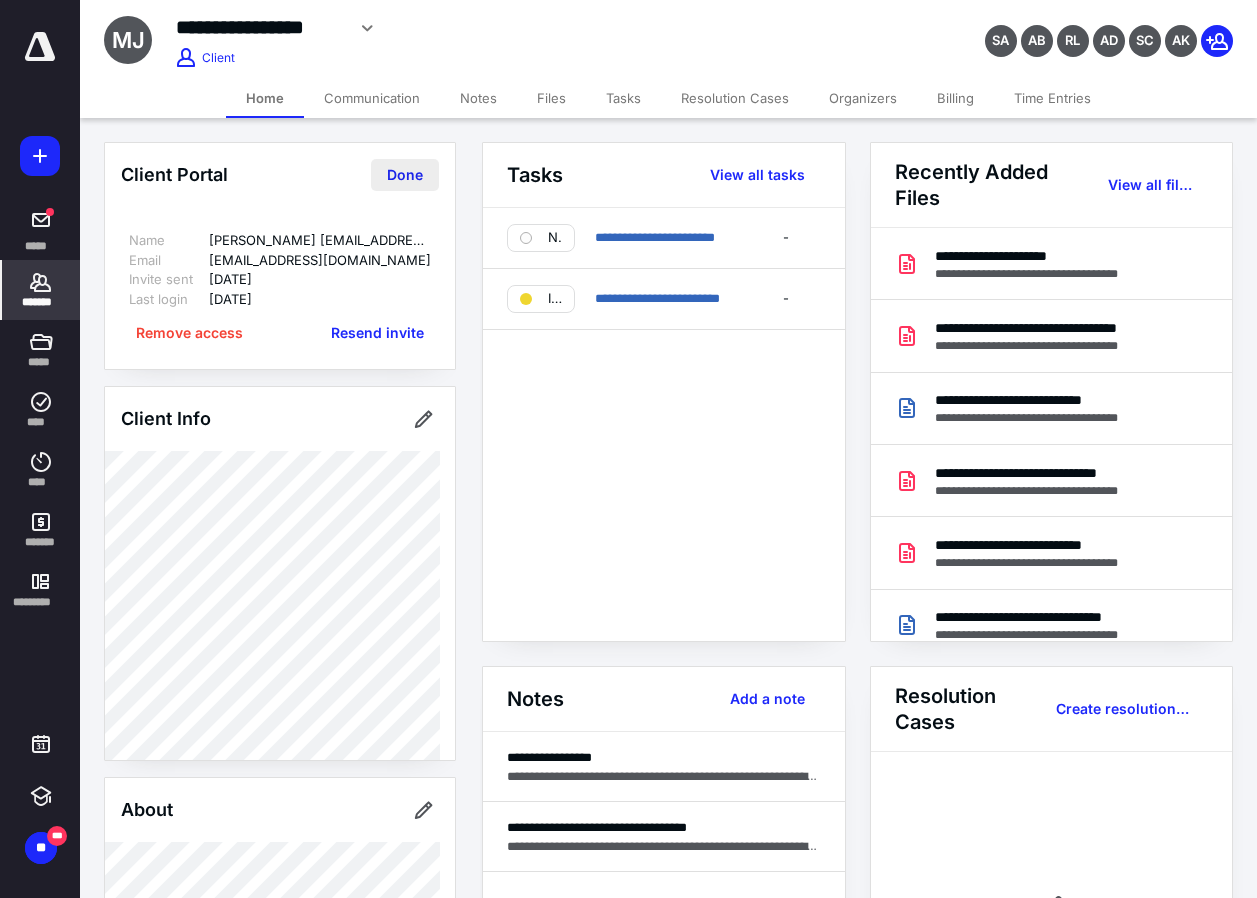 click on "Done" at bounding box center [405, 175] 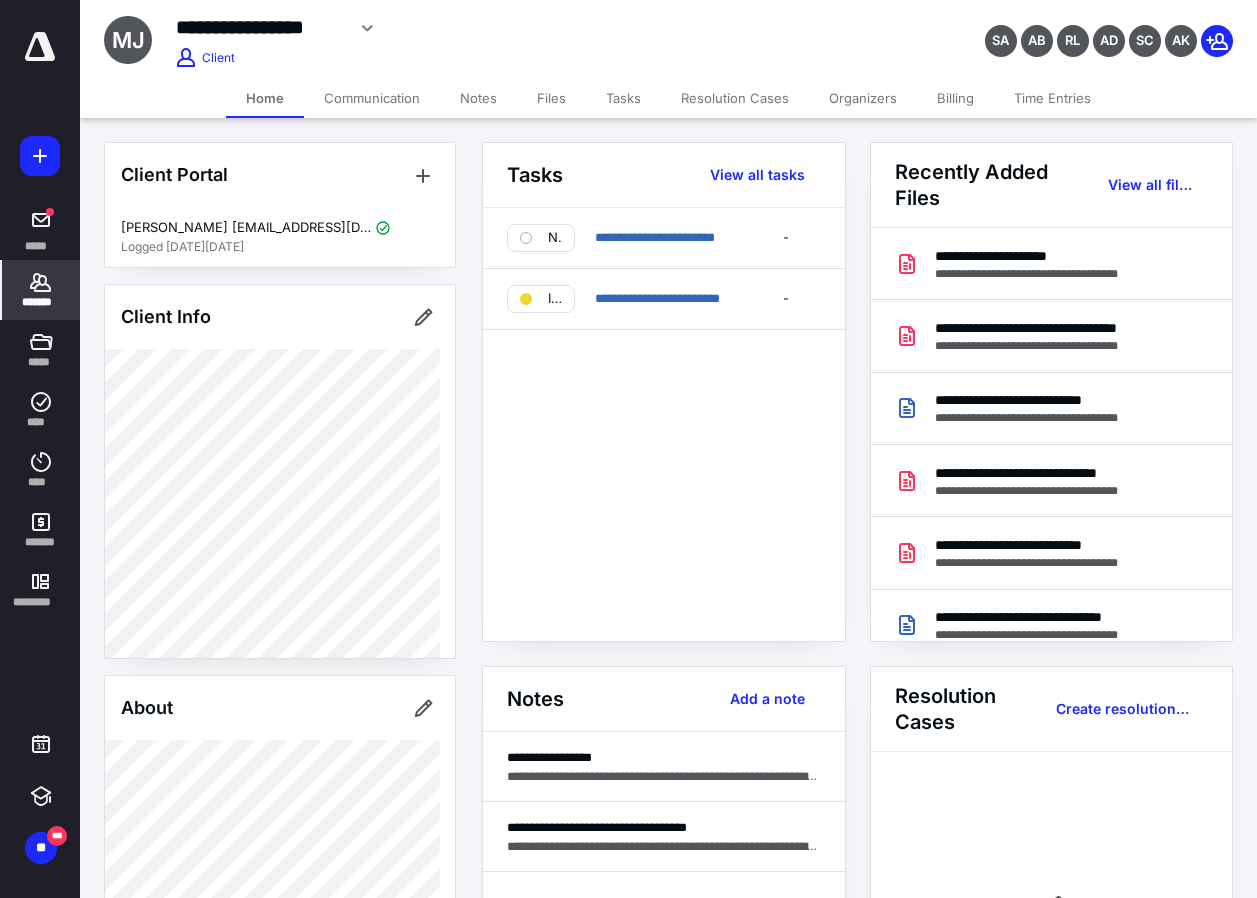 click on "Communication" at bounding box center (372, 98) 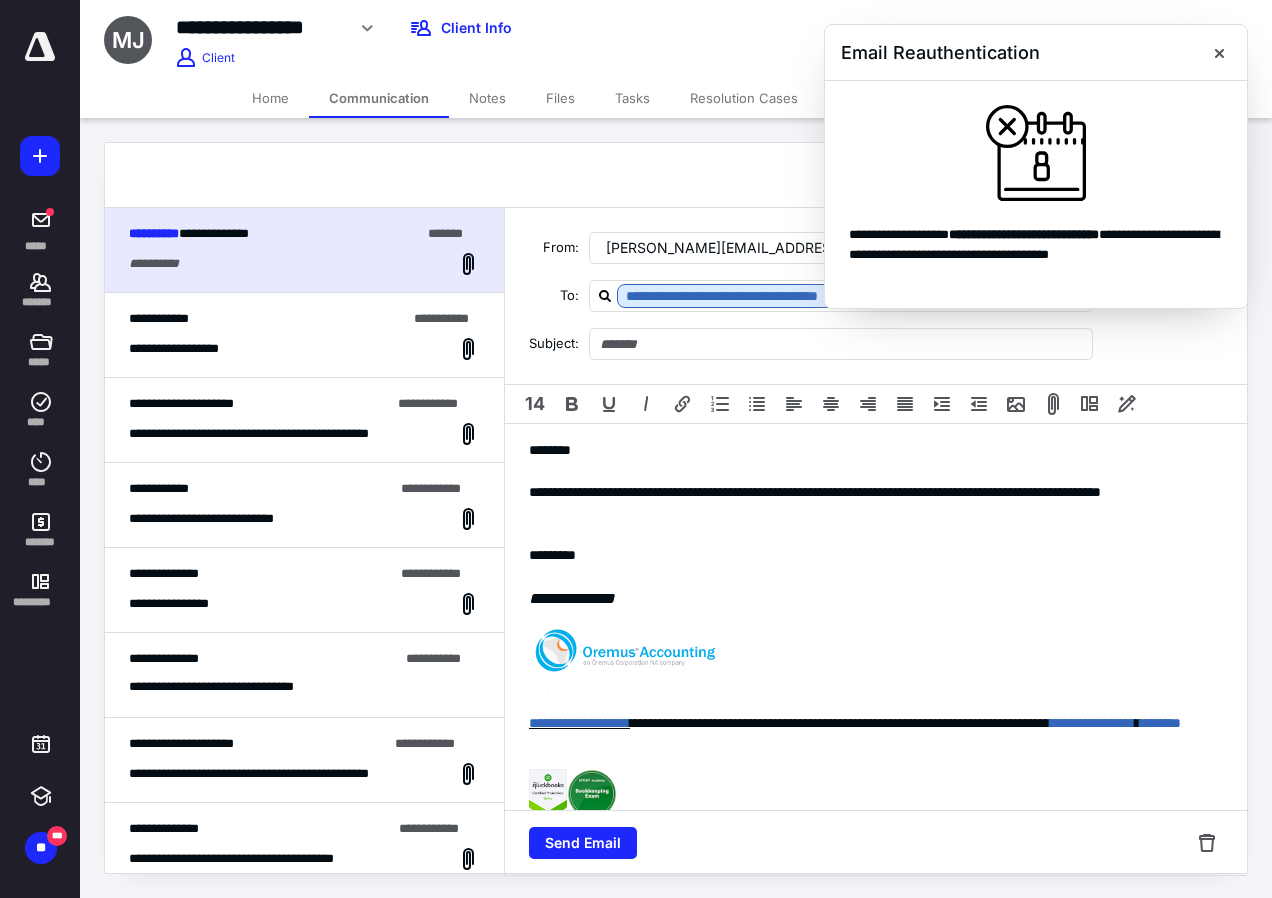 click at bounding box center [591, 175] 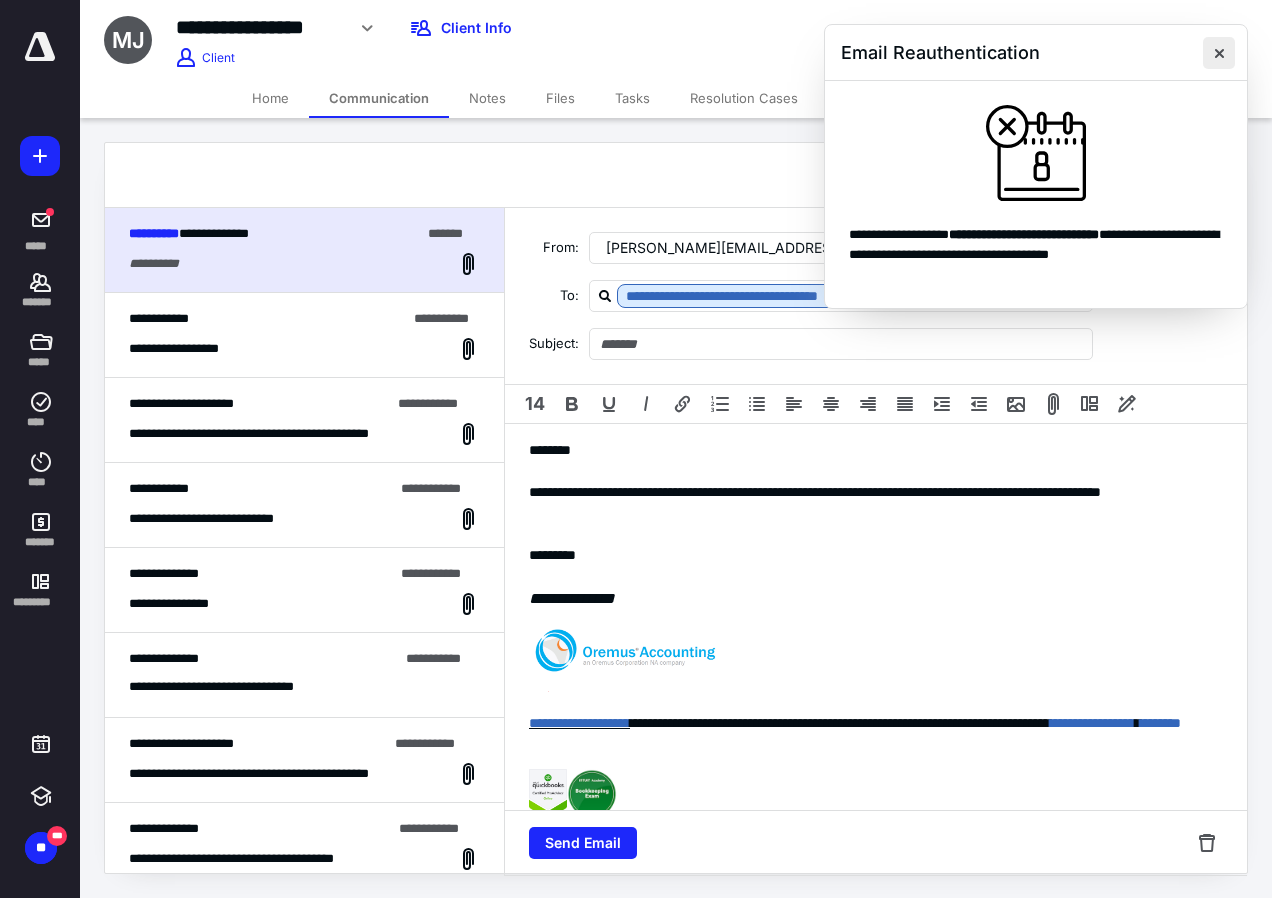 click at bounding box center (1219, 53) 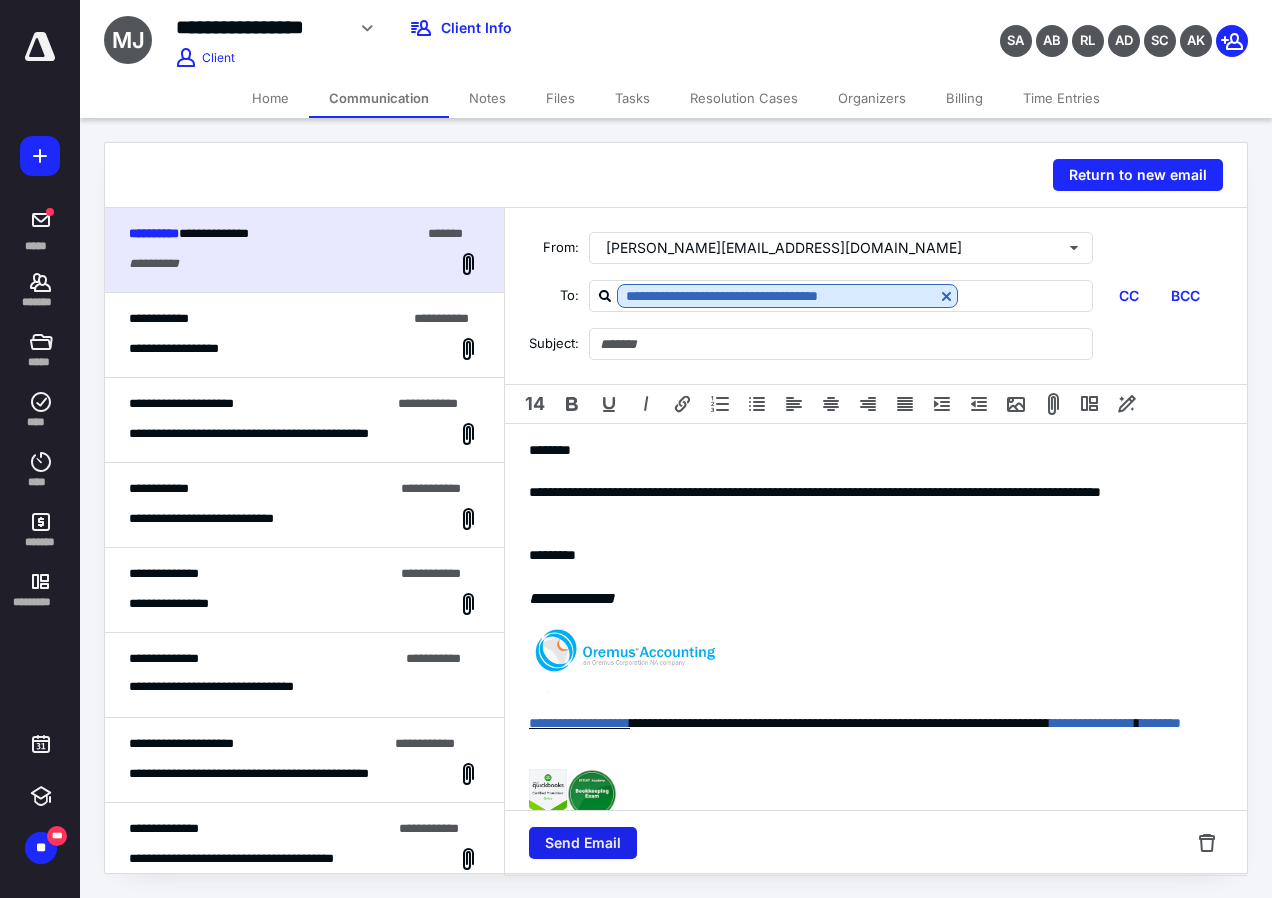 click on "Send Email" at bounding box center (583, 843) 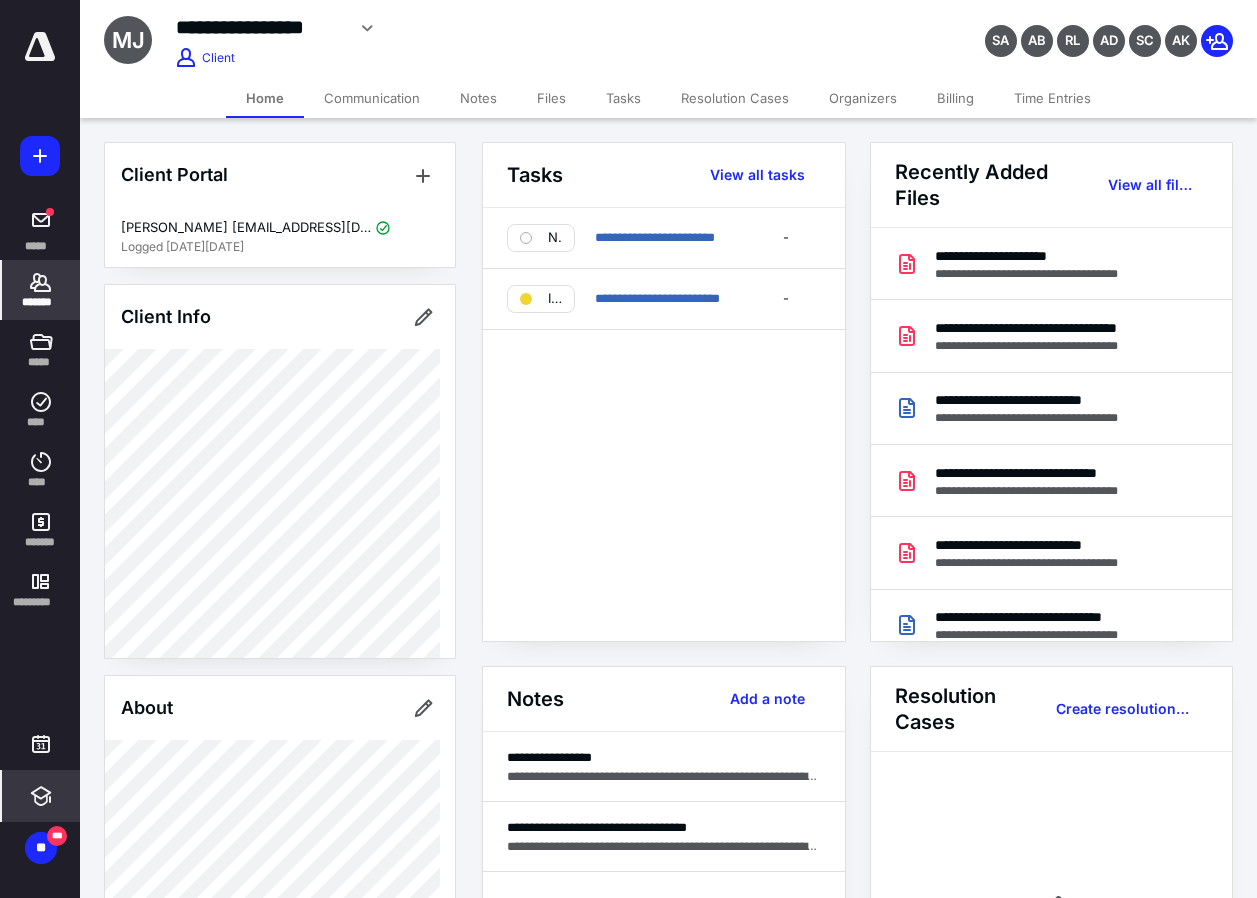 click 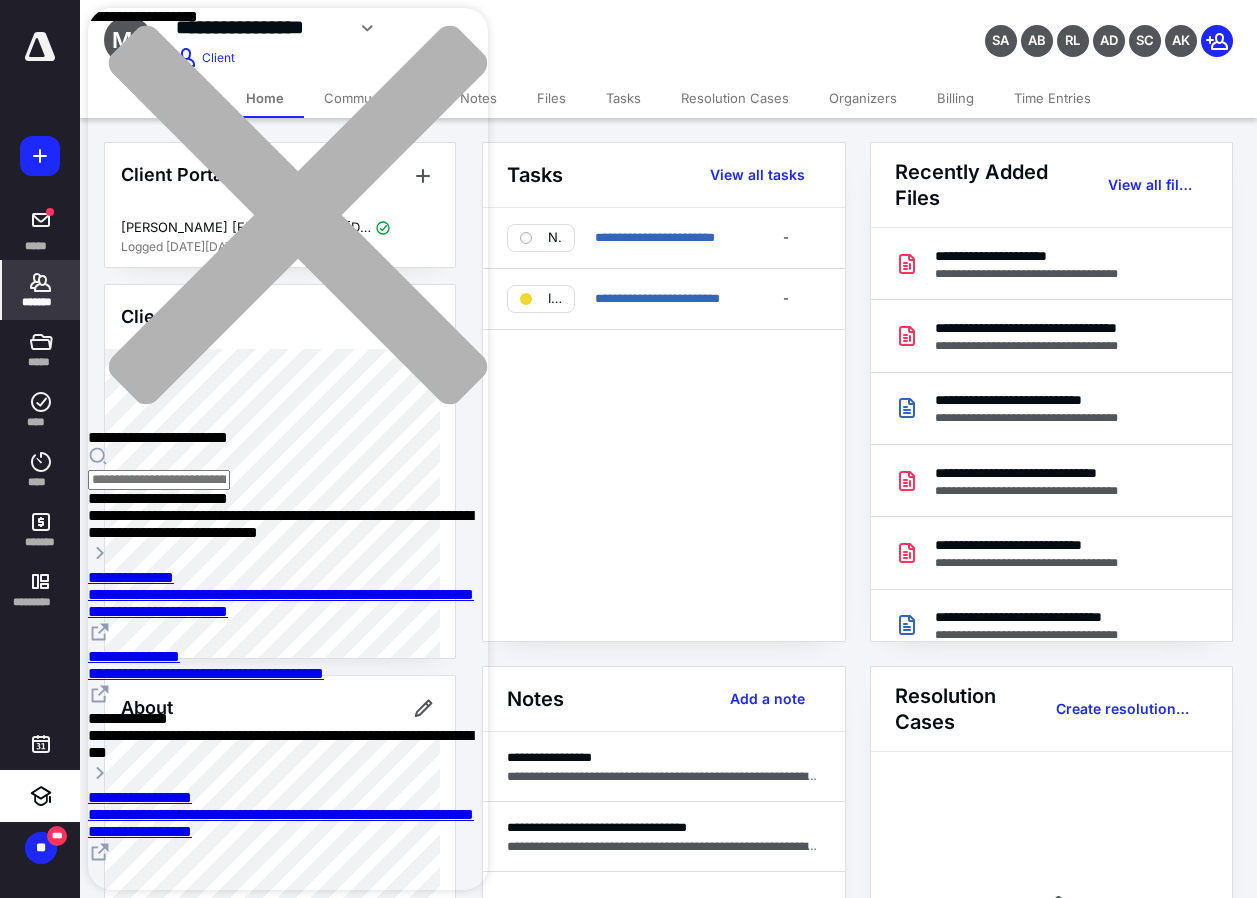 click on "**********" at bounding box center (288, 814) 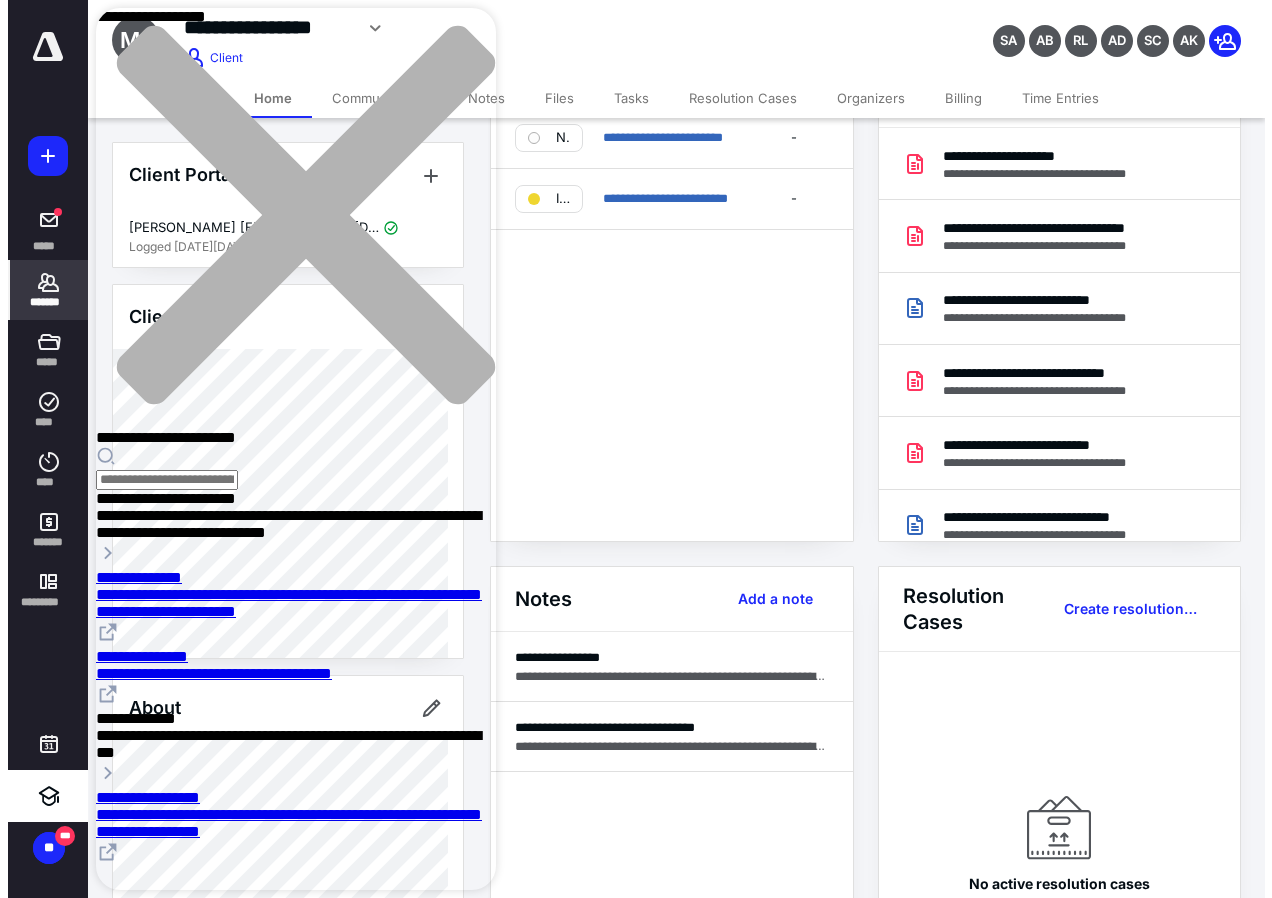 scroll, scrollTop: 0, scrollLeft: 0, axis: both 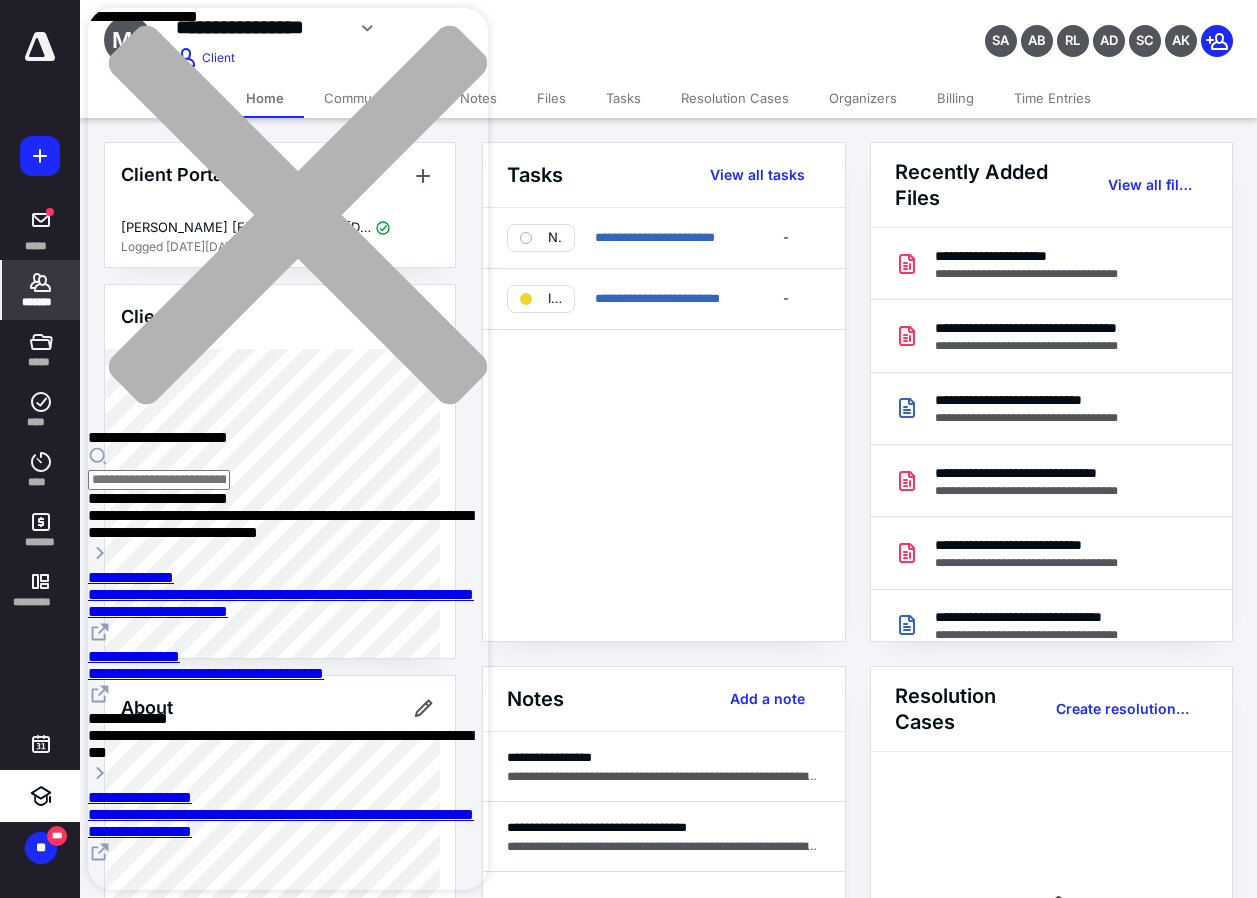 click on "**********" at bounding box center (288, 828) 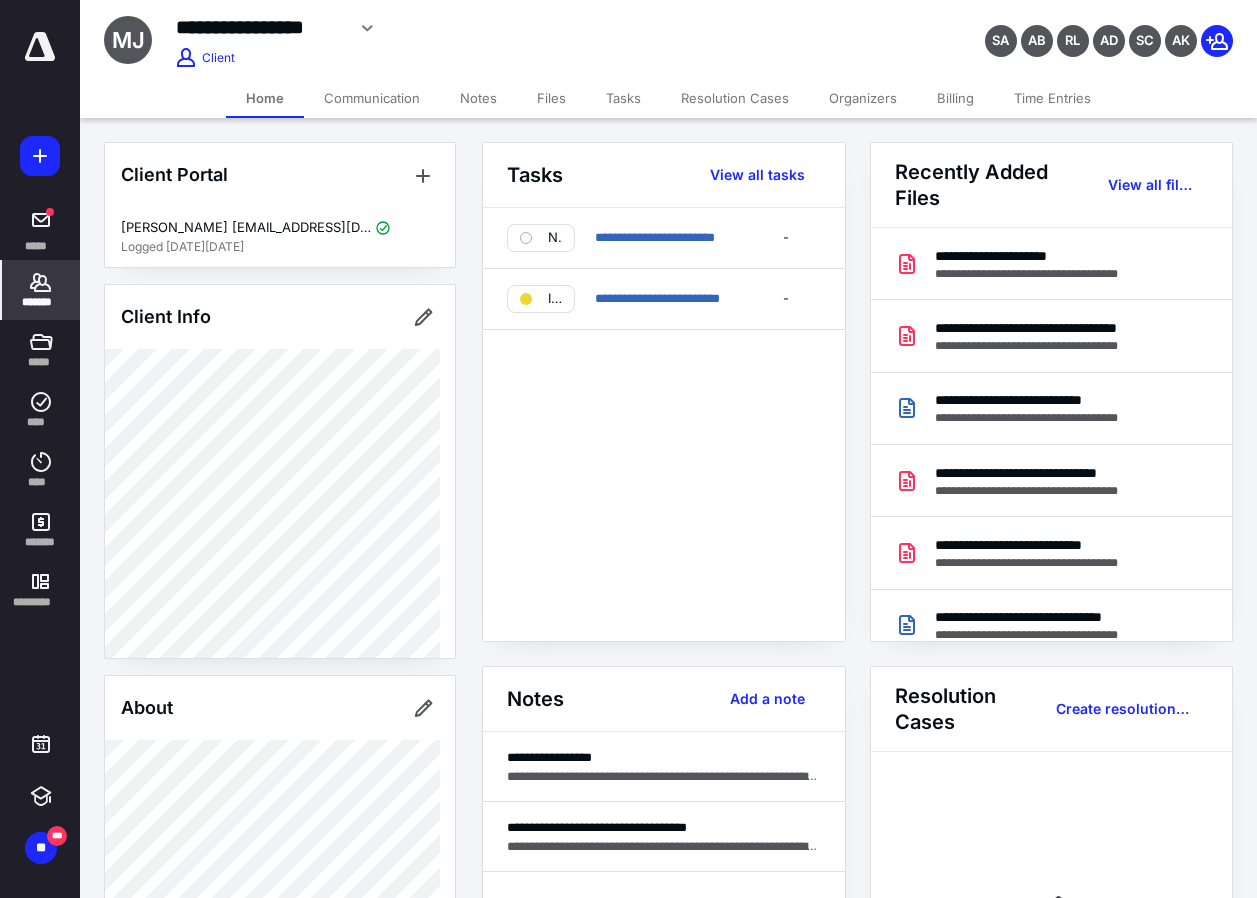 click on "*******" at bounding box center (41, 302) 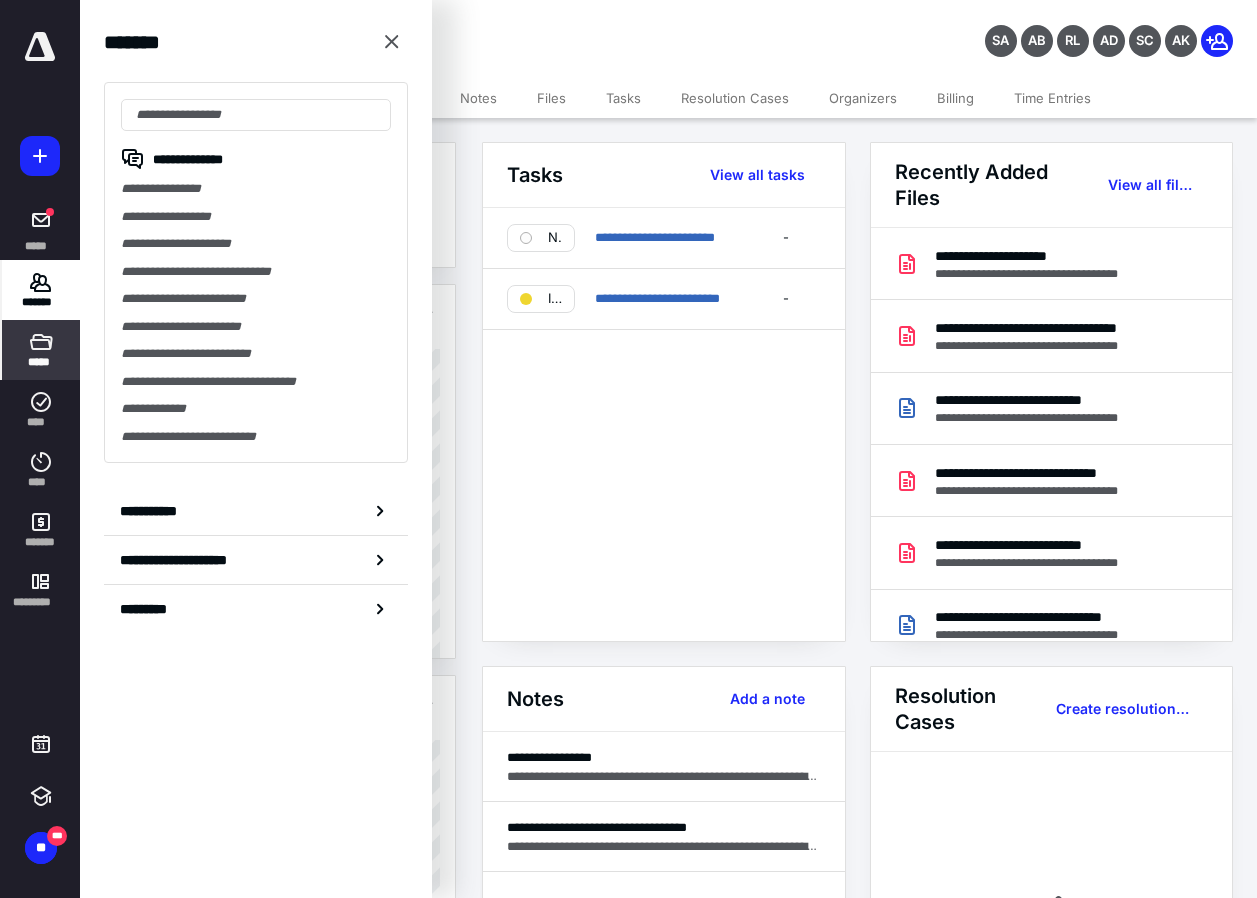 click on "*****" at bounding box center [40, 362] 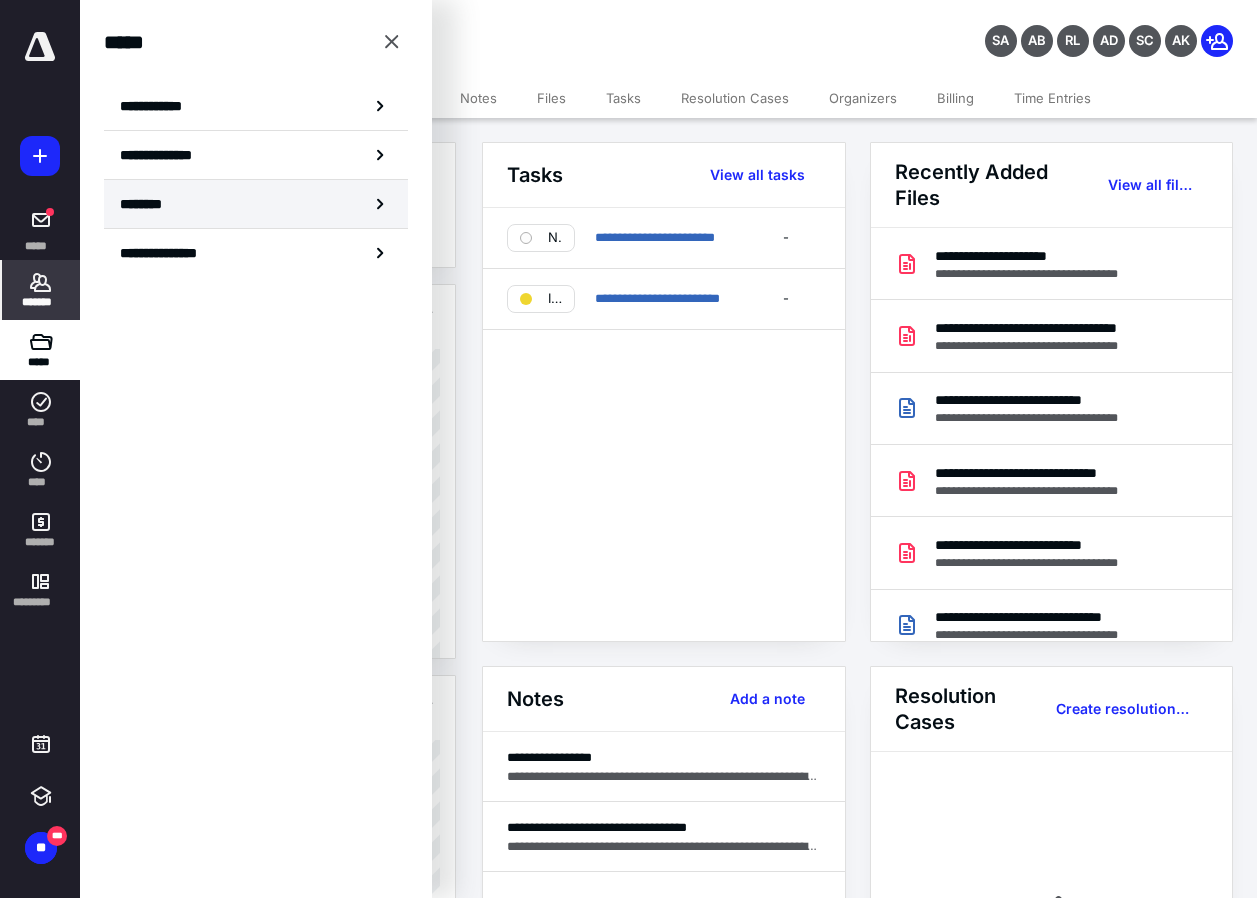 click on "********" at bounding box center (148, 204) 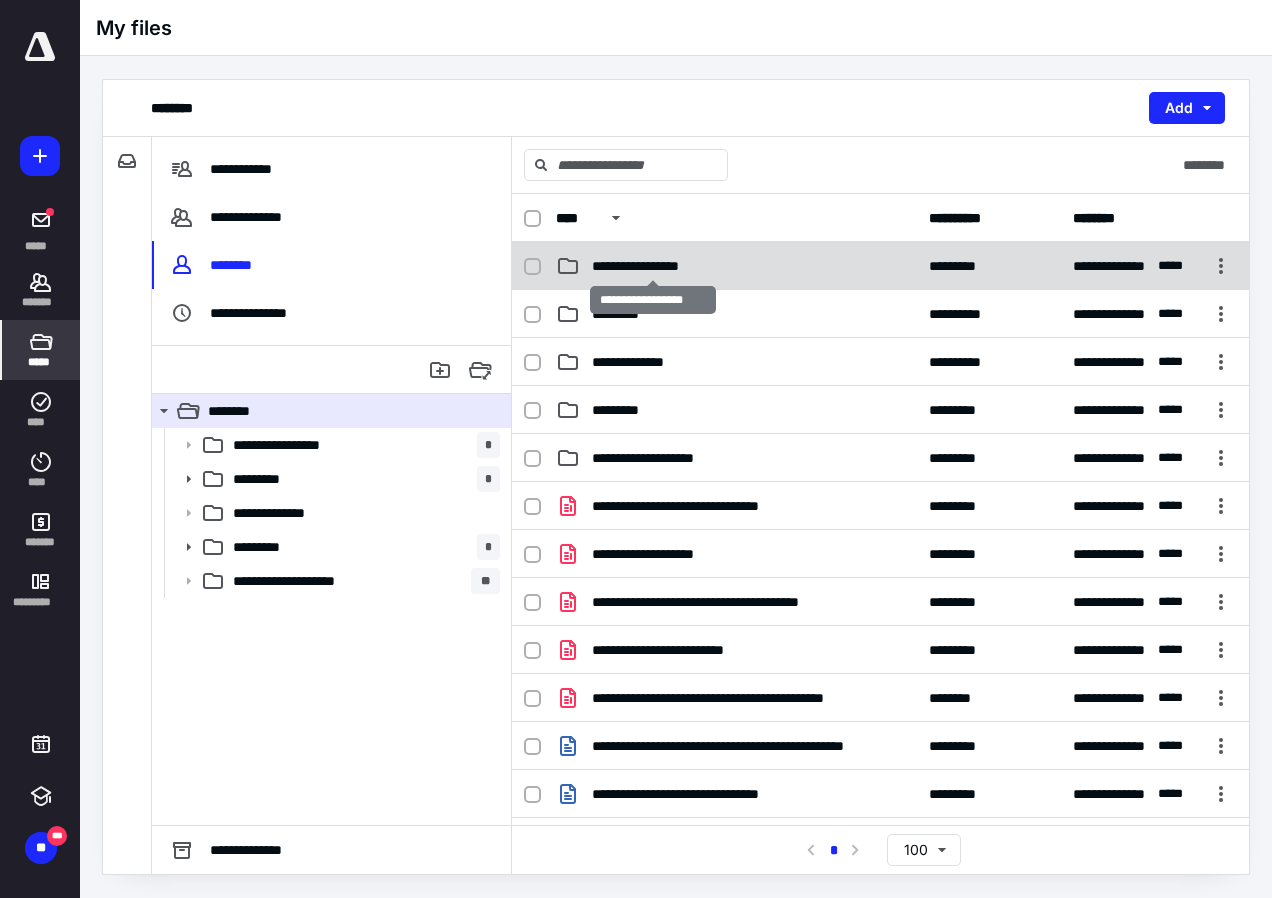 click on "**********" at bounding box center [652, 266] 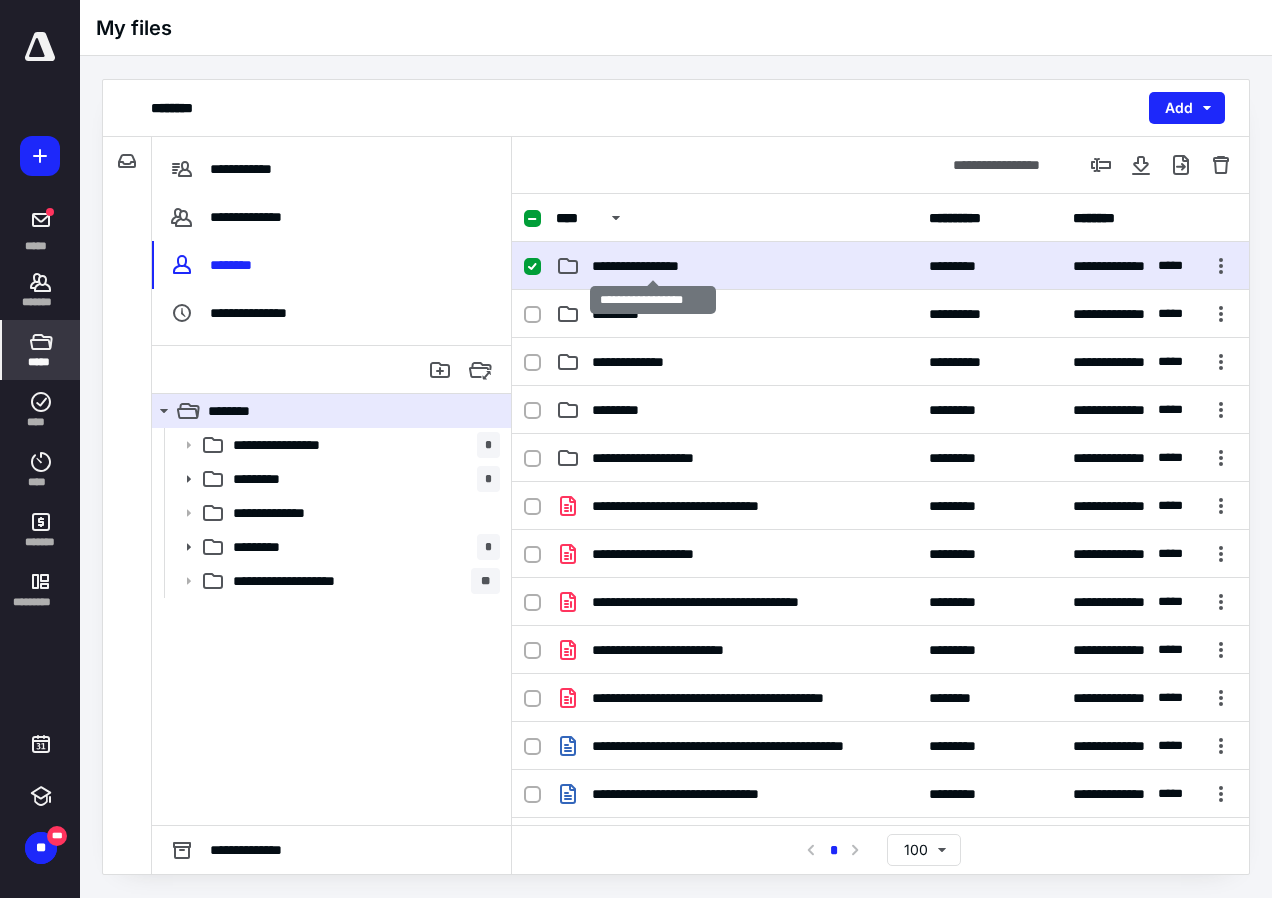 click on "**********" at bounding box center (652, 266) 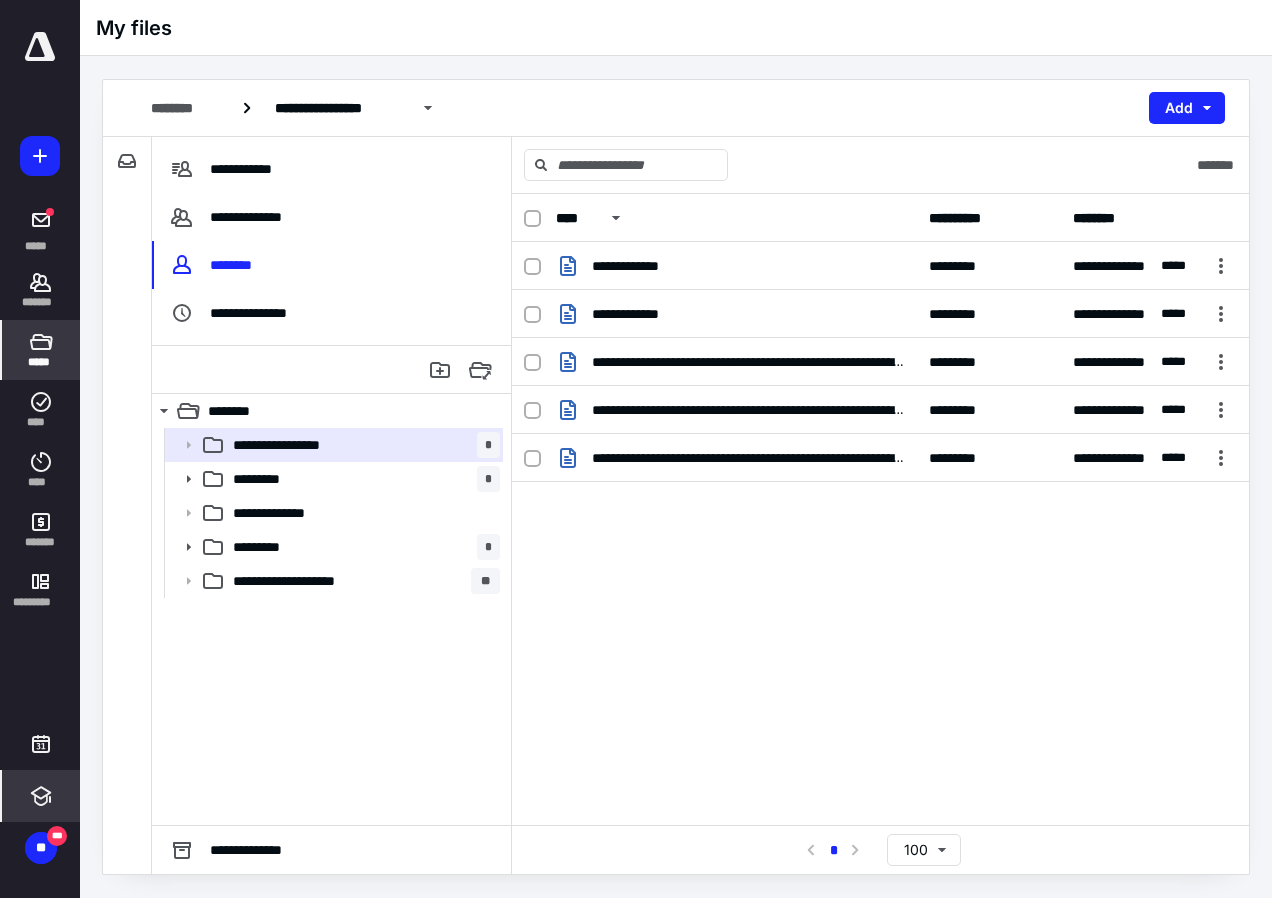 click 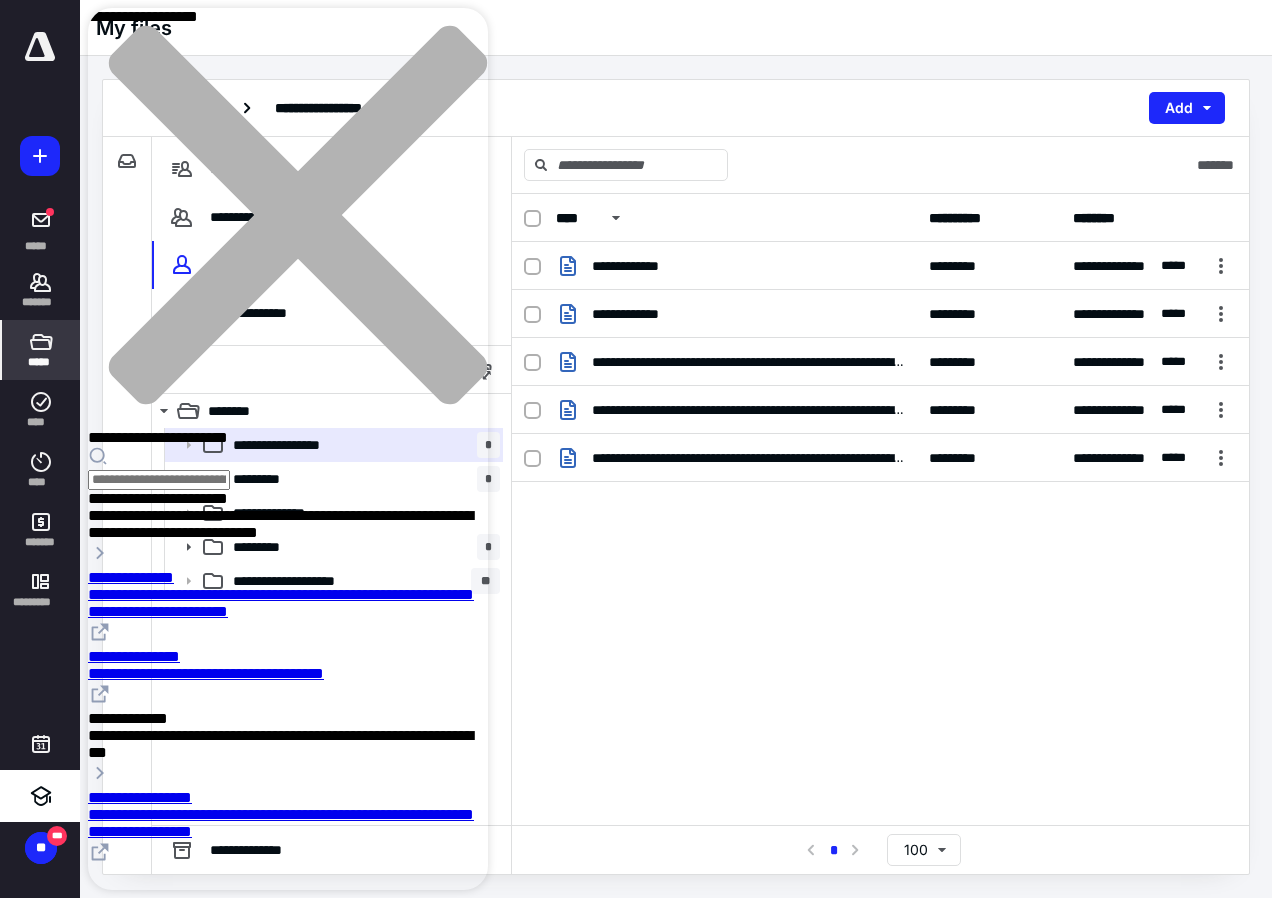 click on "My files" at bounding box center [676, 28] 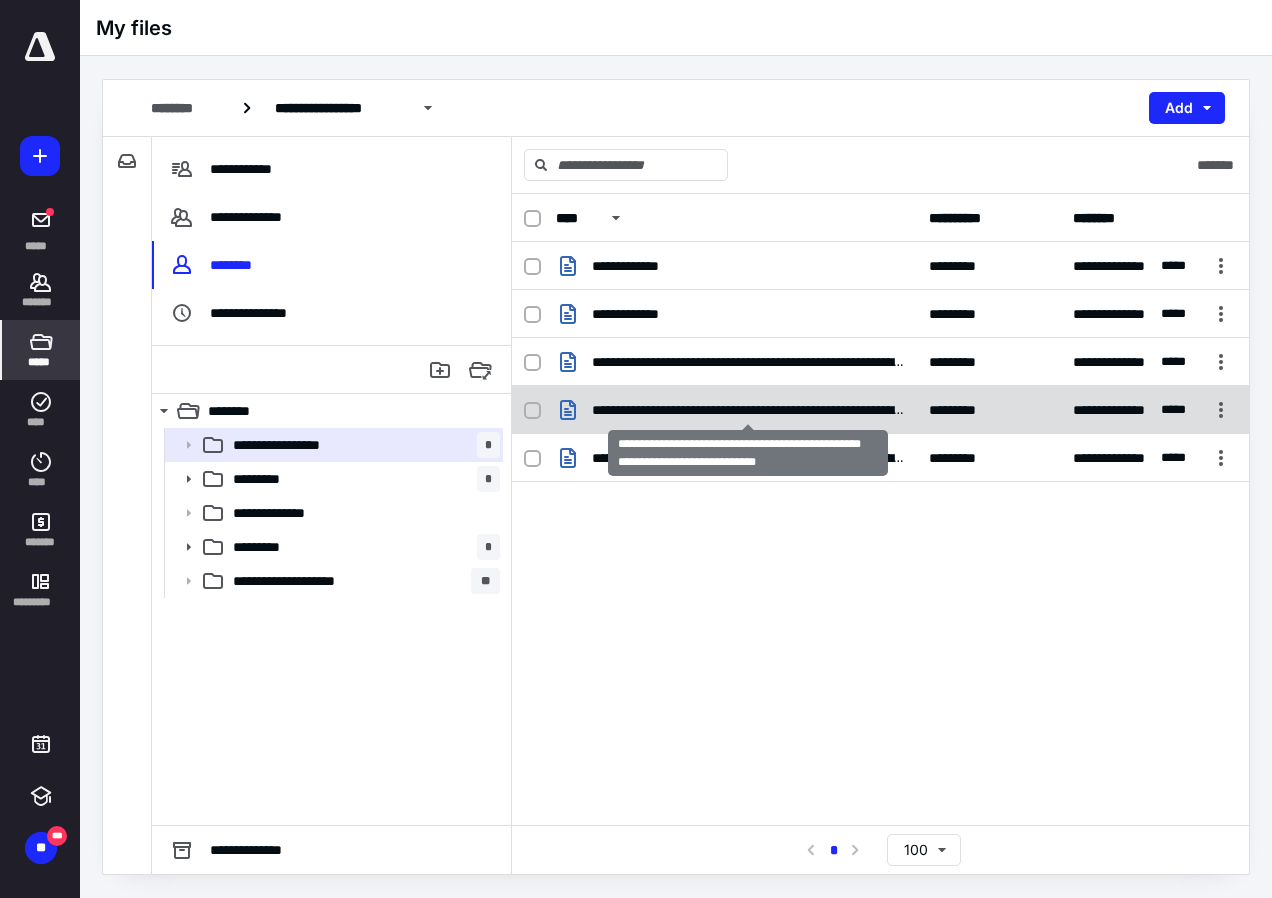 click on "**********" at bounding box center (748, 410) 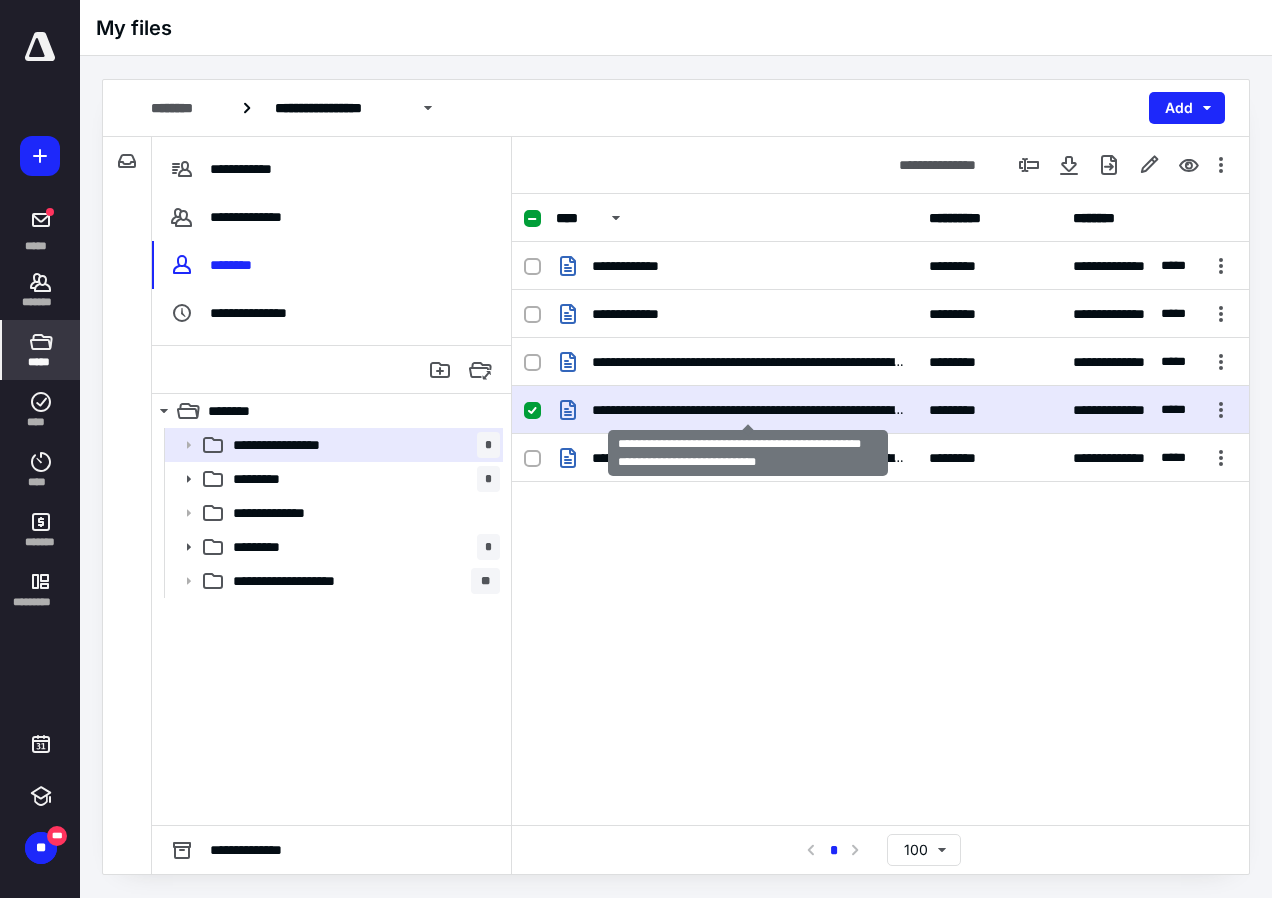 click on "**********" at bounding box center (748, 410) 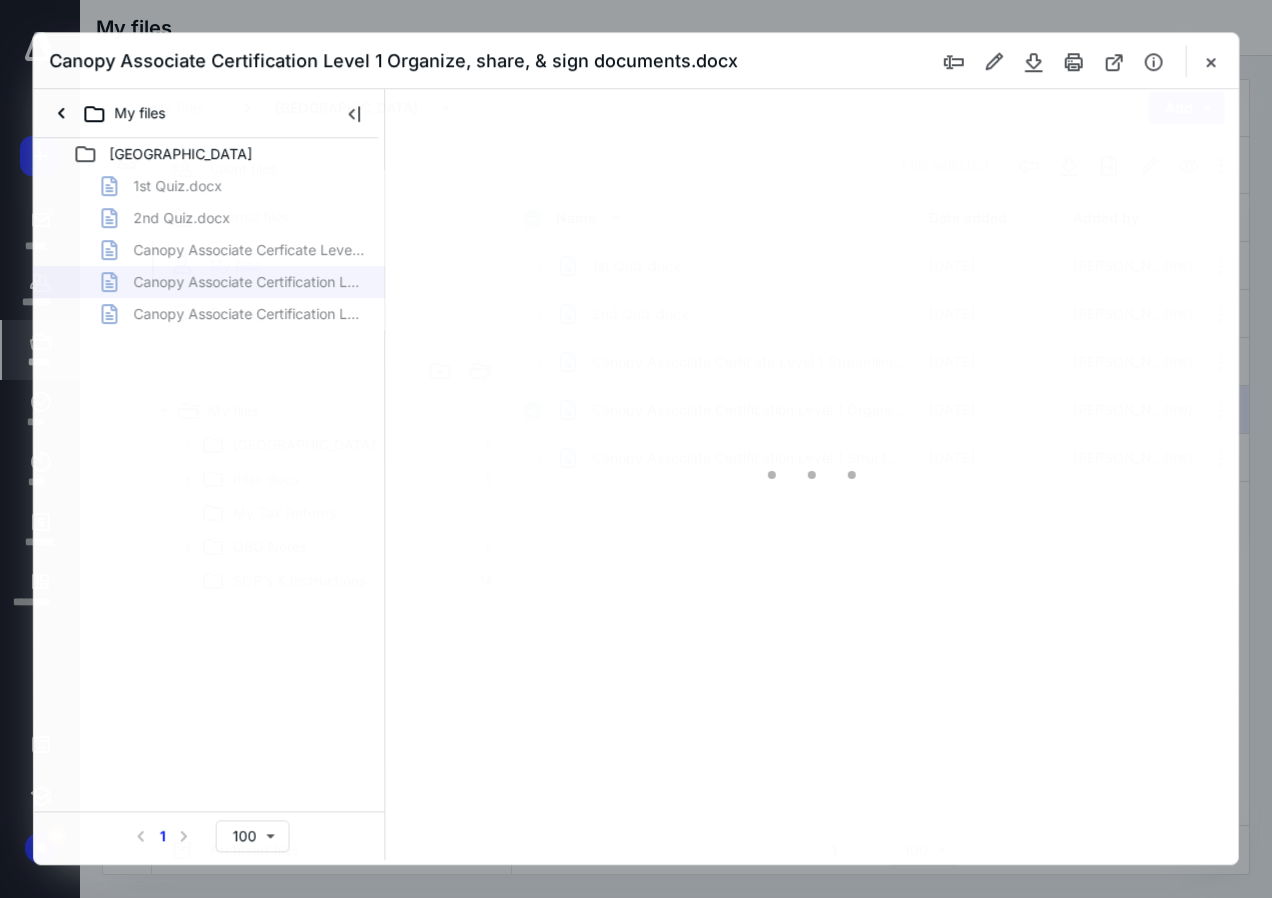 scroll, scrollTop: 0, scrollLeft: 0, axis: both 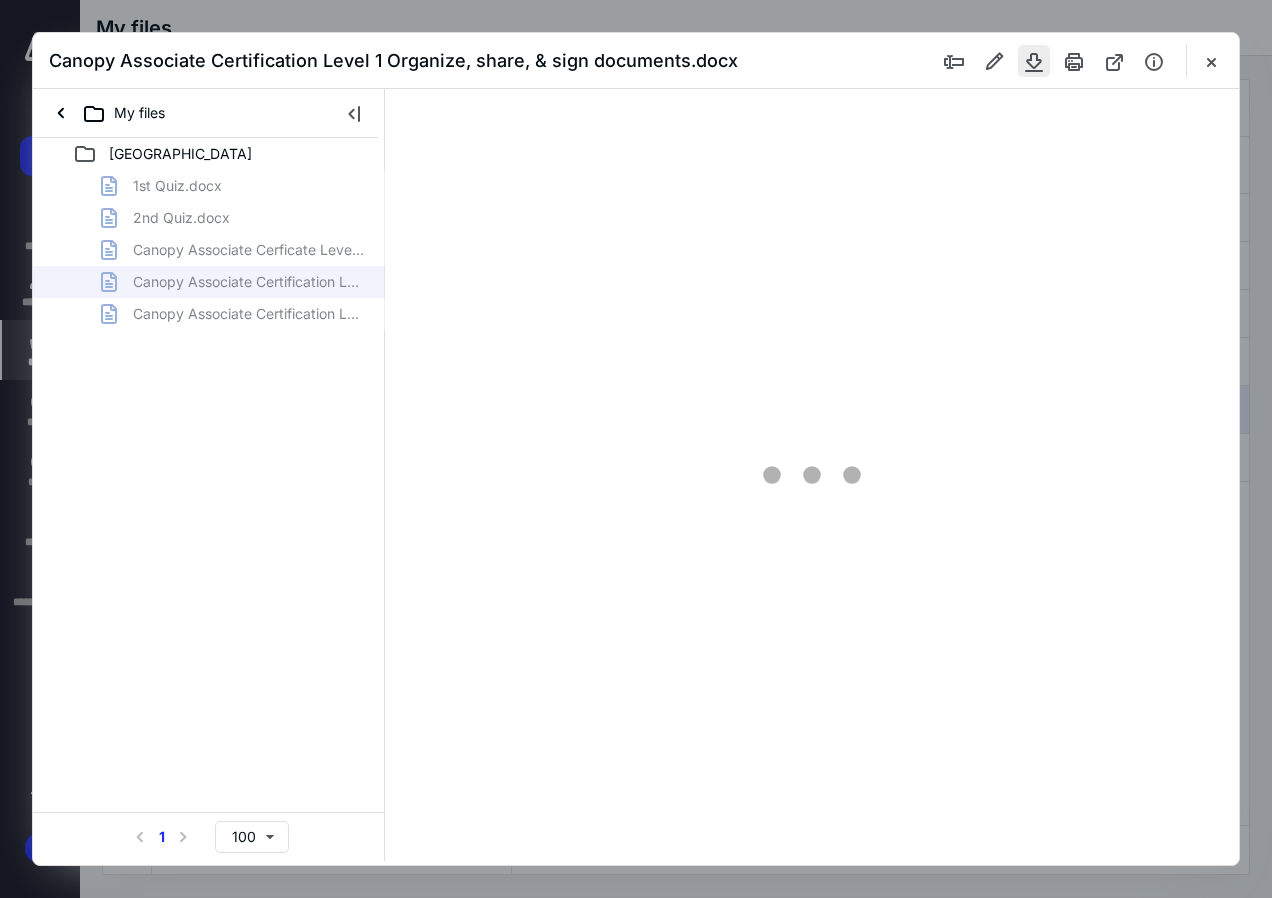 click at bounding box center [1034, 61] 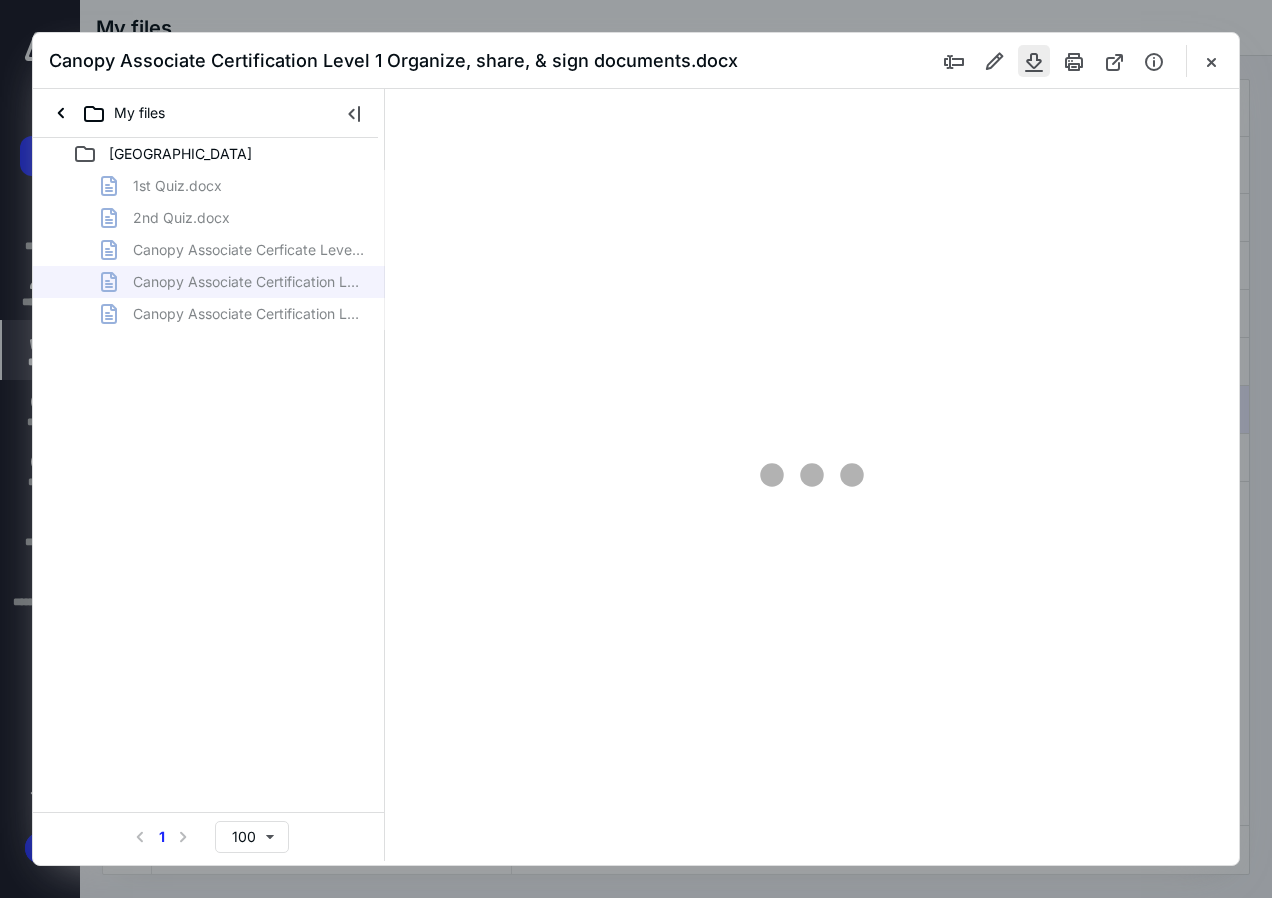 type on "136" 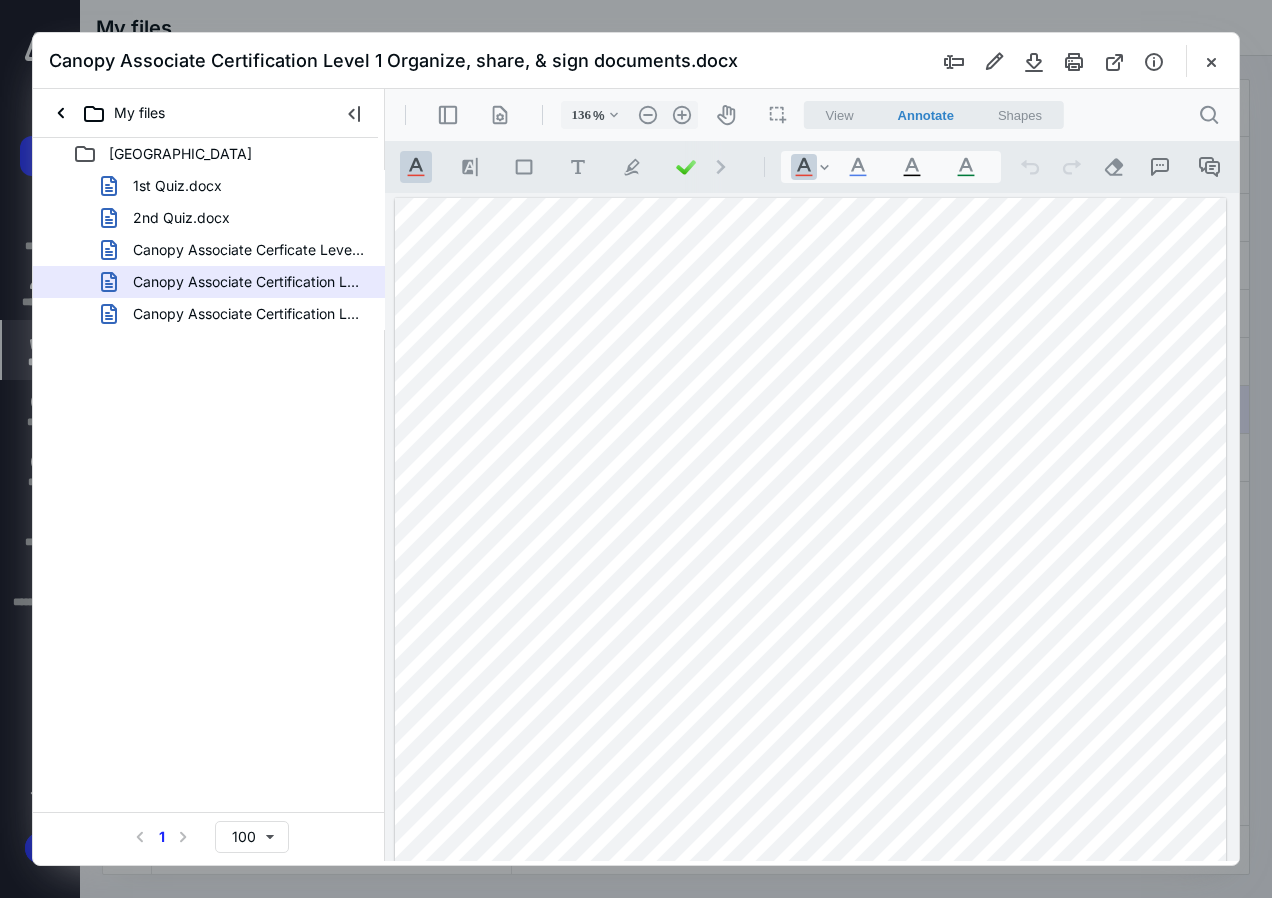 click at bounding box center [636, 449] 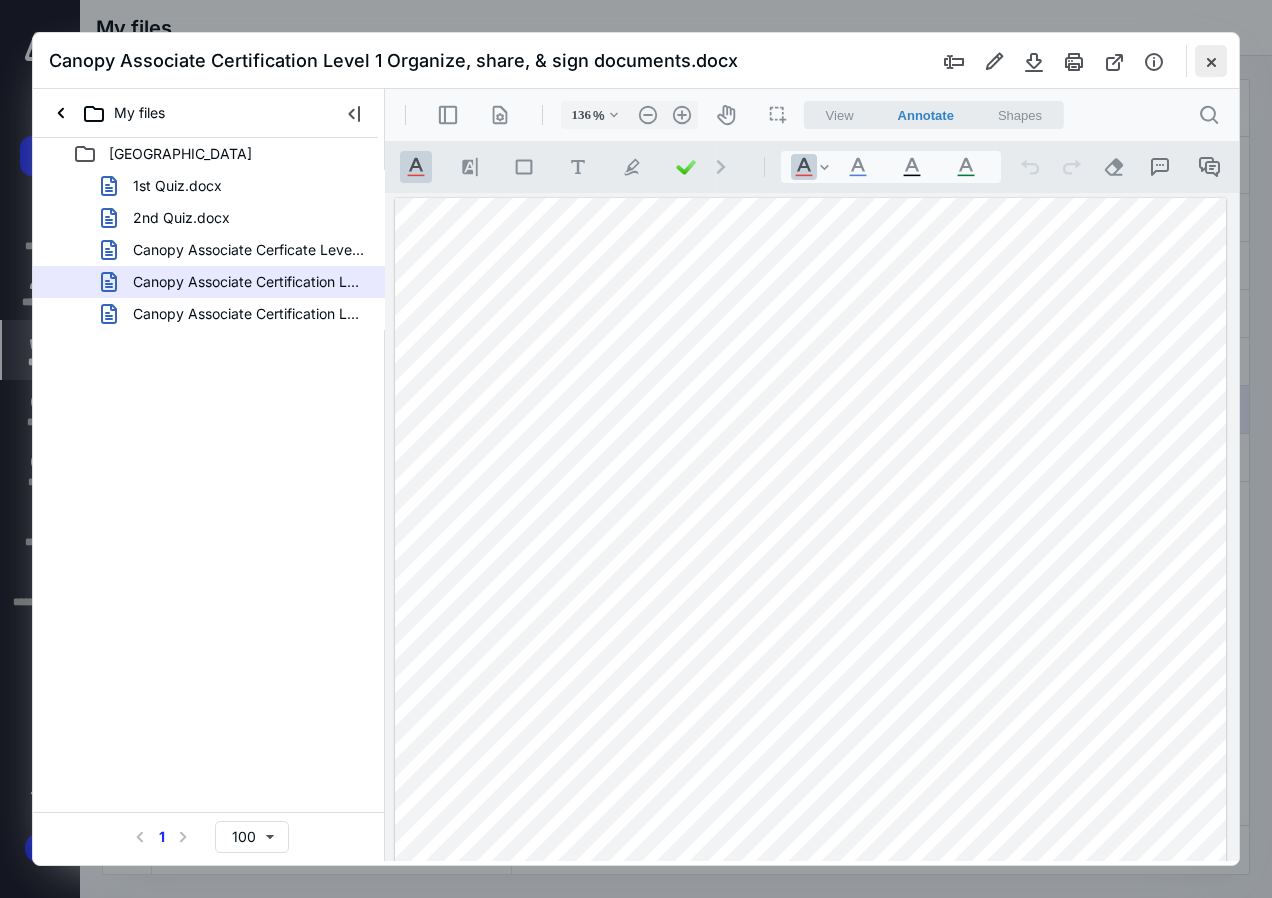 click at bounding box center (1211, 61) 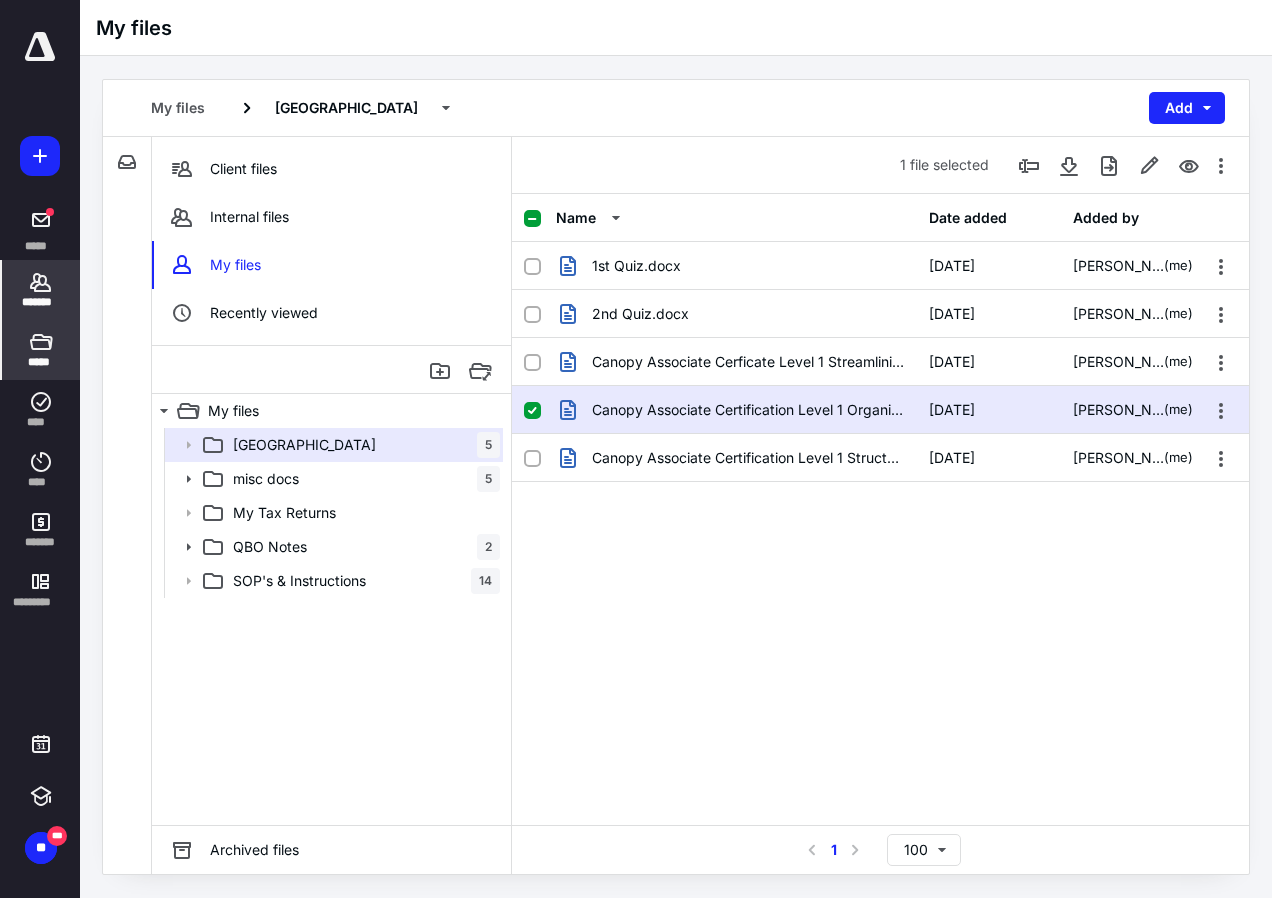 click on "*******" at bounding box center (41, 302) 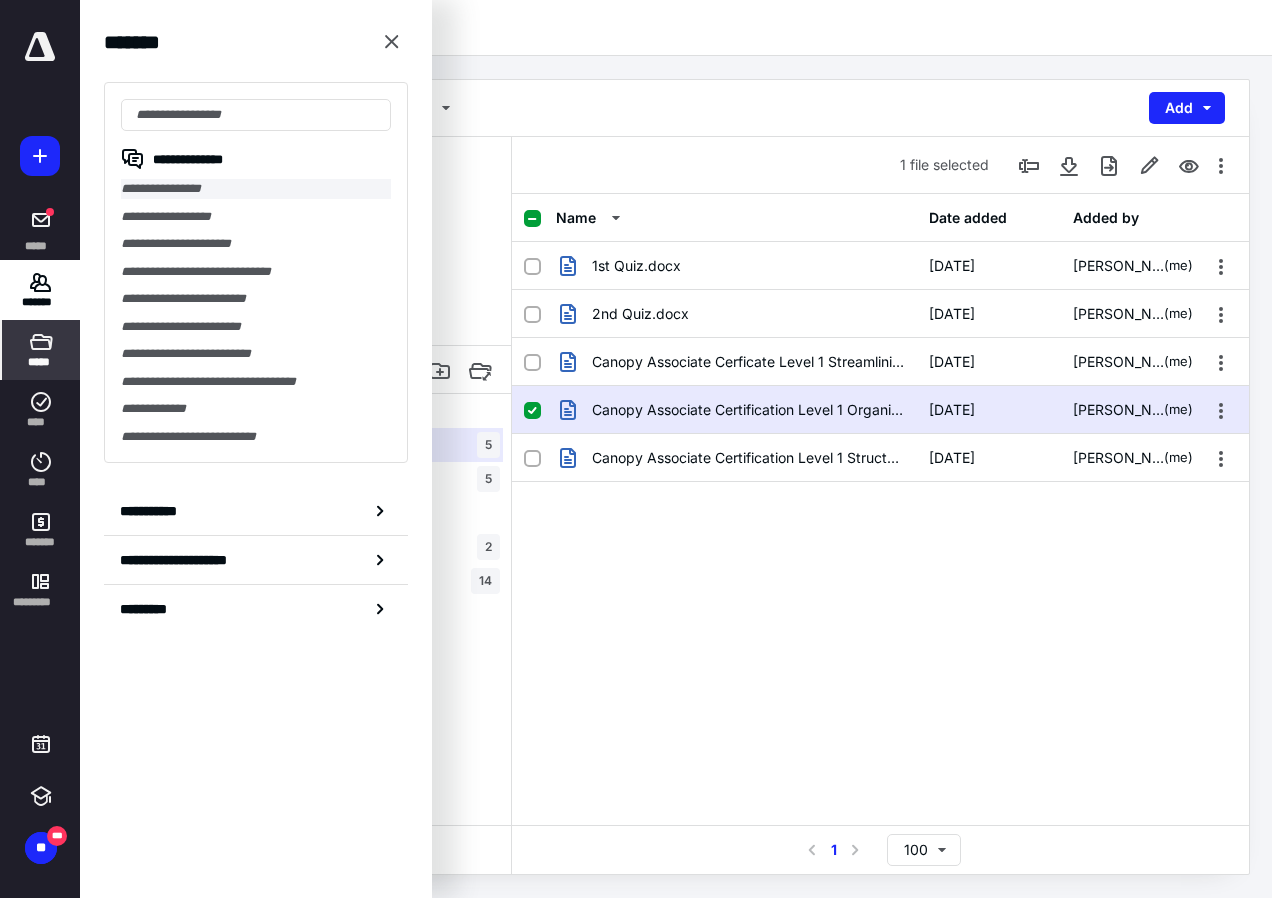 click on "**********" at bounding box center (256, 189) 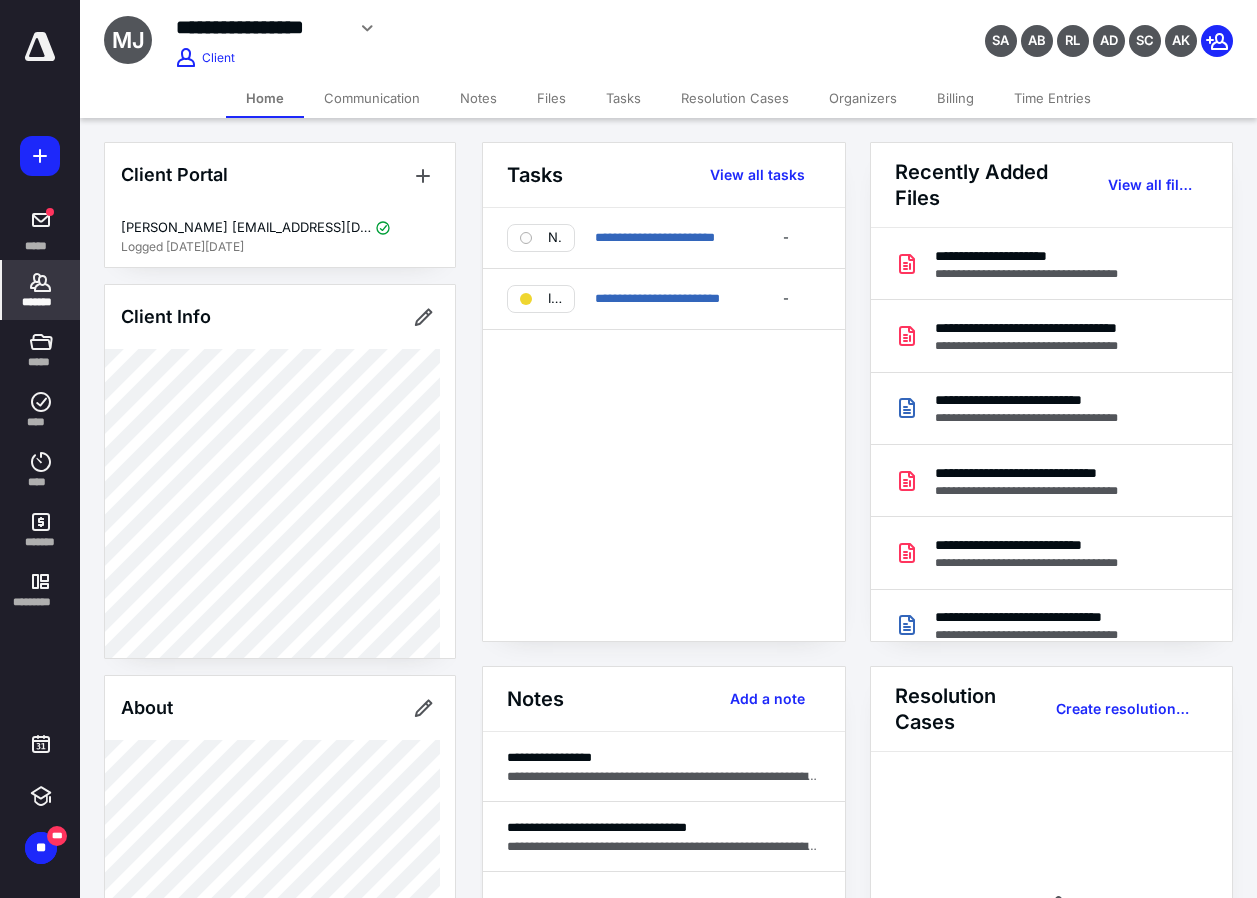 click on "Files" at bounding box center [551, 98] 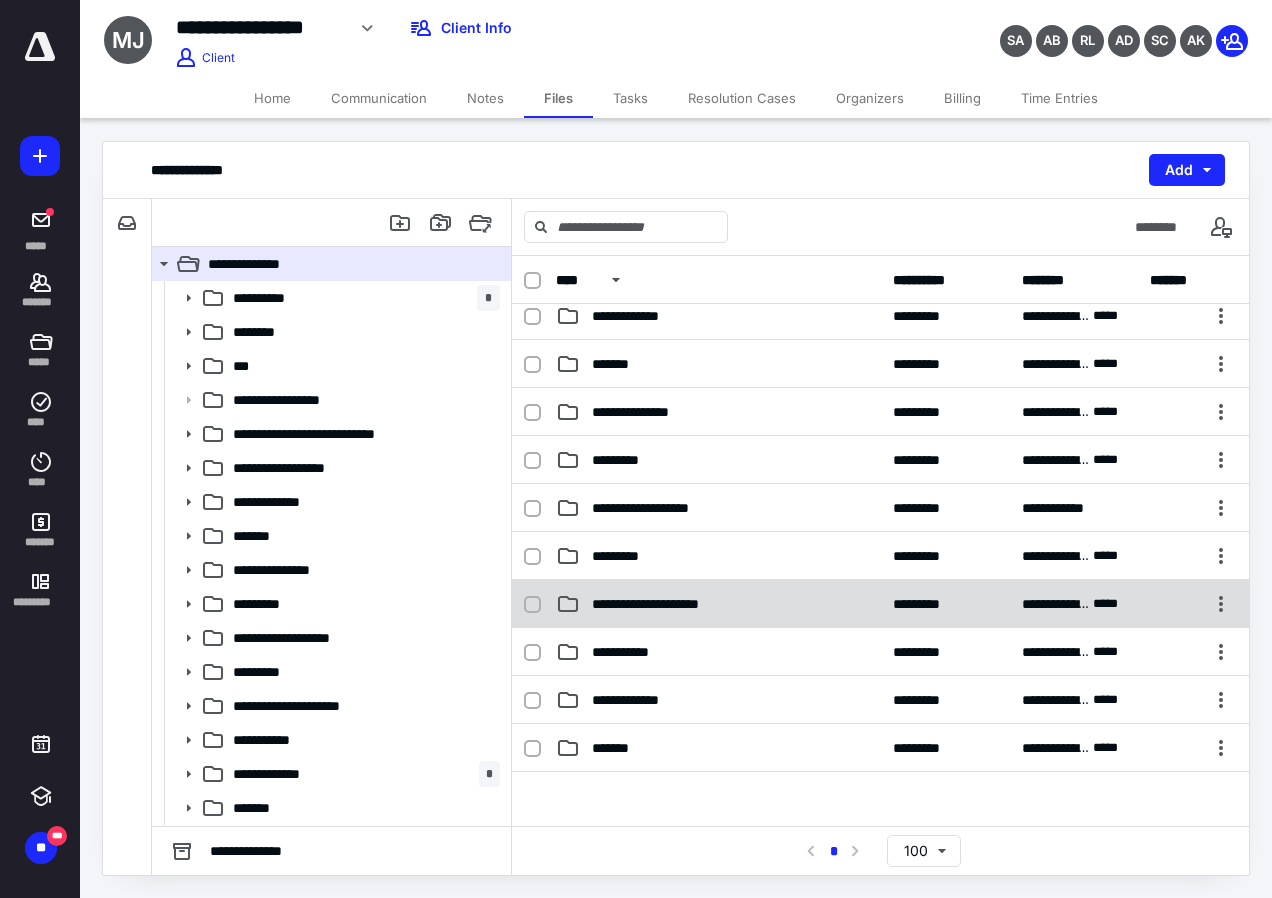scroll, scrollTop: 400, scrollLeft: 0, axis: vertical 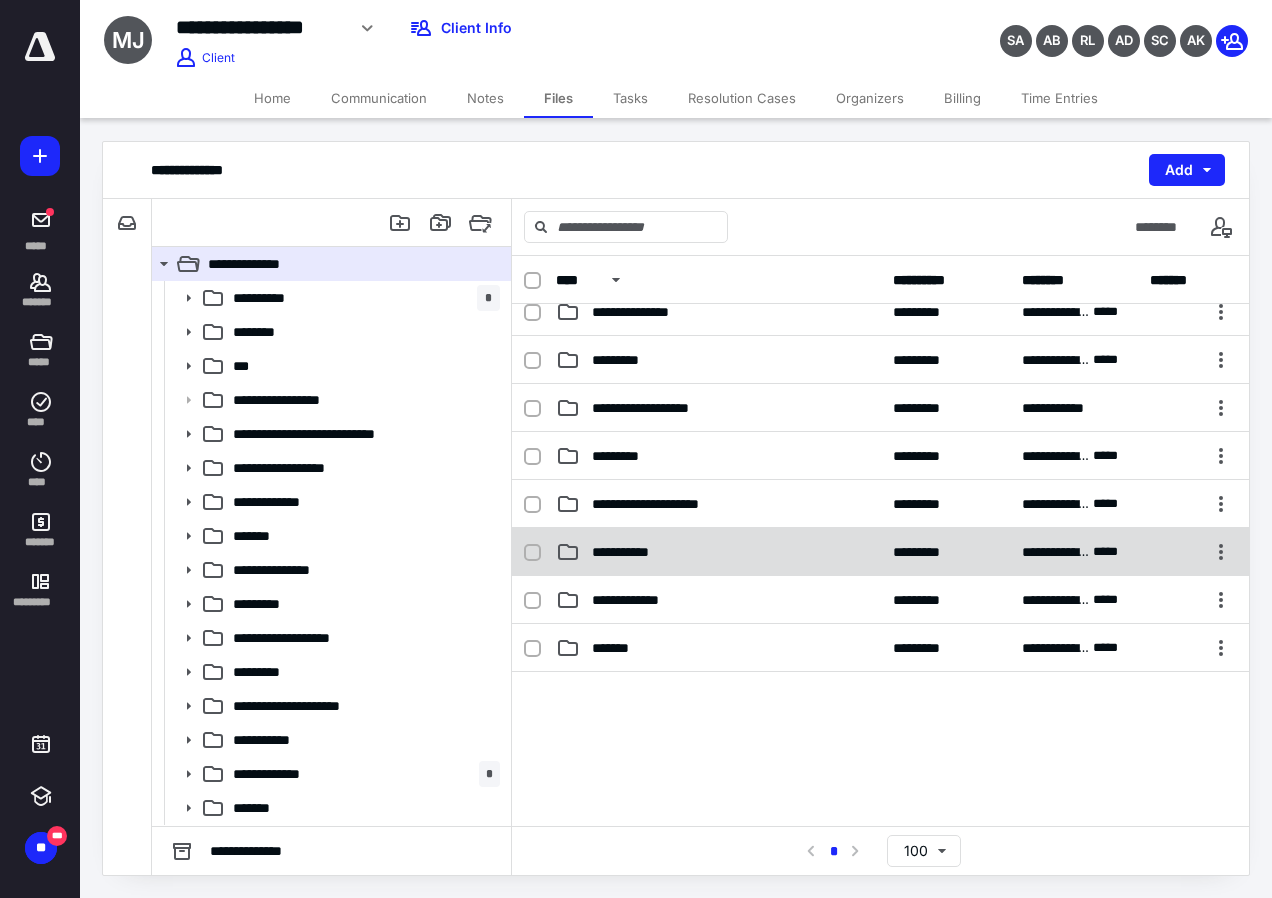 click on "**********" at bounding box center (631, 552) 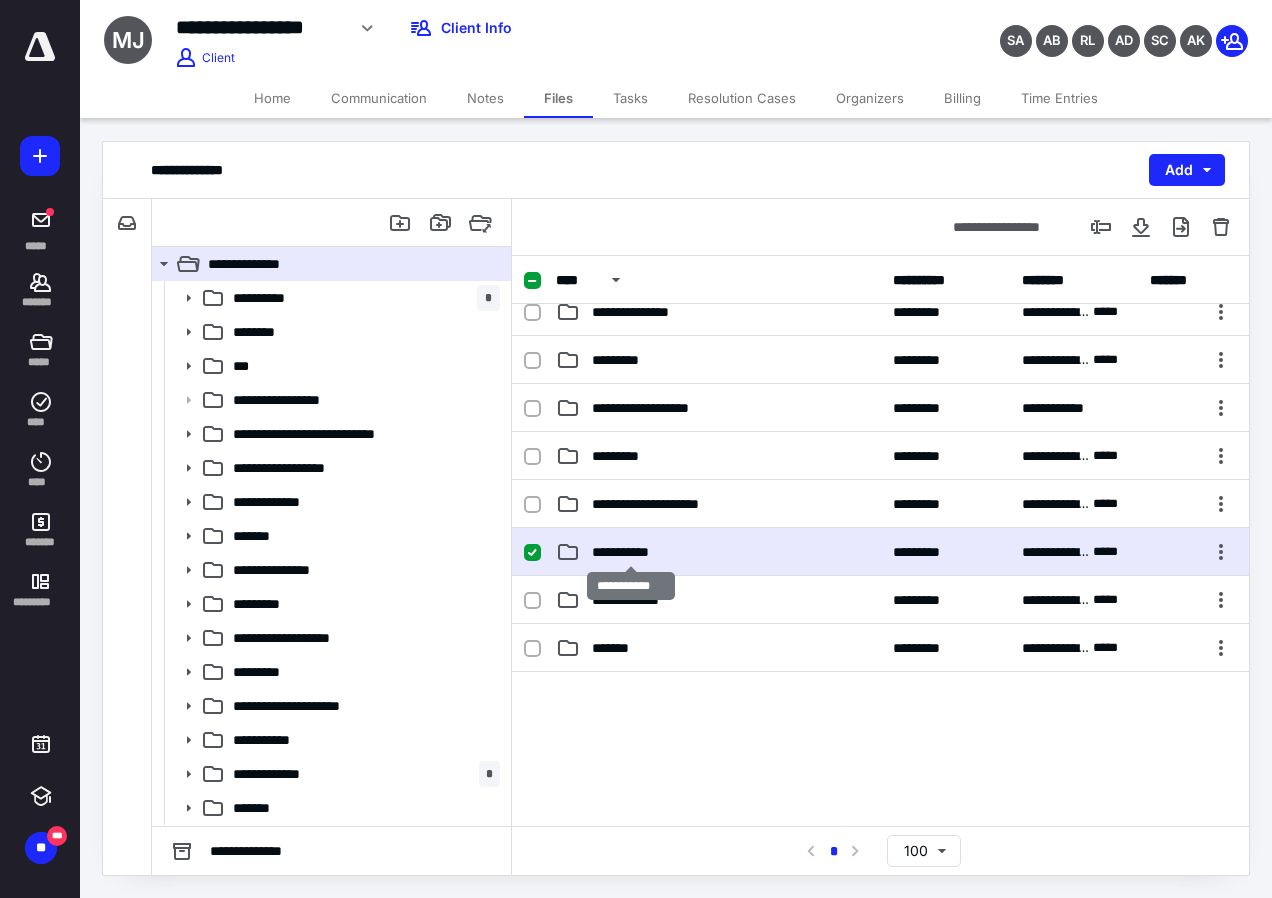 click on "**********" at bounding box center (631, 552) 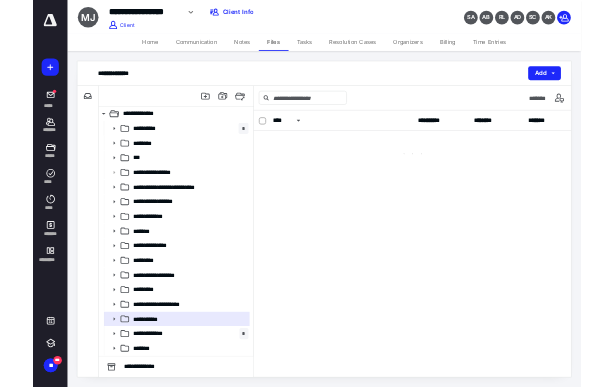 scroll, scrollTop: 0, scrollLeft: 0, axis: both 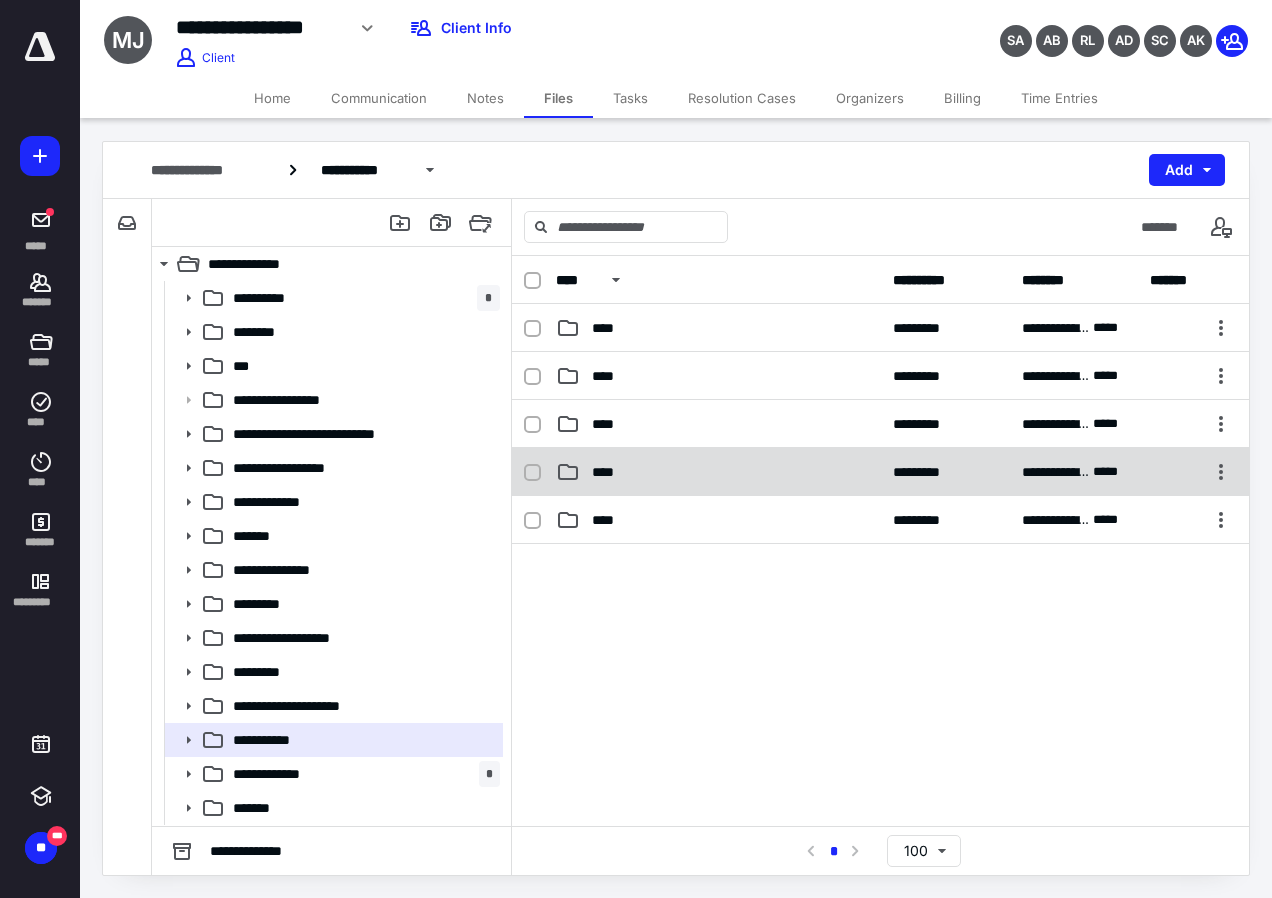 click on "****" at bounding box center (718, 472) 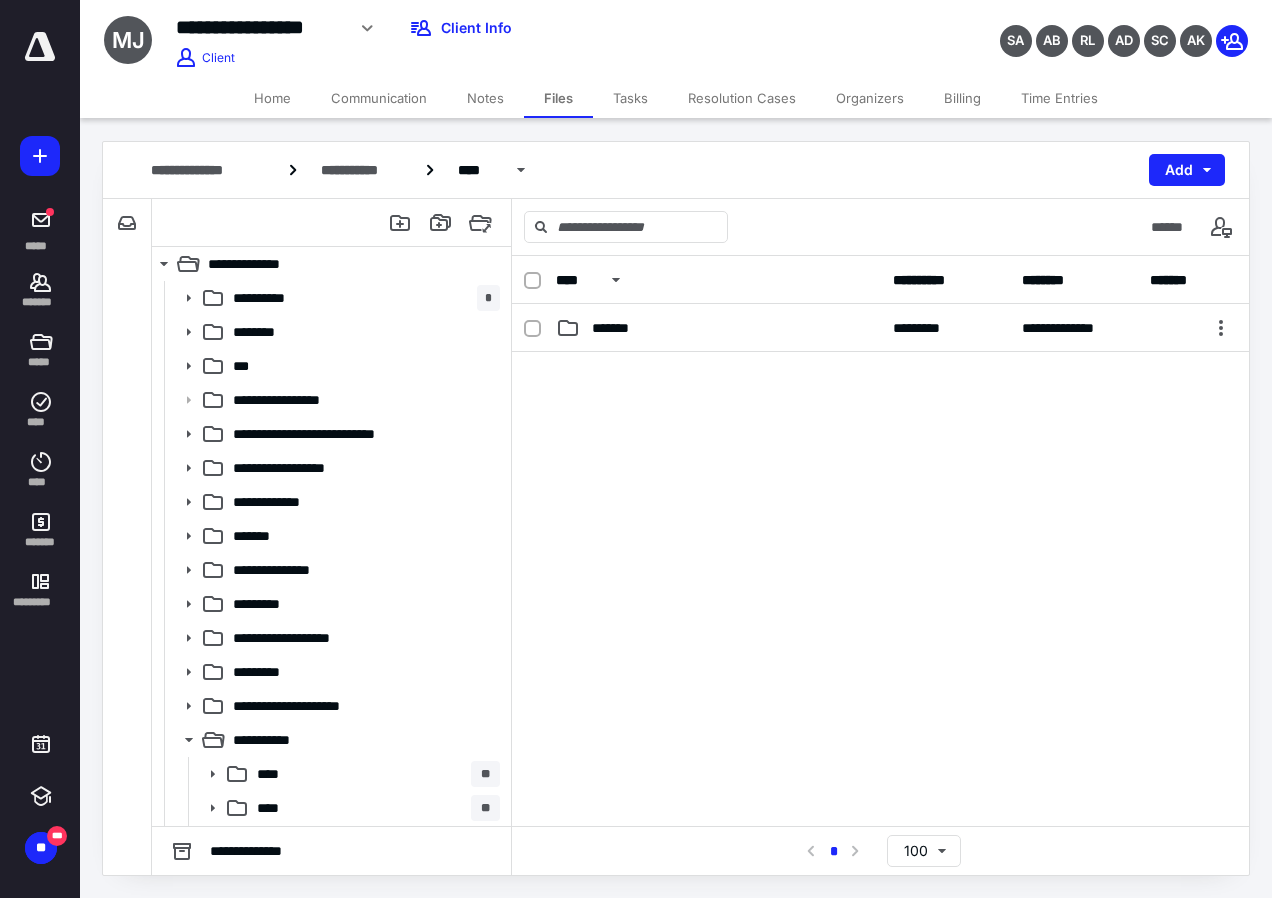 click on "**********" at bounding box center [880, 280] 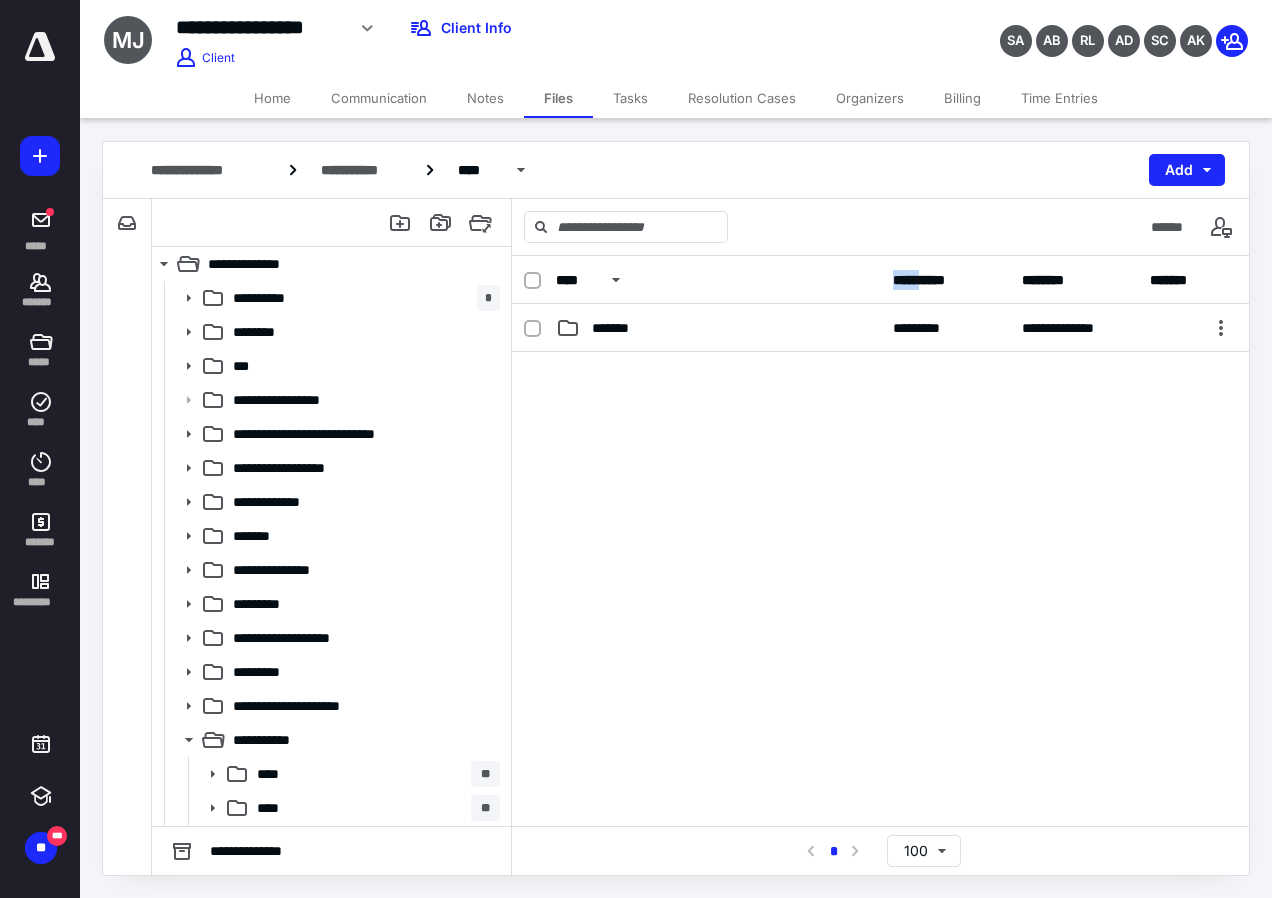 click on "**********" at bounding box center (880, 280) 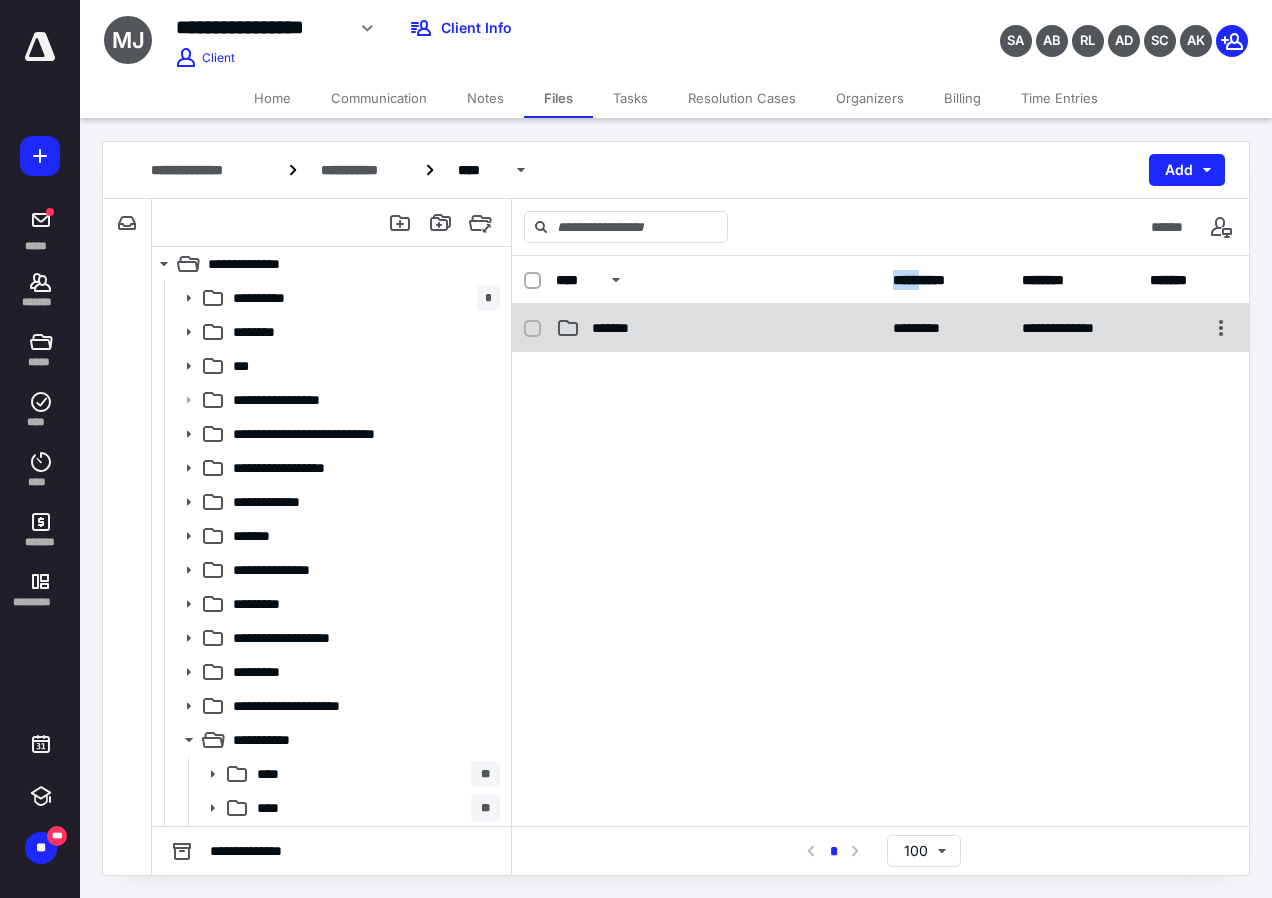 click on "*******" at bounding box center [621, 328] 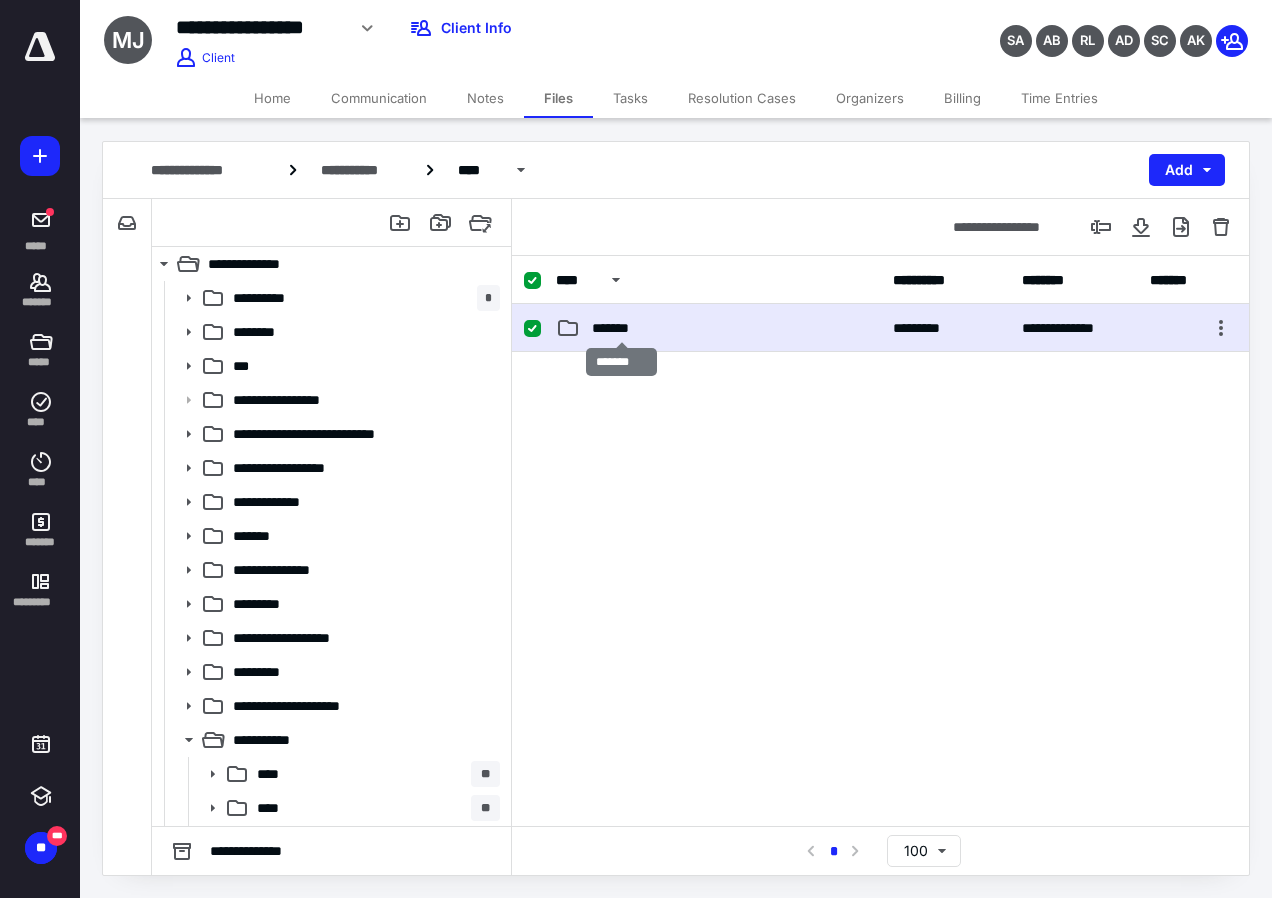 click on "*******" at bounding box center [621, 328] 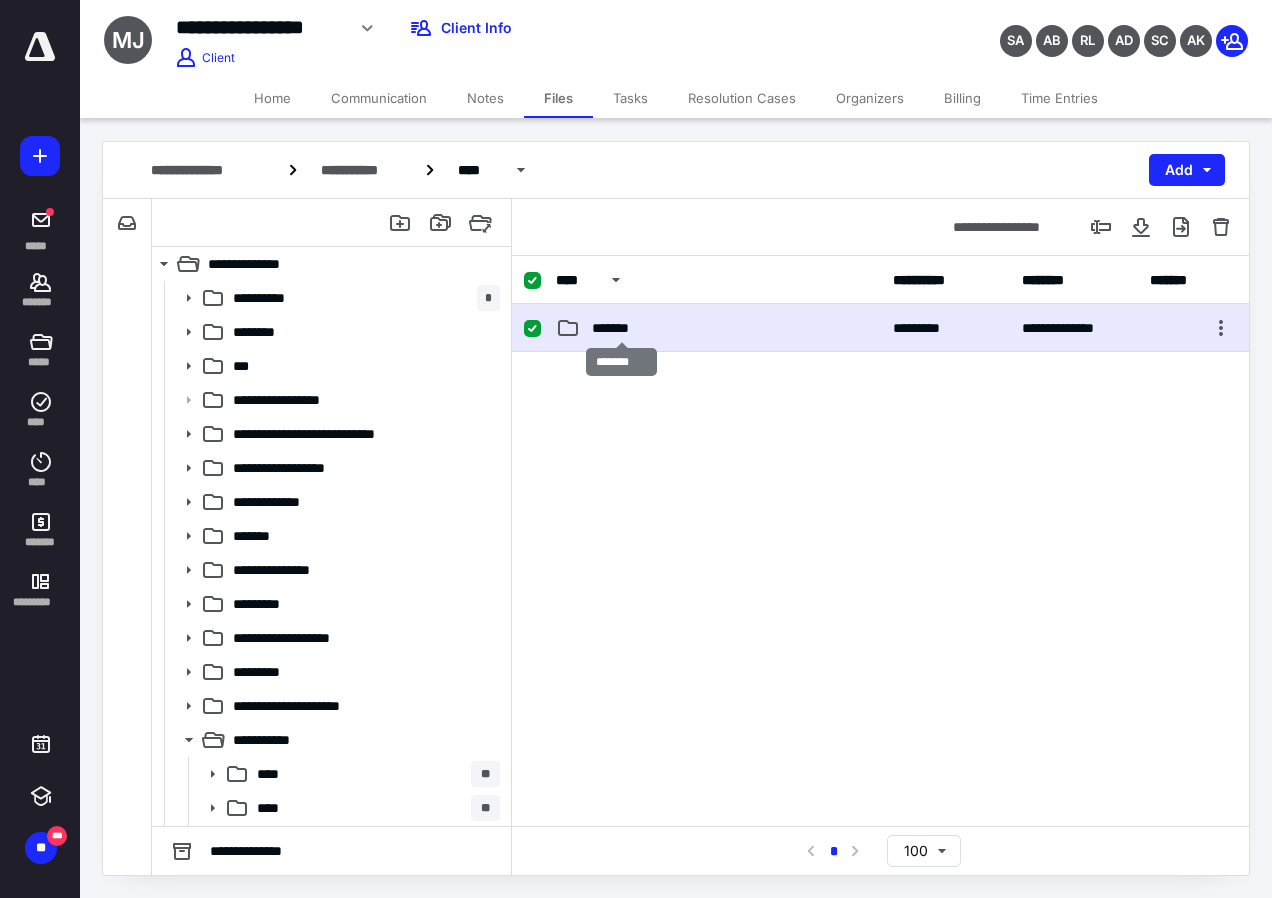 checkbox on "false" 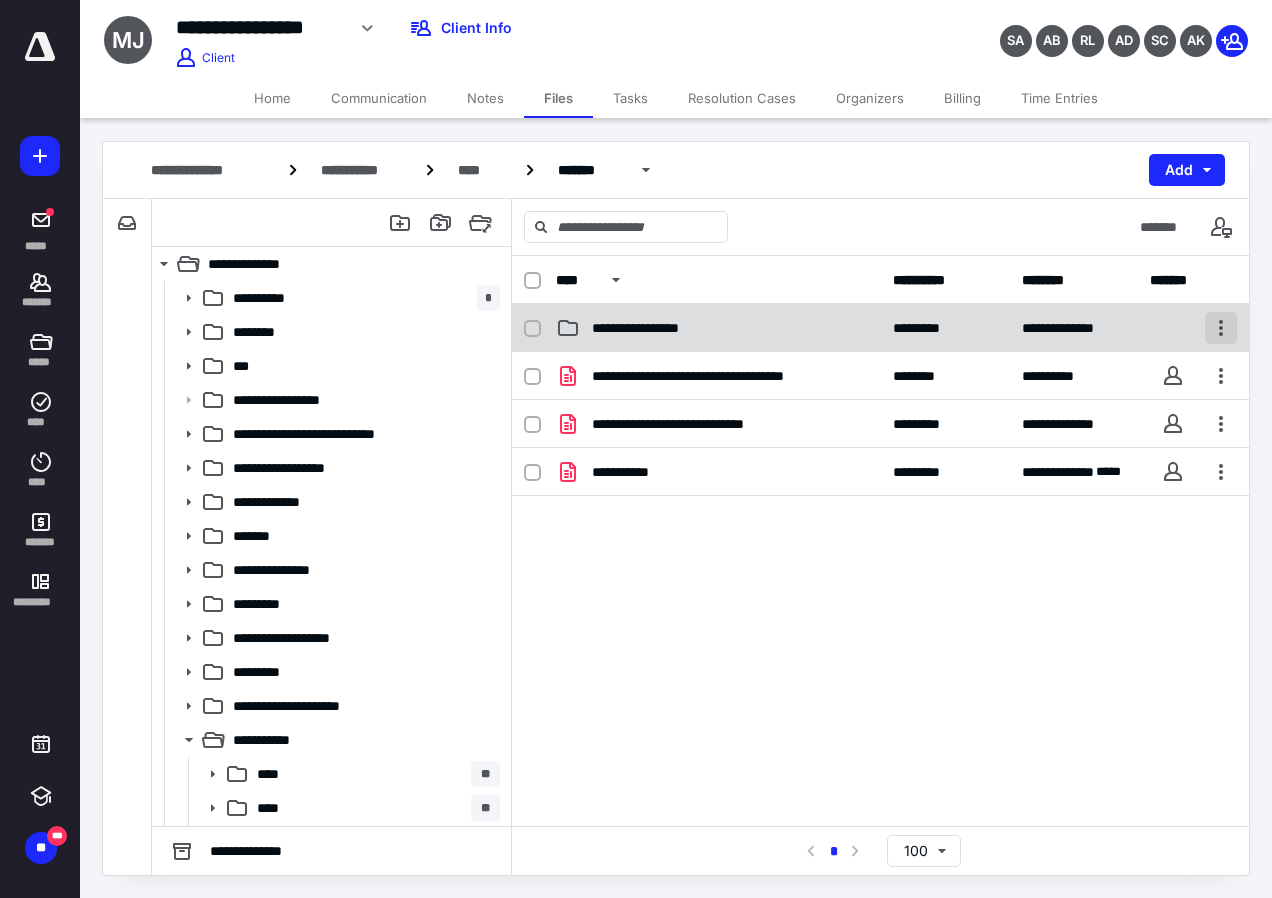 click at bounding box center (1221, 328) 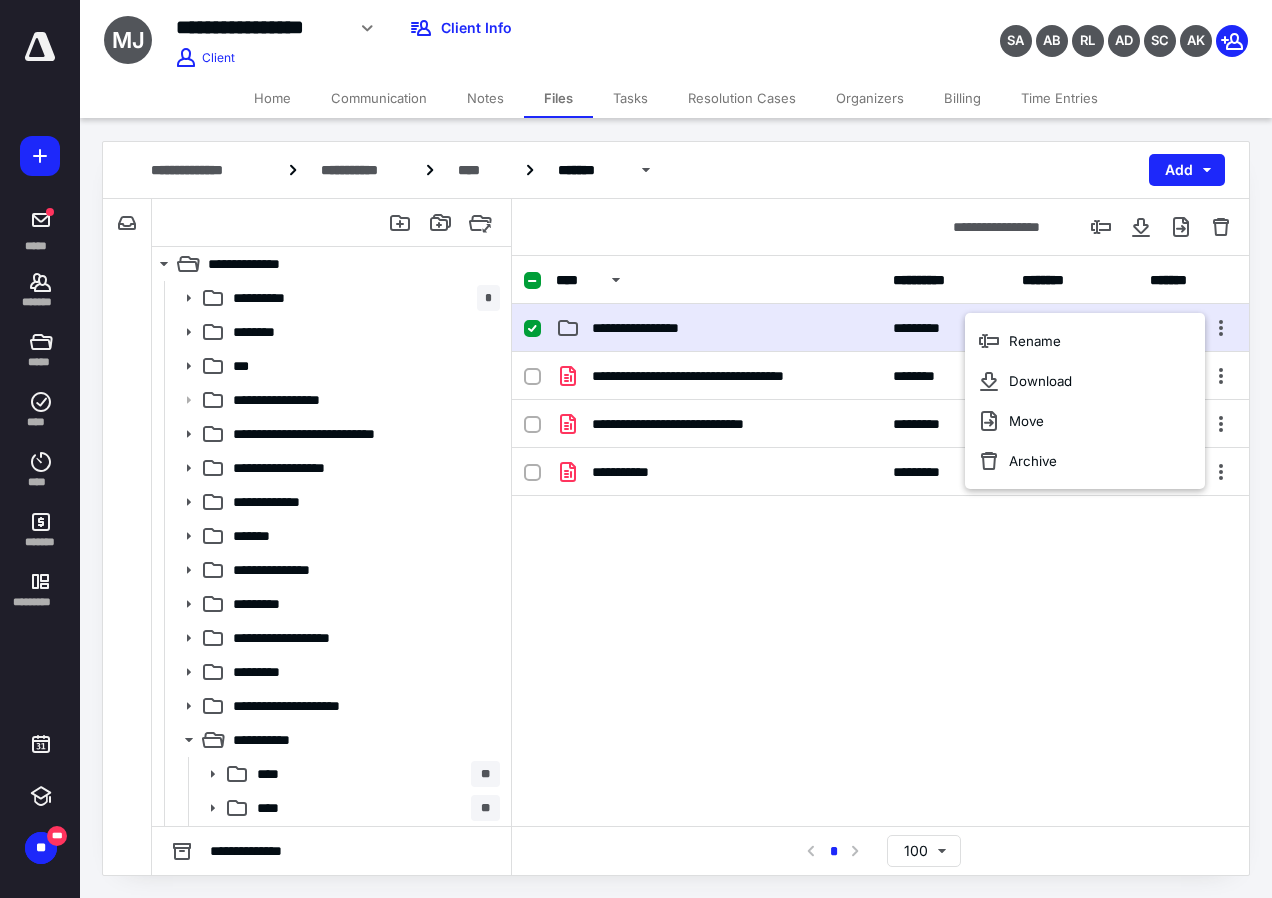 click on "**********" at bounding box center (676, 170) 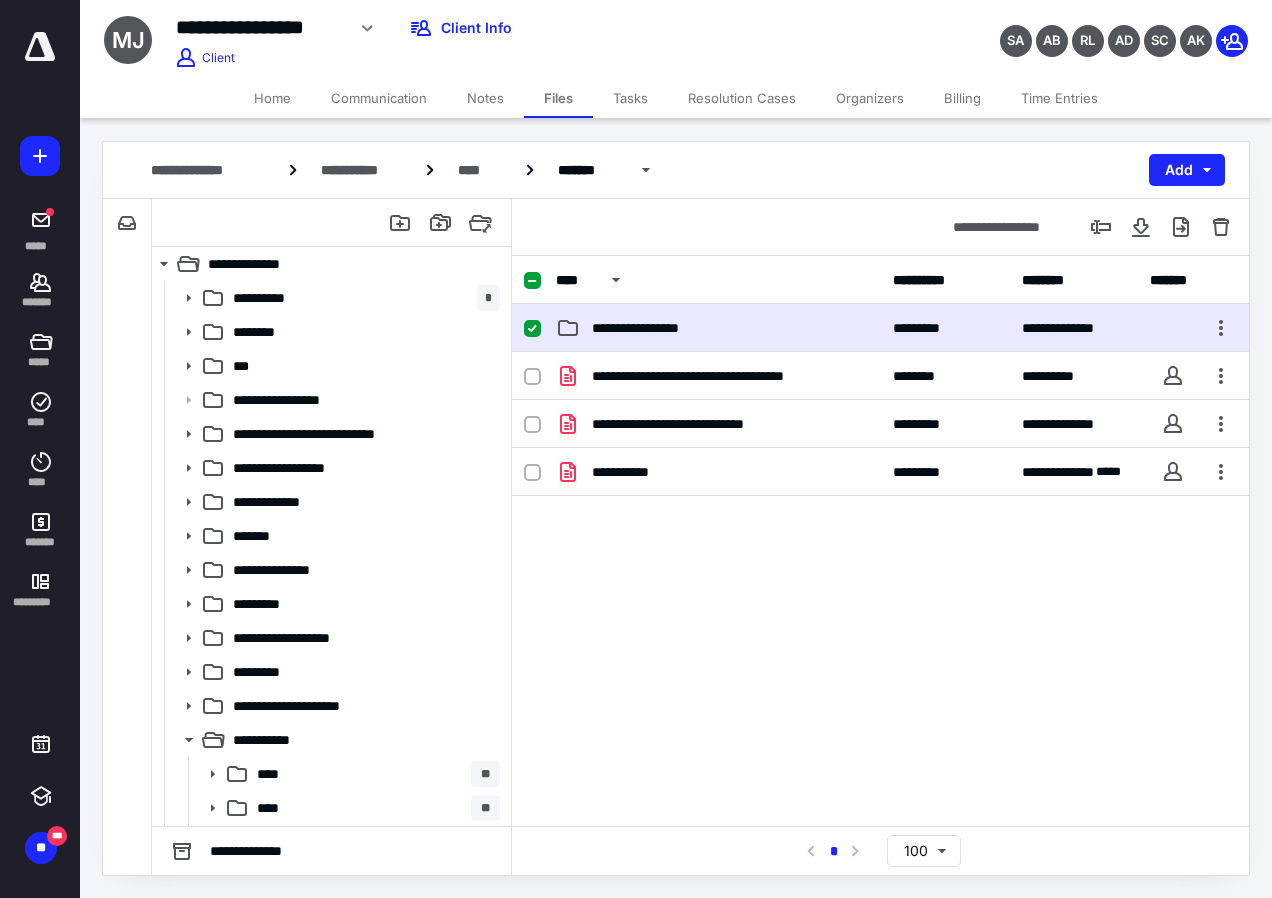 click on "**********" at bounding box center [651, 328] 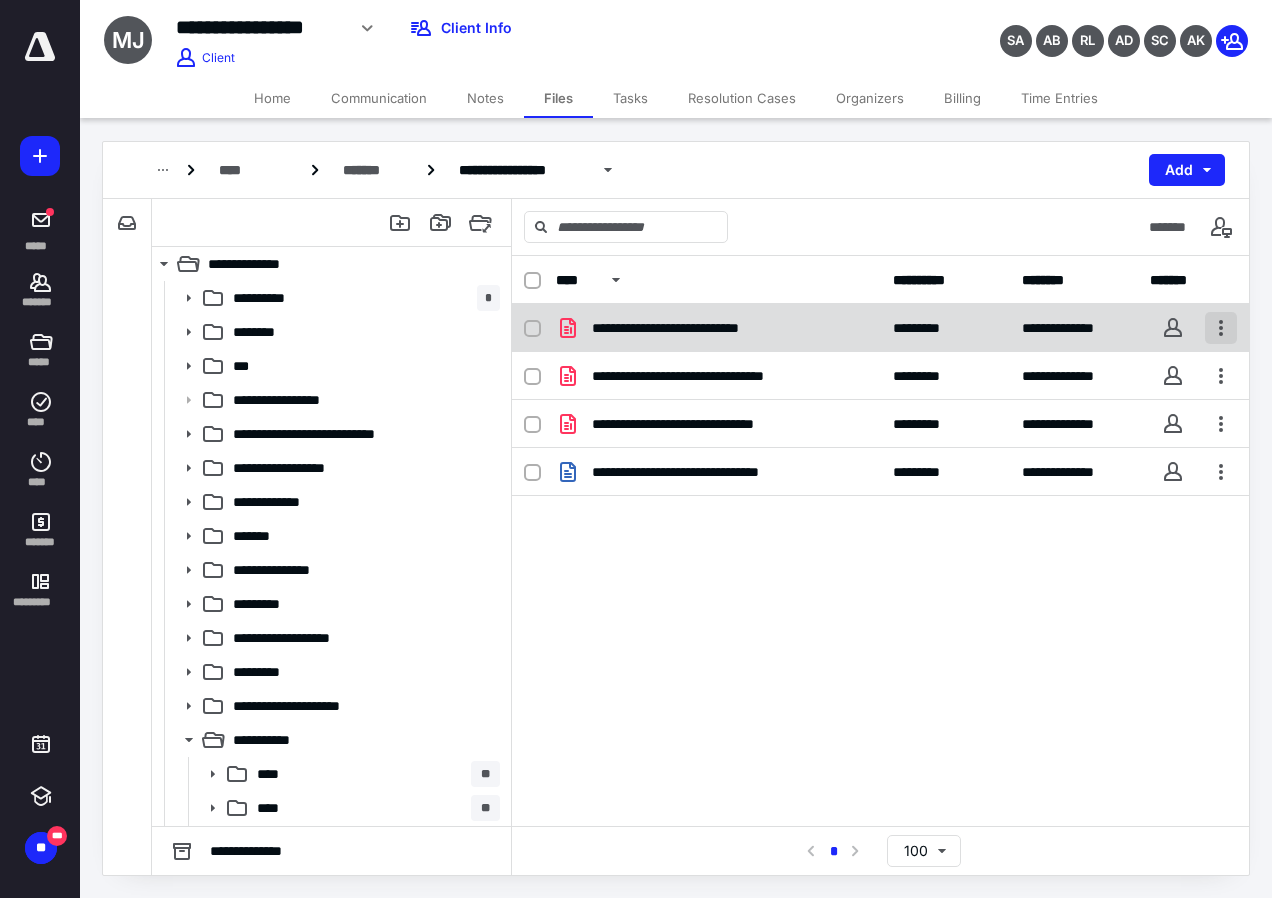 click at bounding box center [1221, 328] 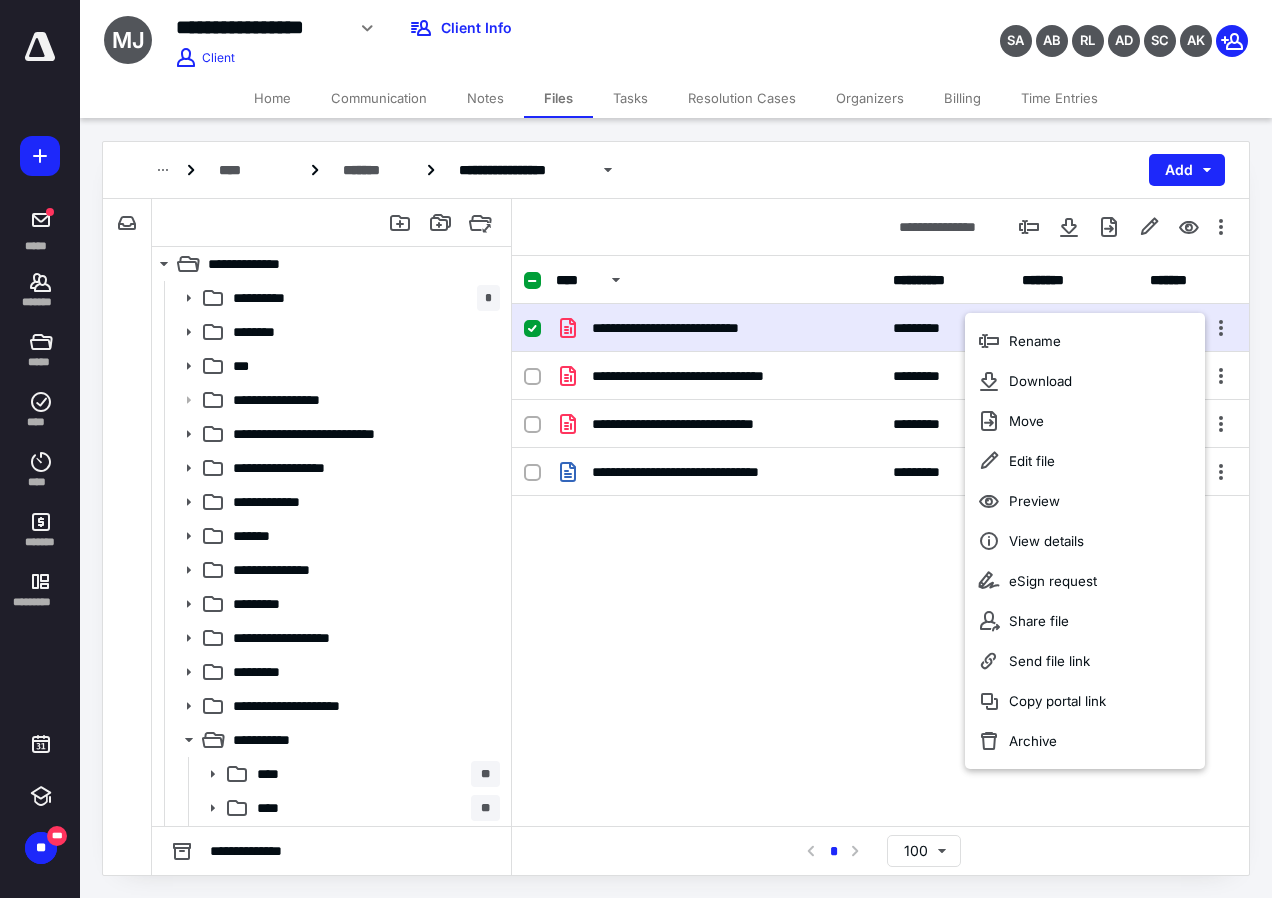 click on "**********" at bounding box center [880, 227] 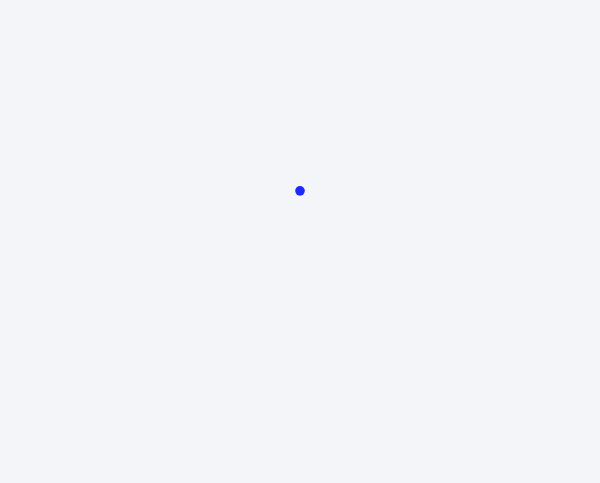 scroll, scrollTop: 0, scrollLeft: 0, axis: both 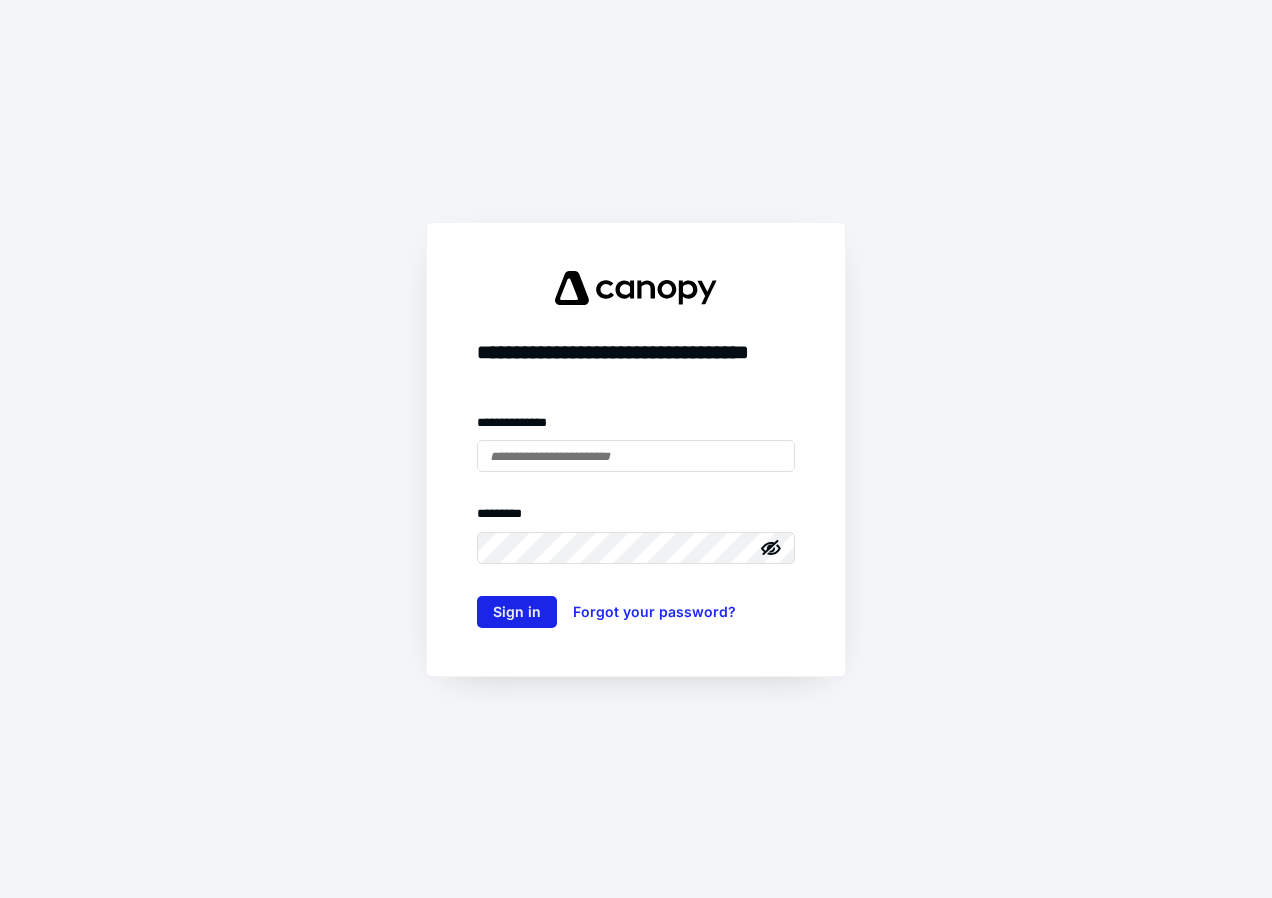 type on "**********" 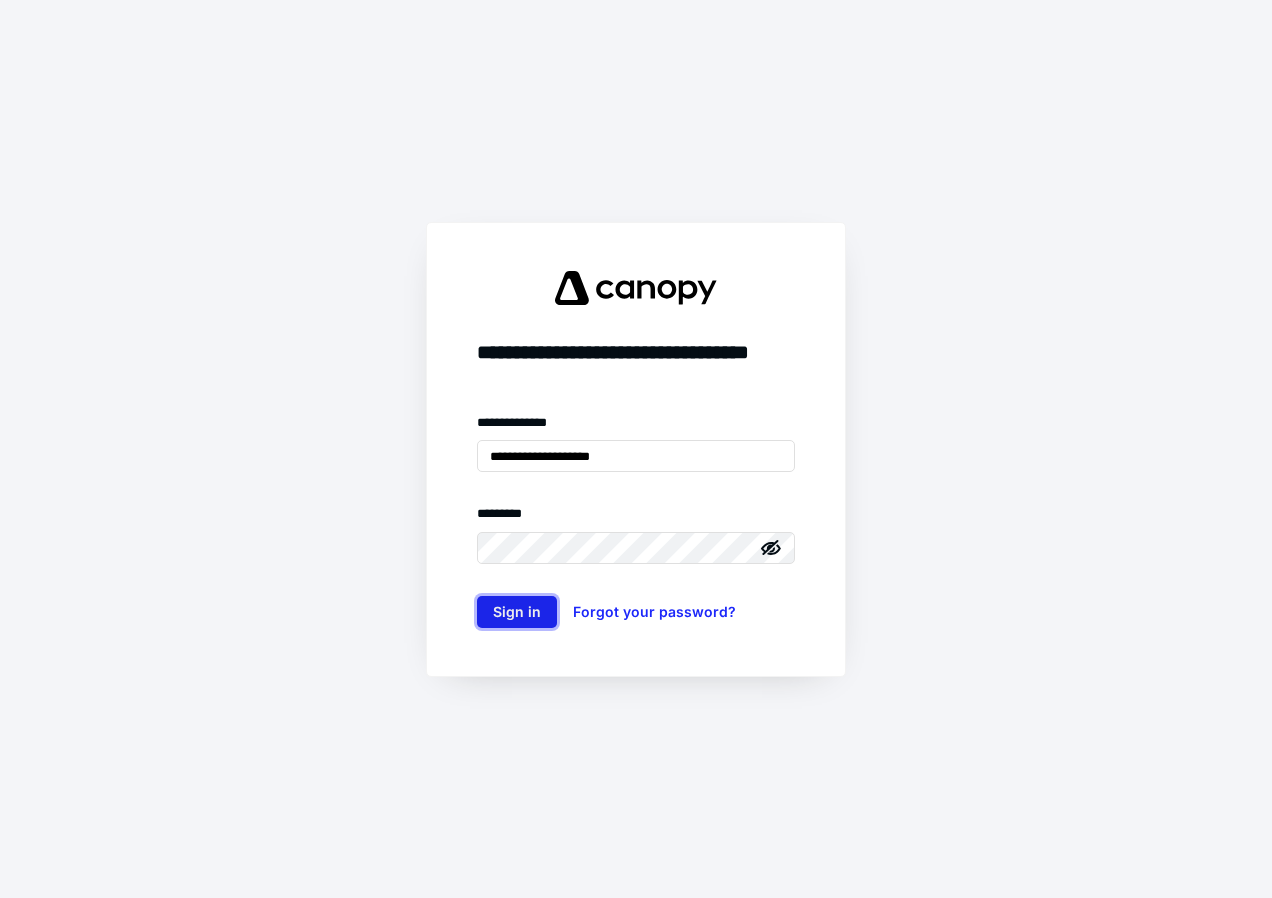 click on "Sign in" at bounding box center [517, 612] 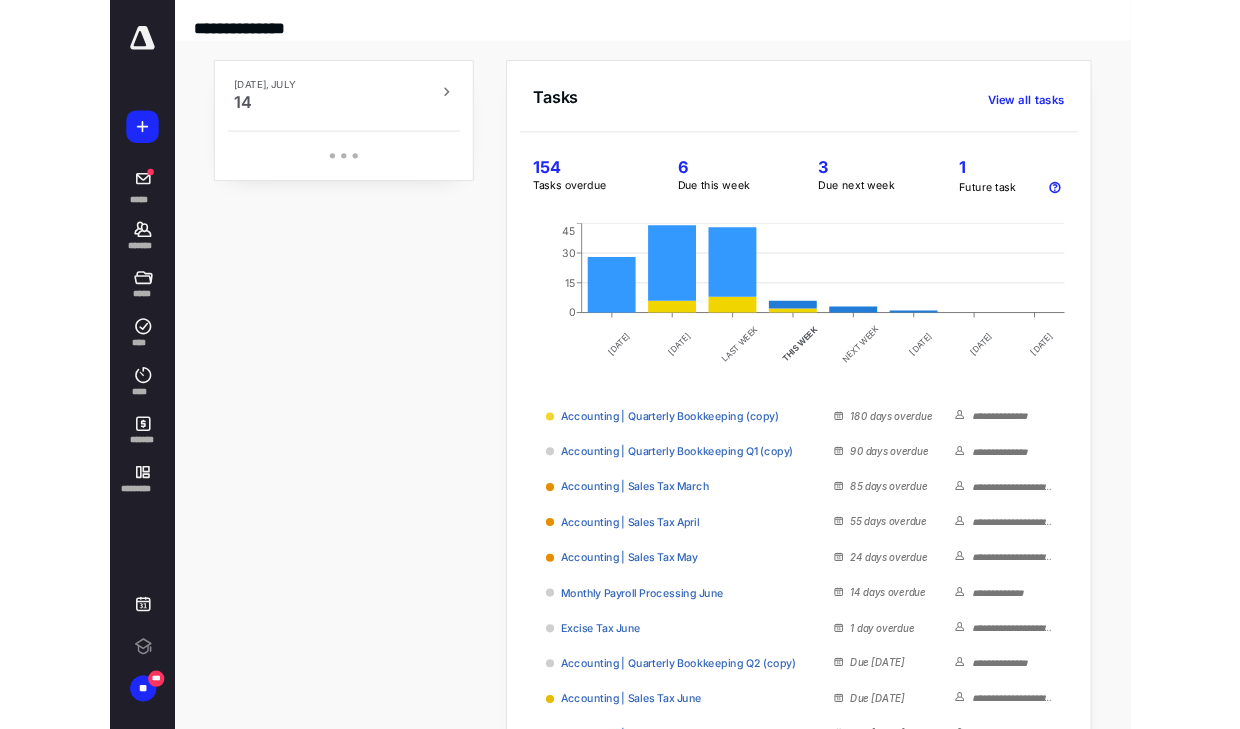 scroll, scrollTop: 0, scrollLeft: 0, axis: both 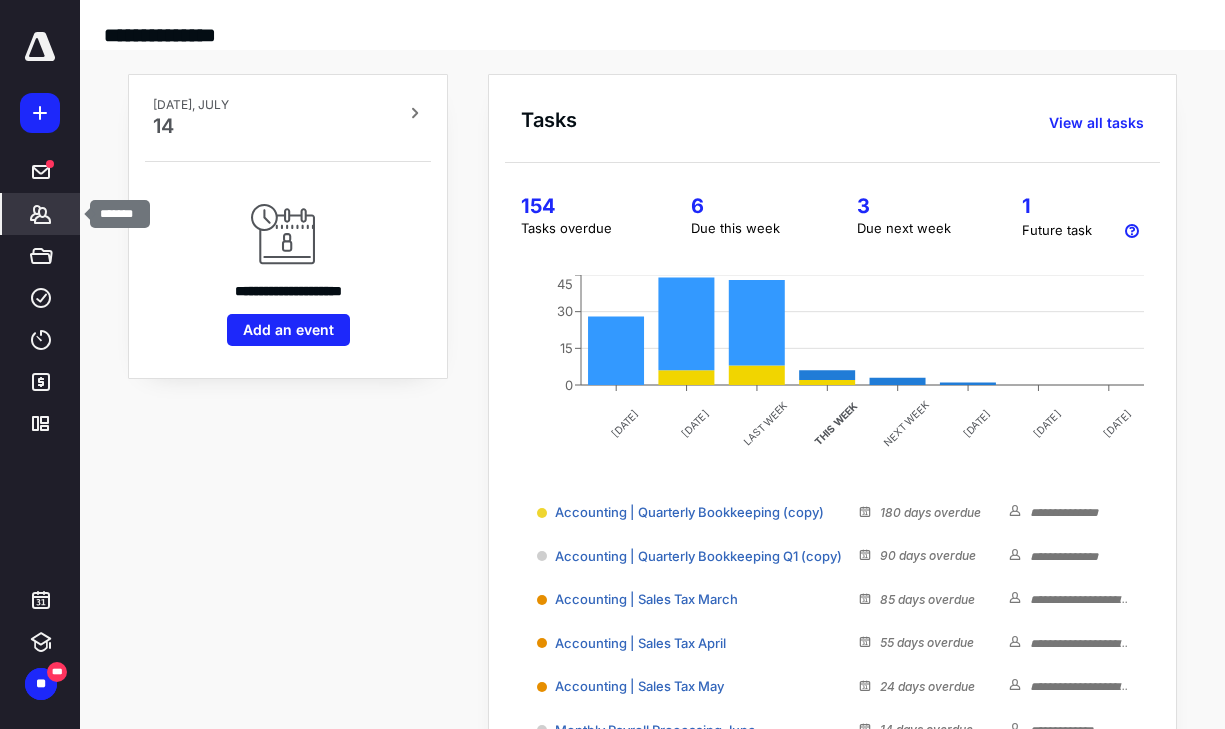 click 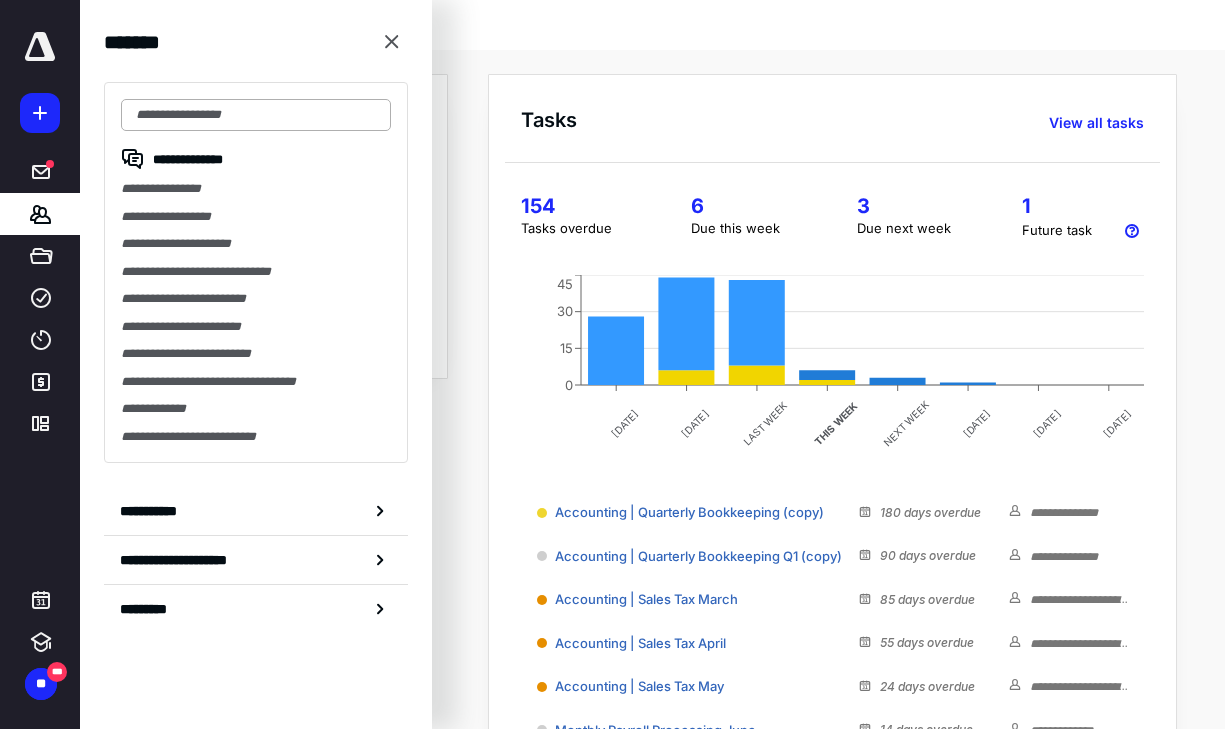 click at bounding box center (256, 115) 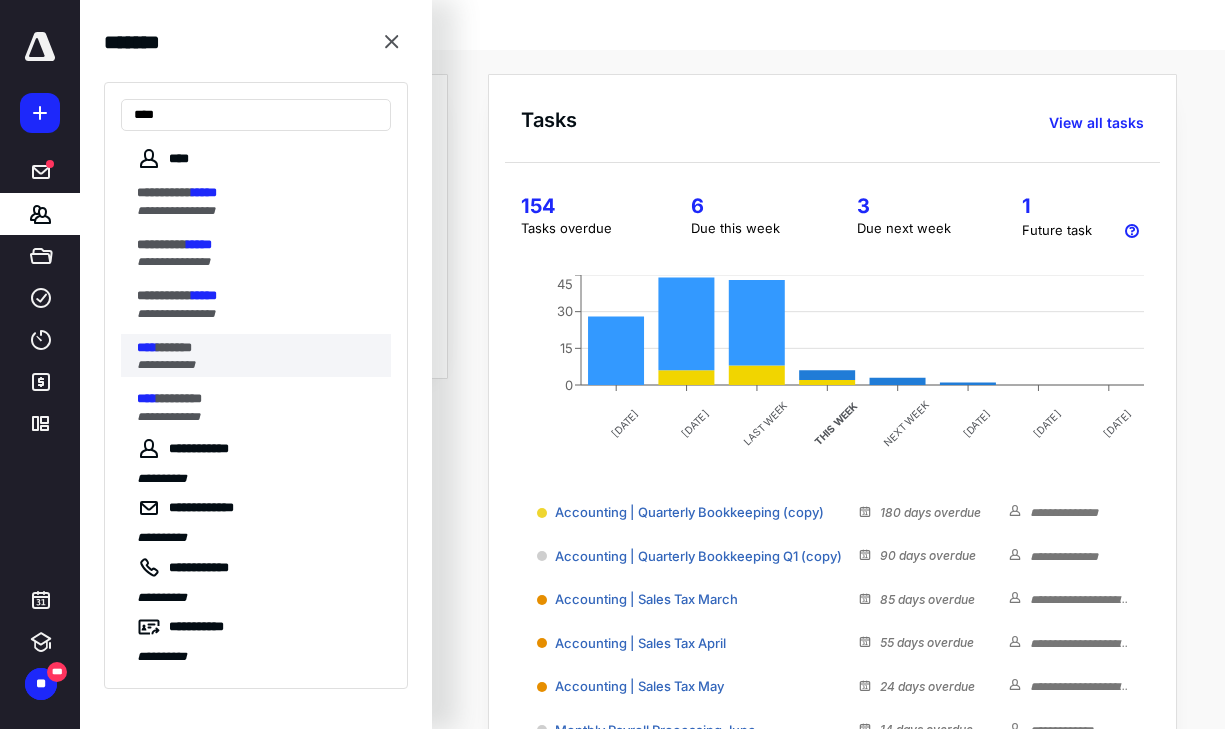 type on "****" 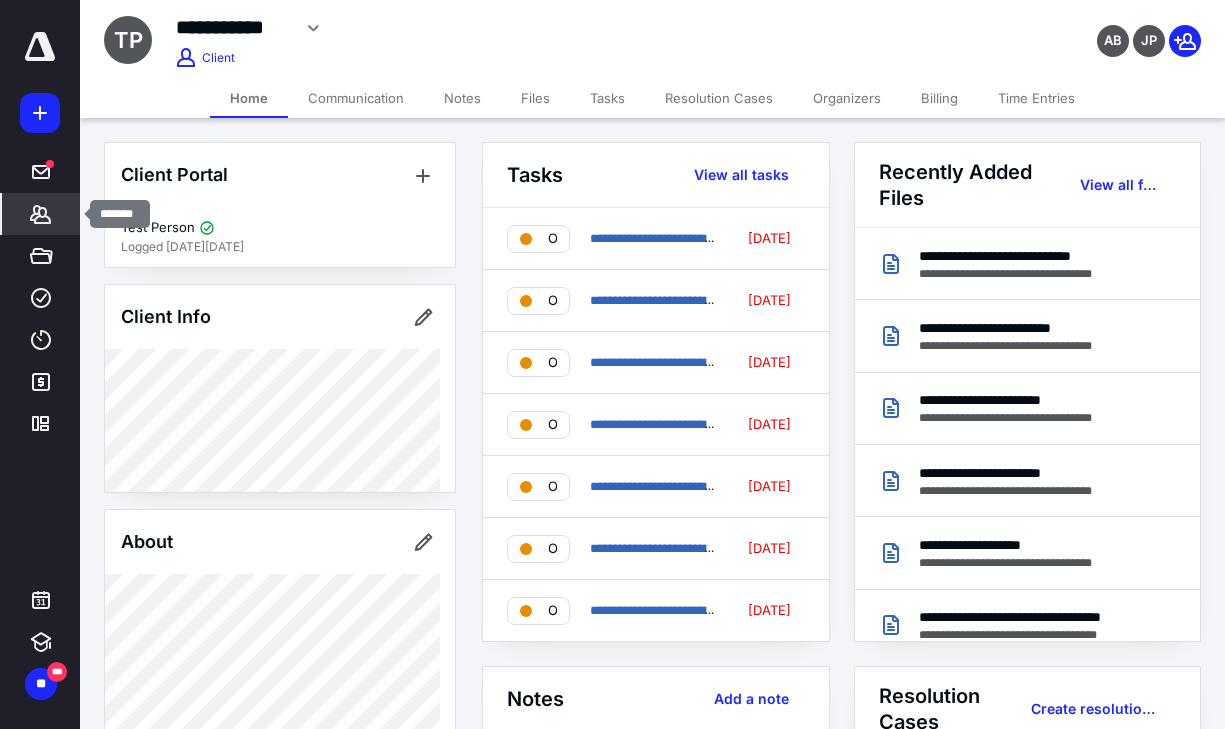 click 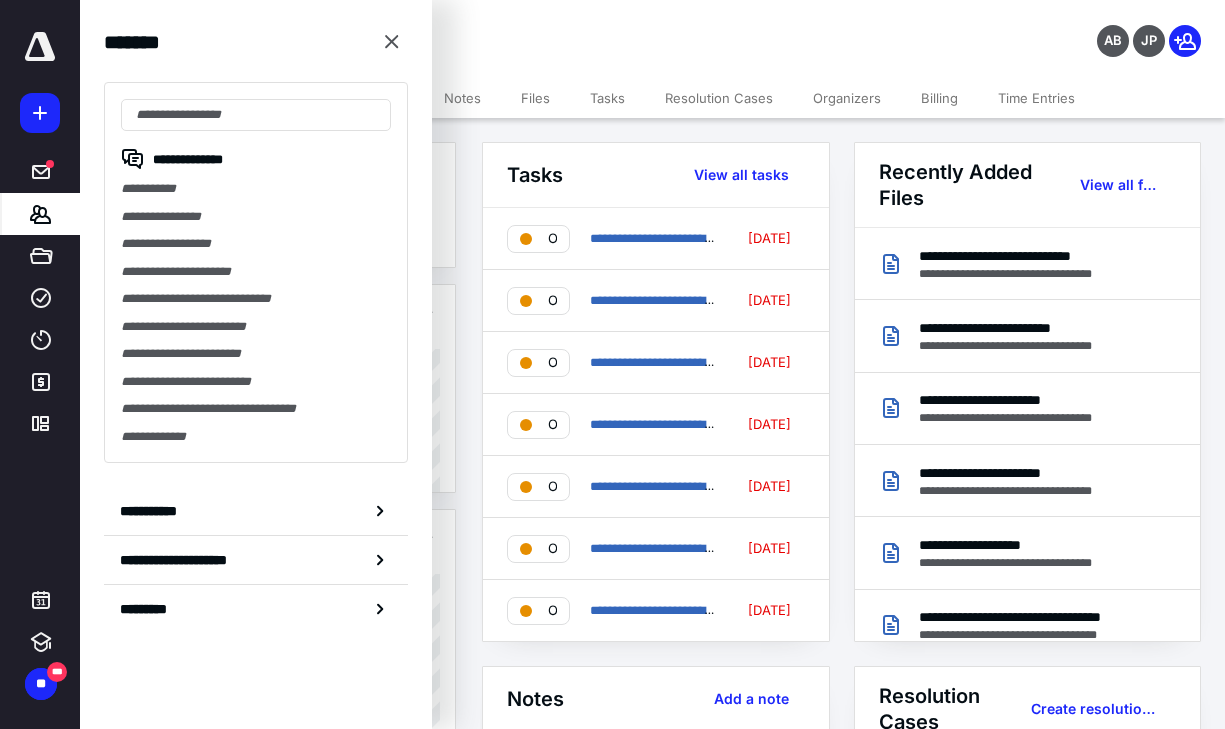 click on "**********" at bounding box center (467, 35) 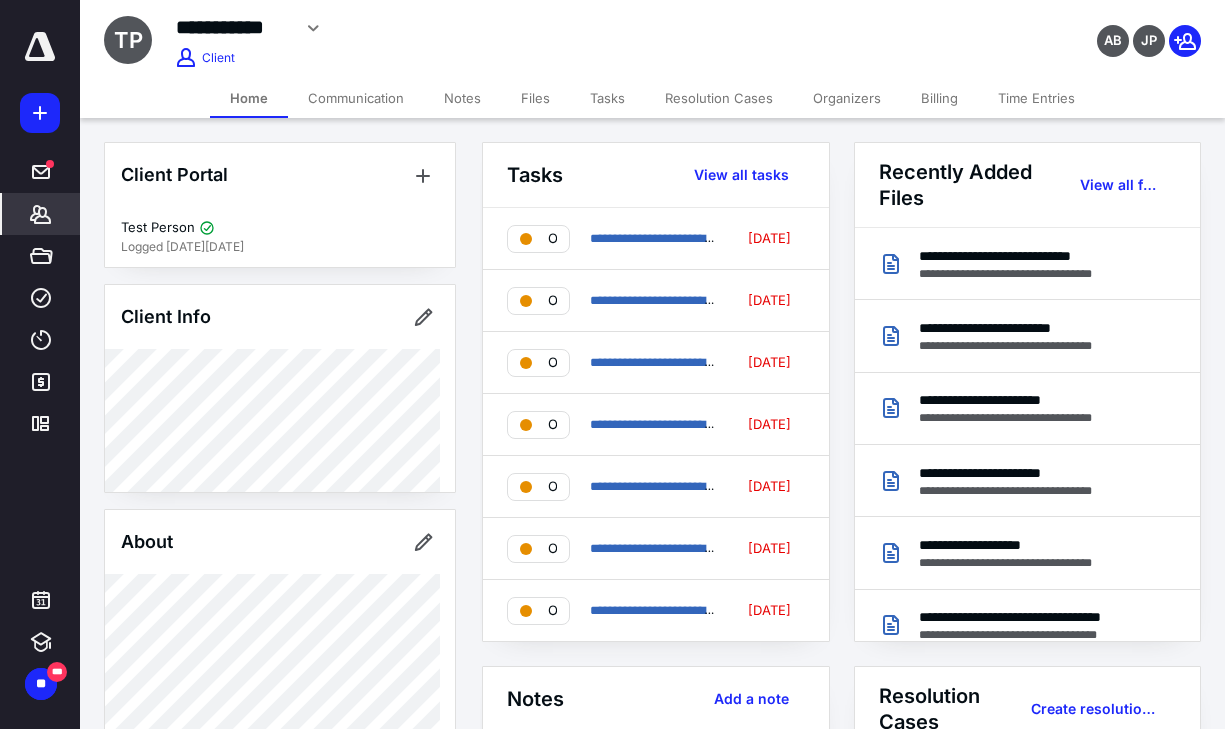 click on "Files" at bounding box center [535, 98] 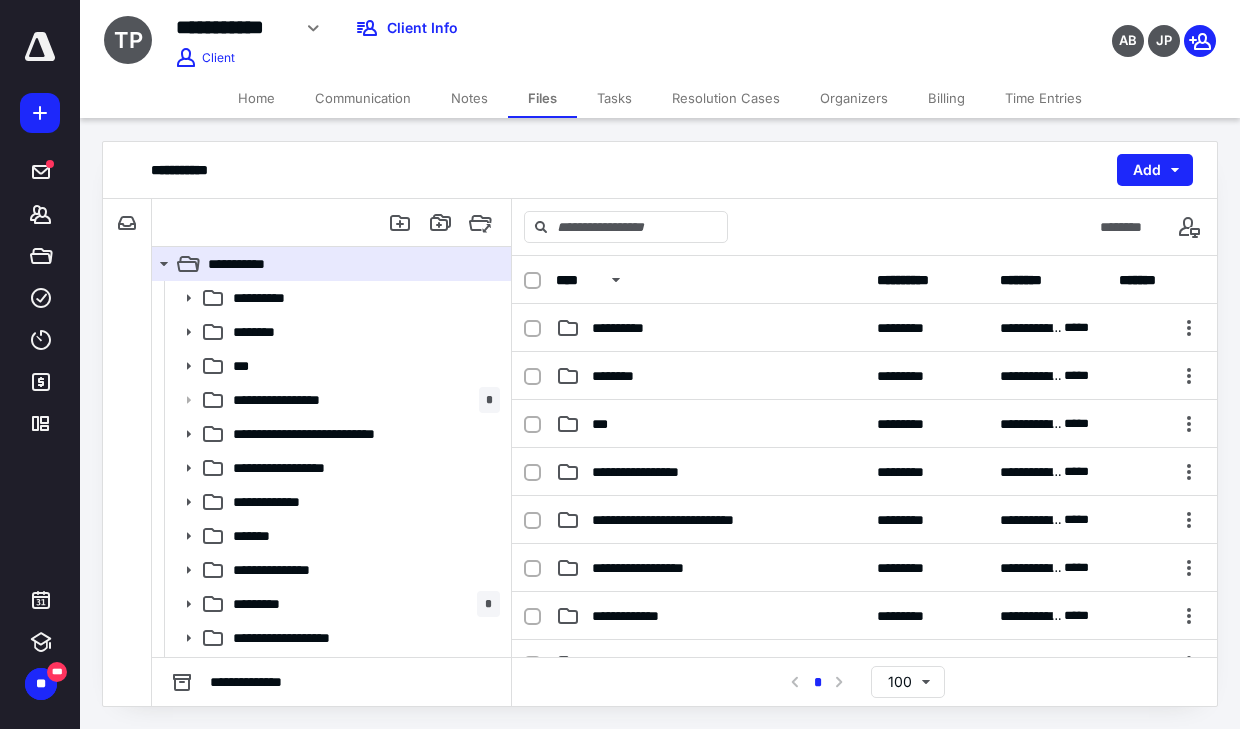 scroll, scrollTop: 400, scrollLeft: 0, axis: vertical 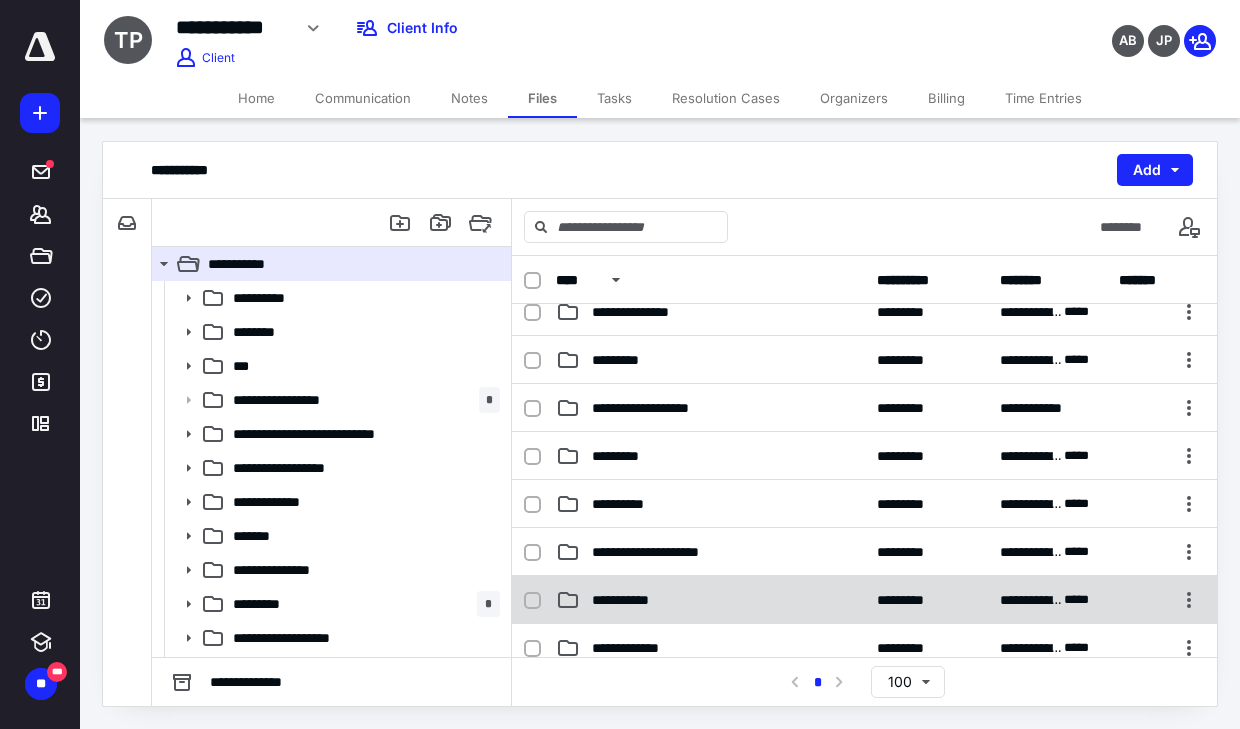 click on "**********" at bounding box center [631, 600] 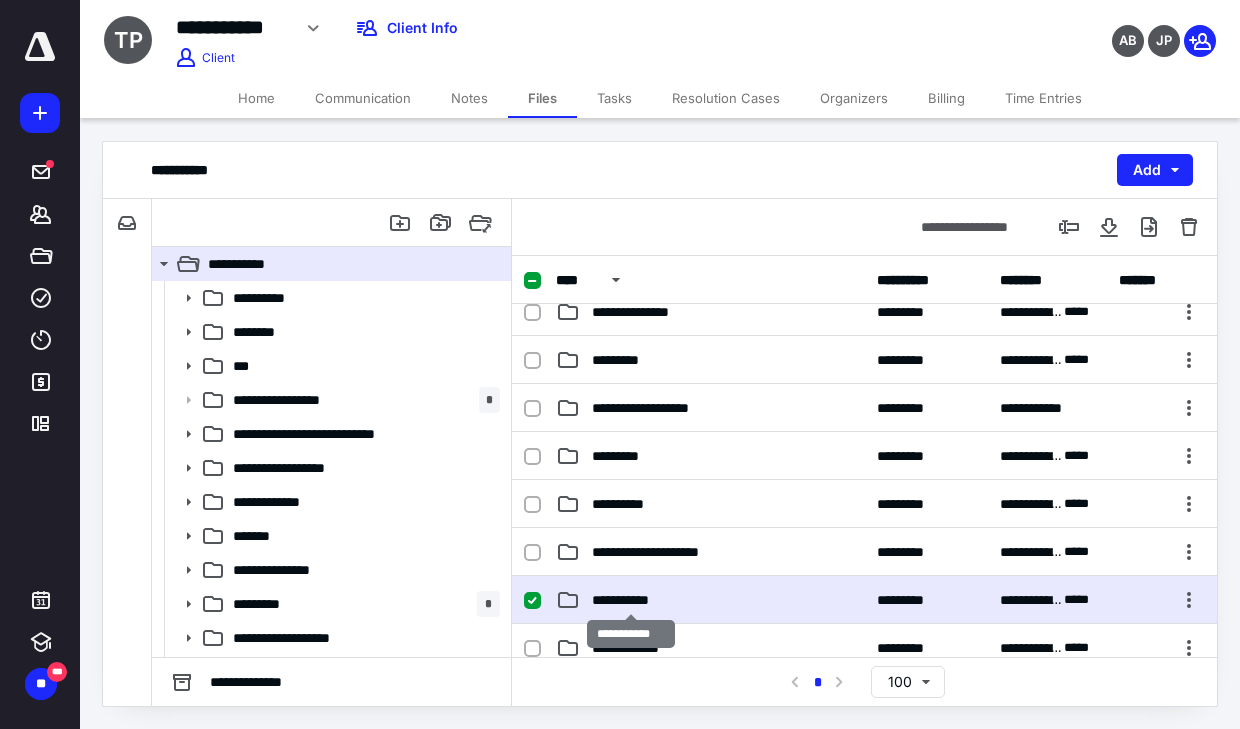 click on "**********" at bounding box center (631, 600) 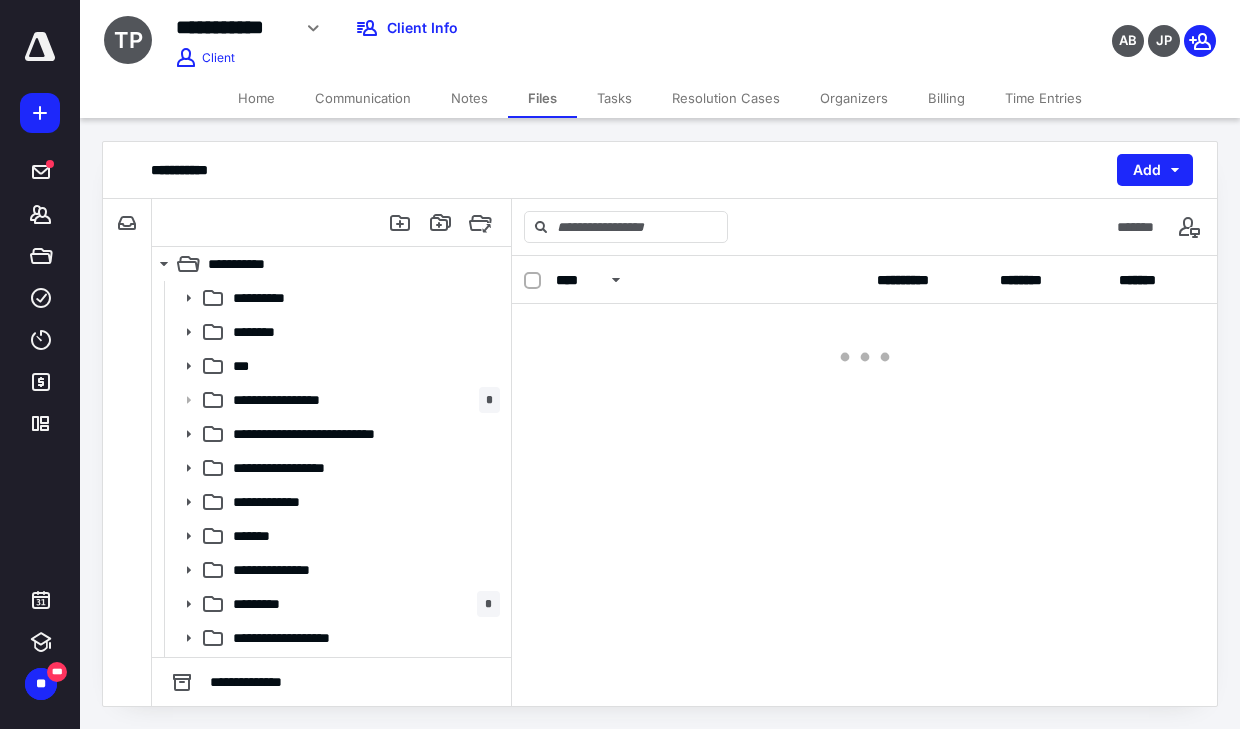 scroll, scrollTop: 0, scrollLeft: 0, axis: both 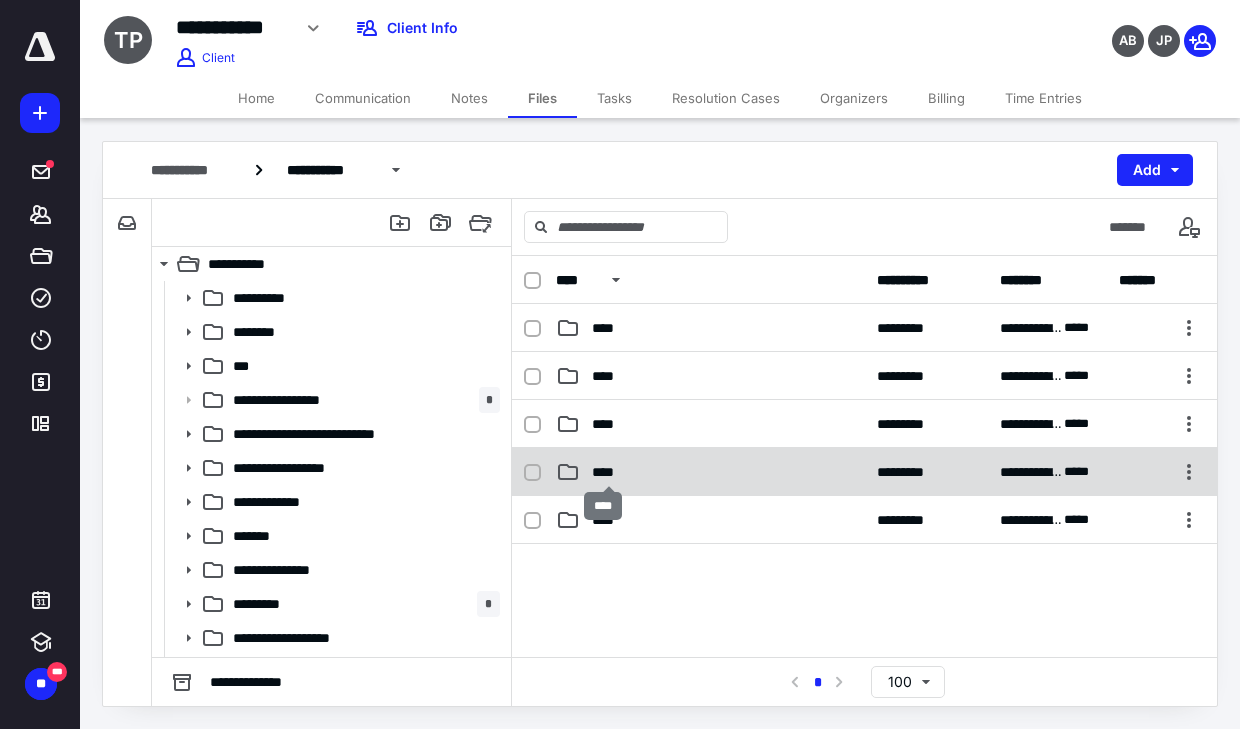 click on "****" at bounding box center [609, 472] 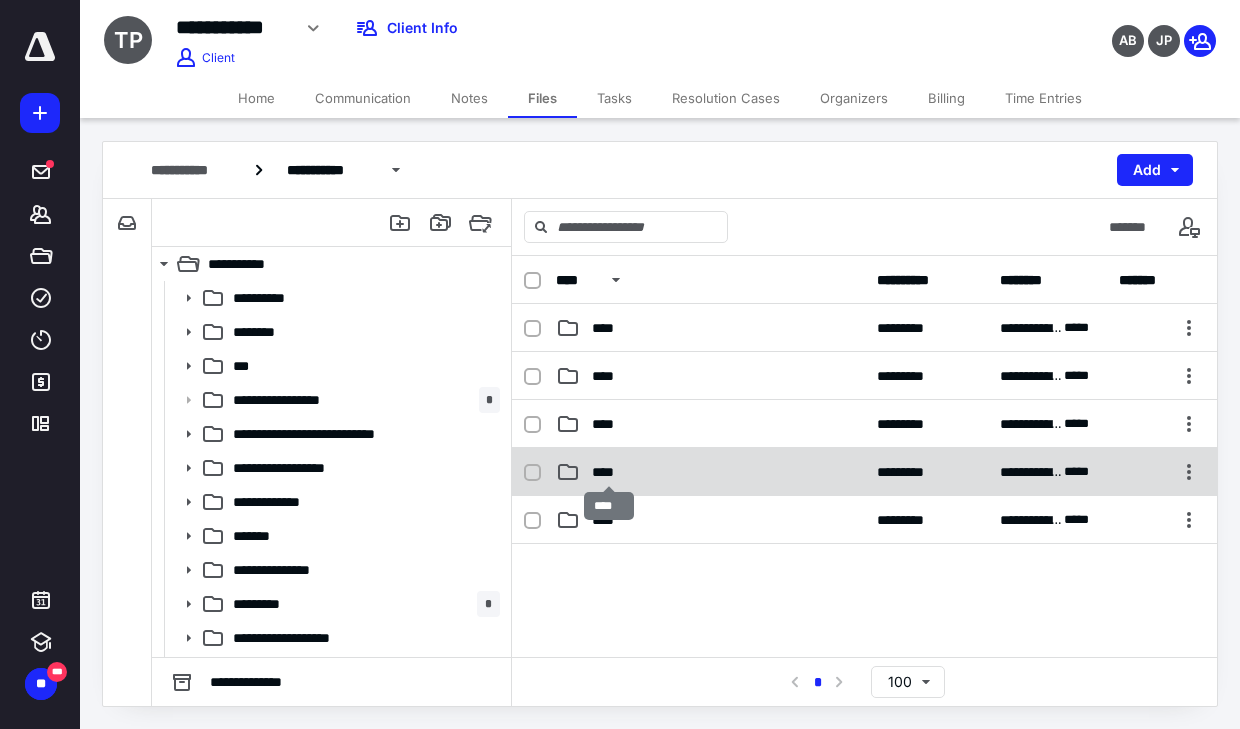 click on "****" at bounding box center (609, 472) 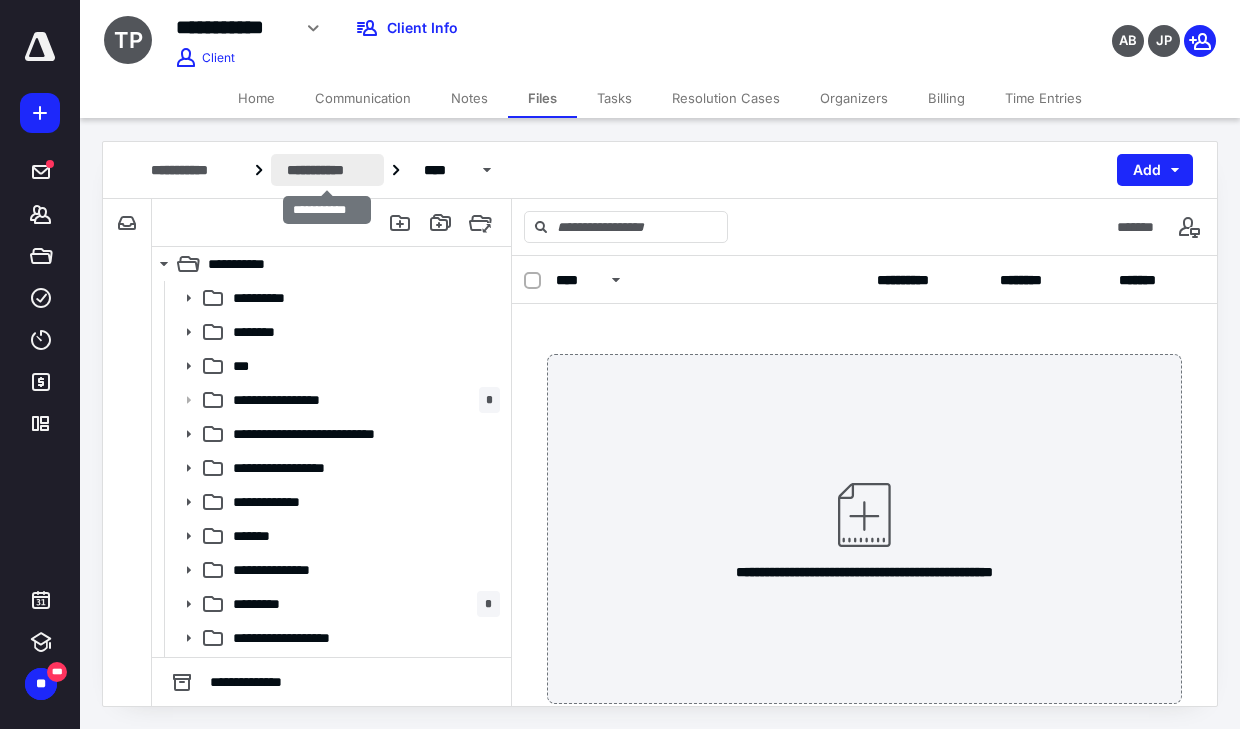 click on "**********" at bounding box center (327, 170) 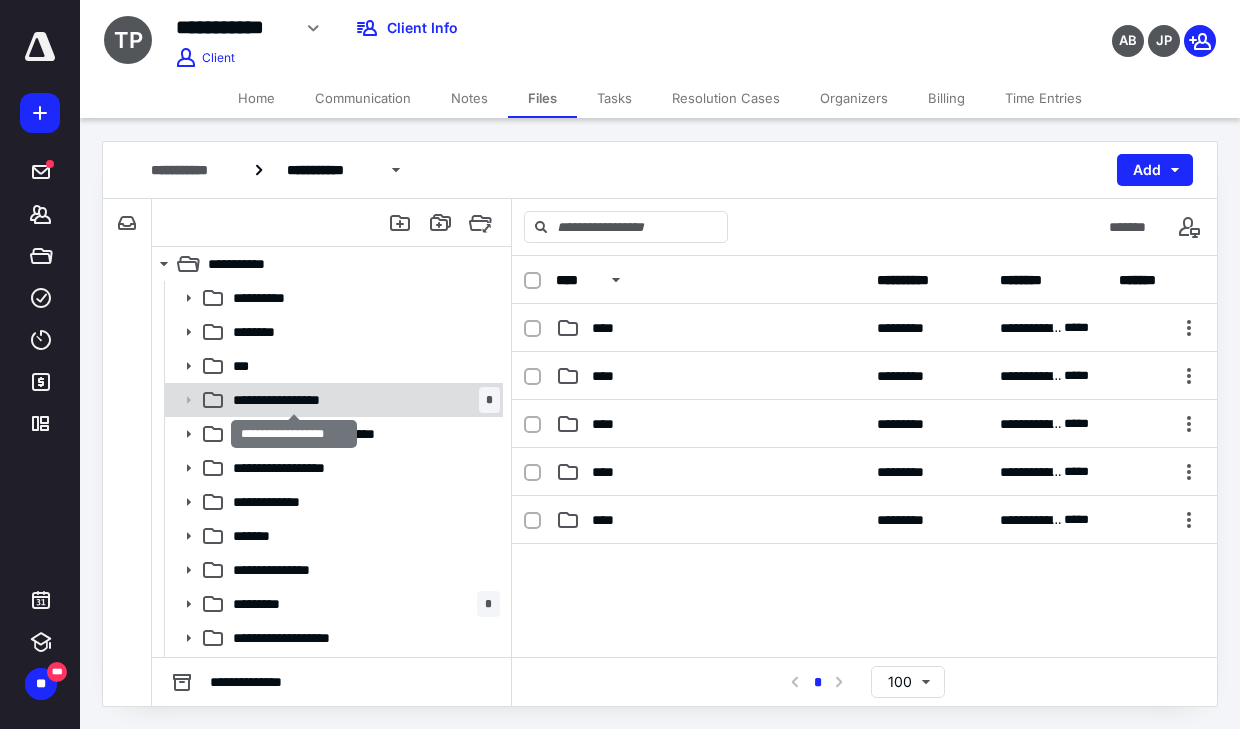 click on "**********" at bounding box center [294, 400] 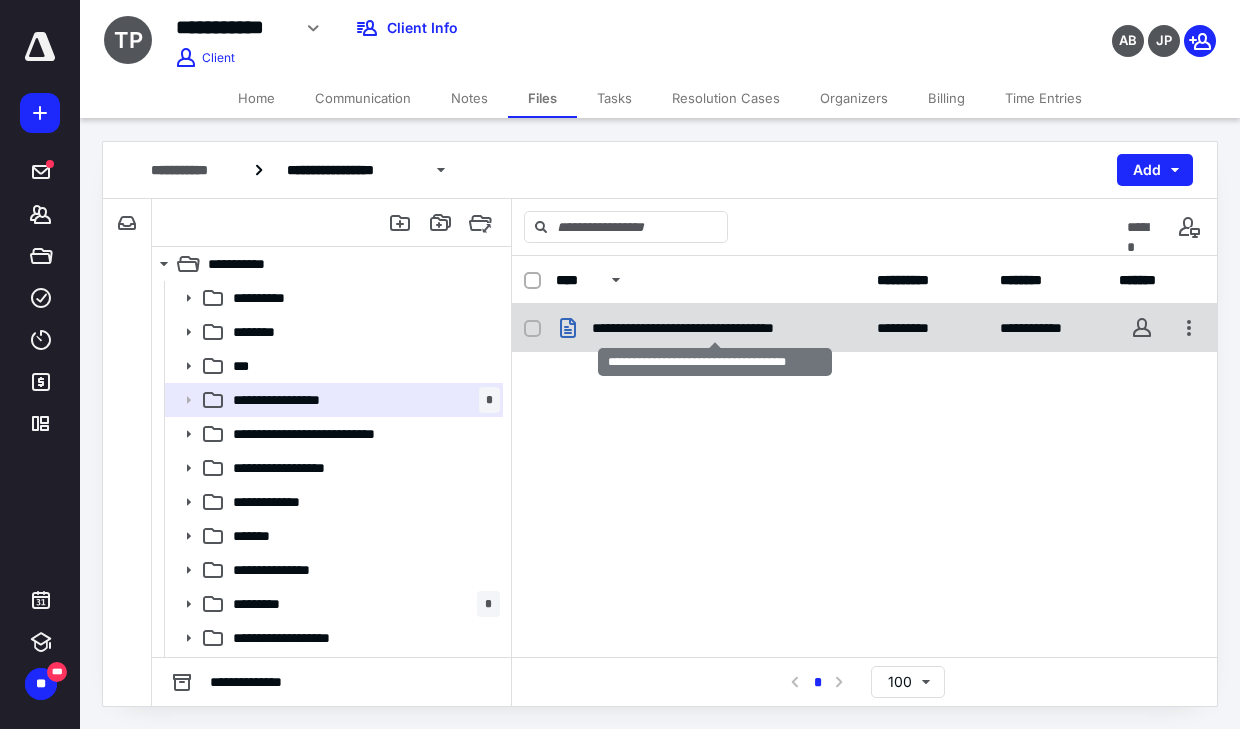 click on "**********" at bounding box center (715, 328) 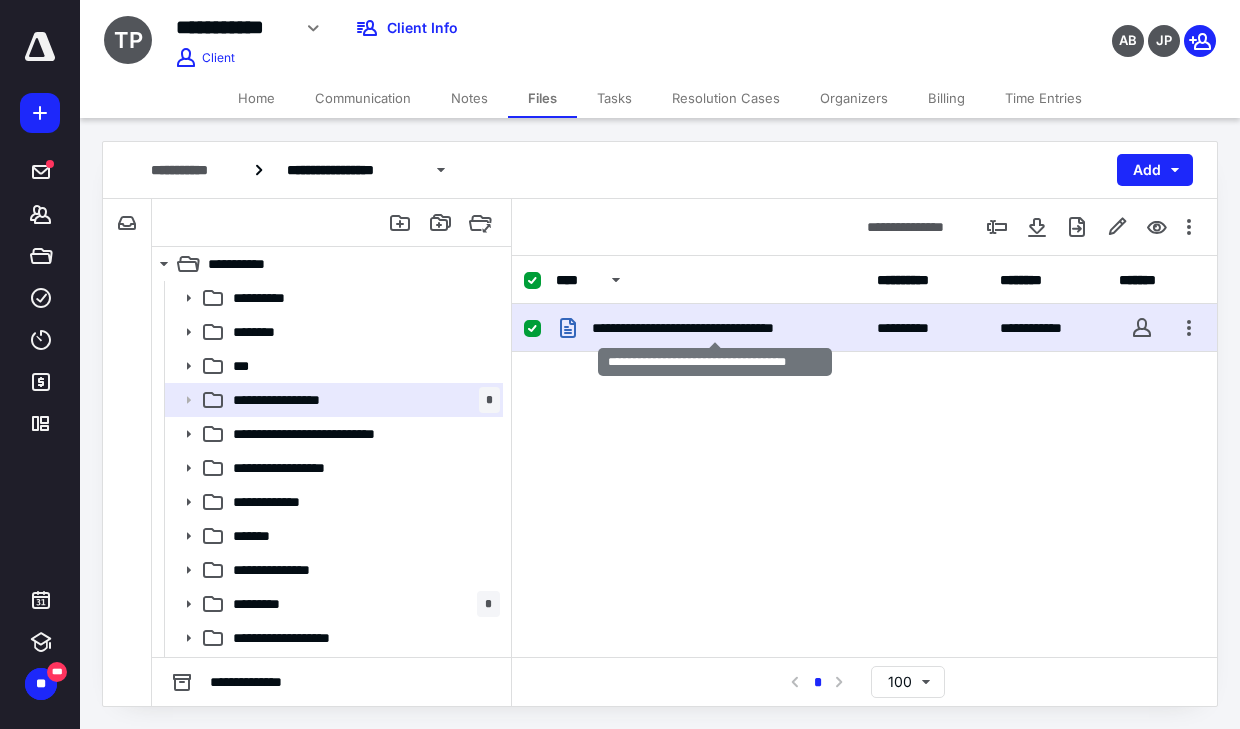 click on "**********" at bounding box center (715, 328) 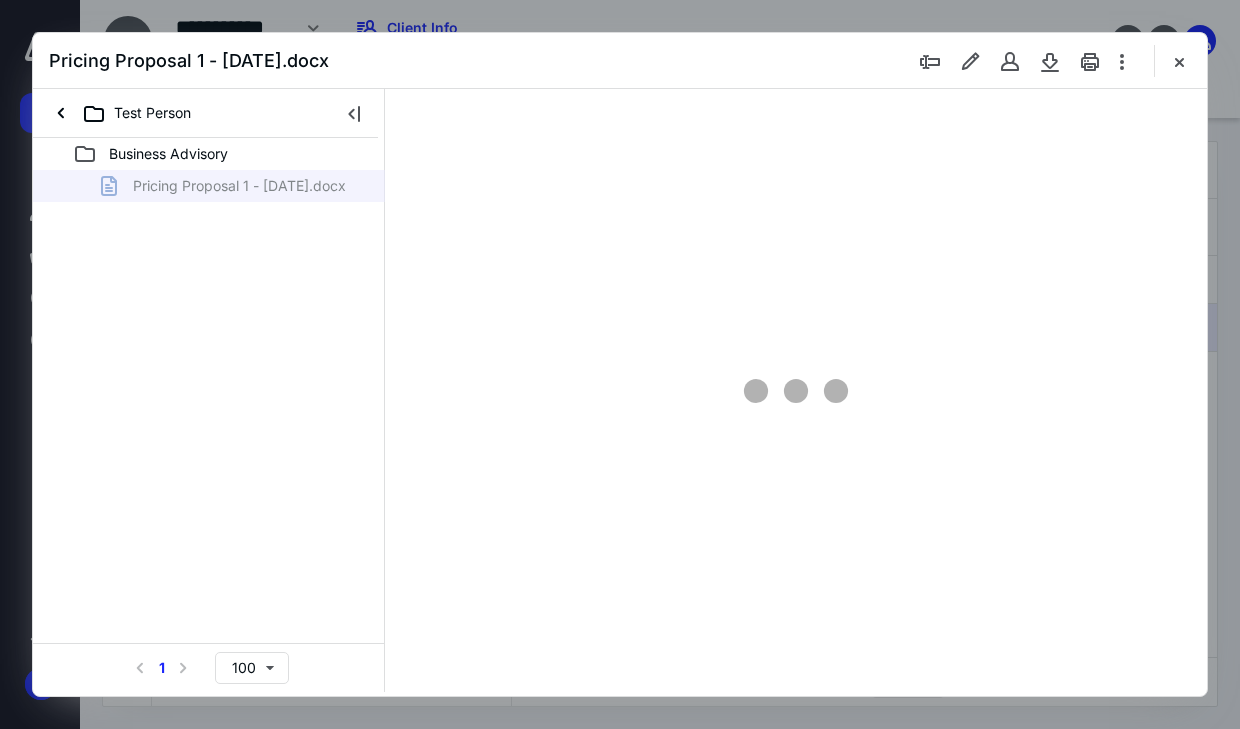 scroll, scrollTop: 0, scrollLeft: 0, axis: both 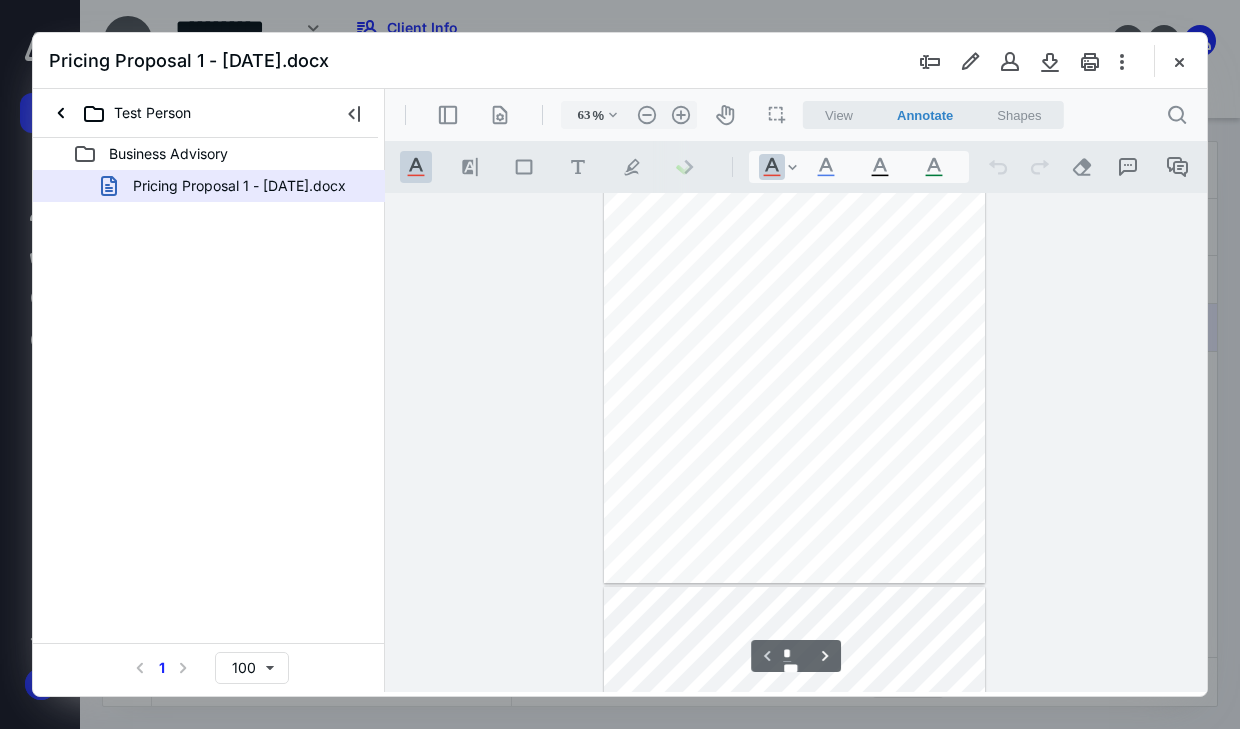 type on "130" 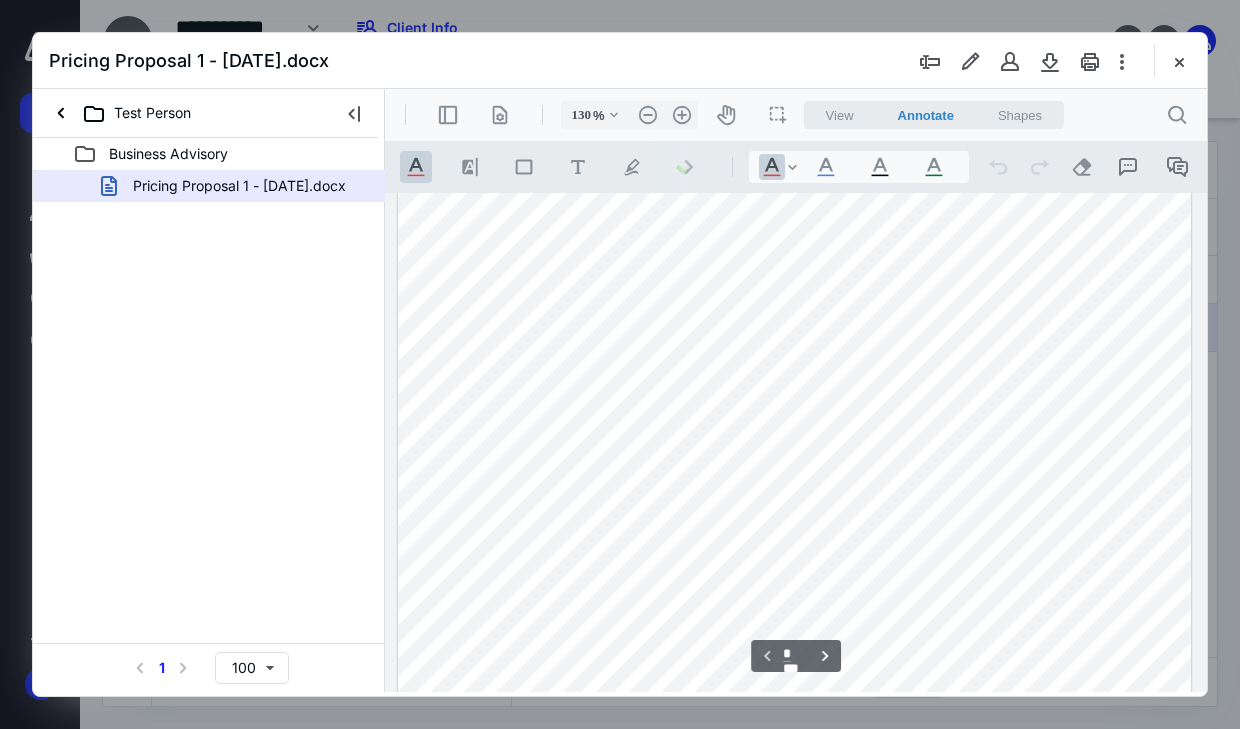 scroll, scrollTop: 100, scrollLeft: 0, axis: vertical 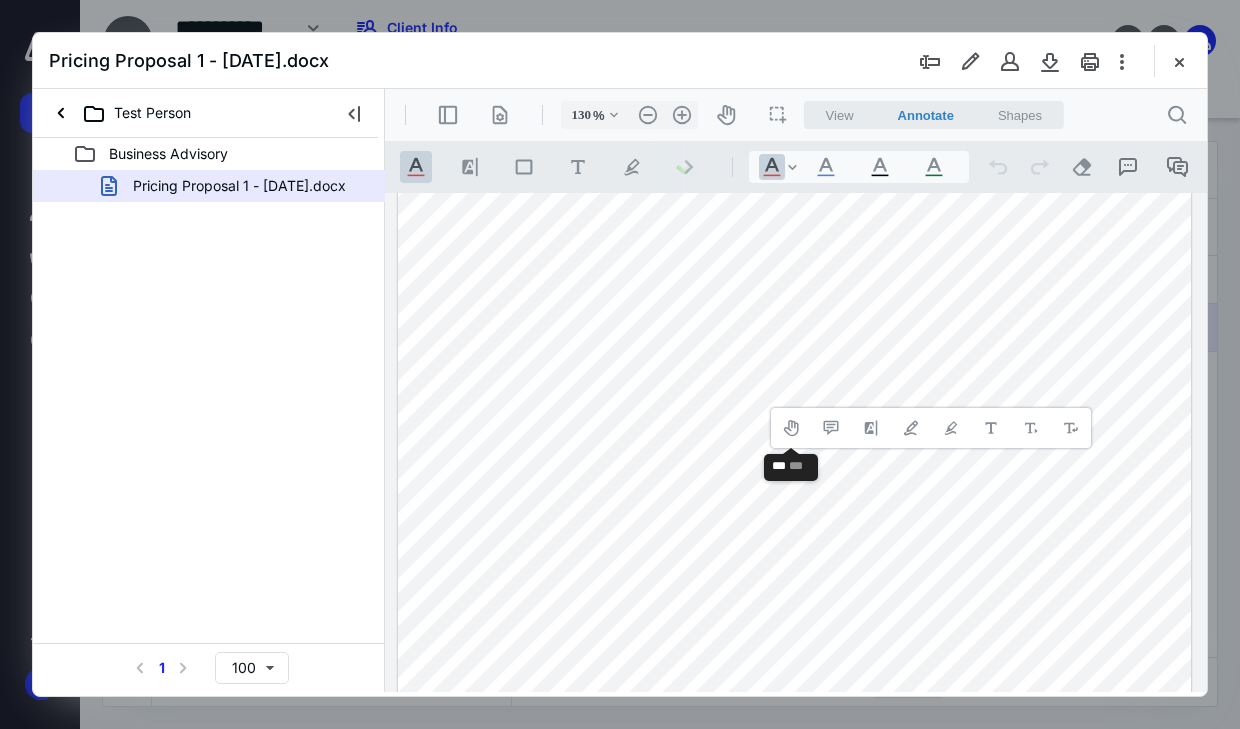 click at bounding box center [794, 611] 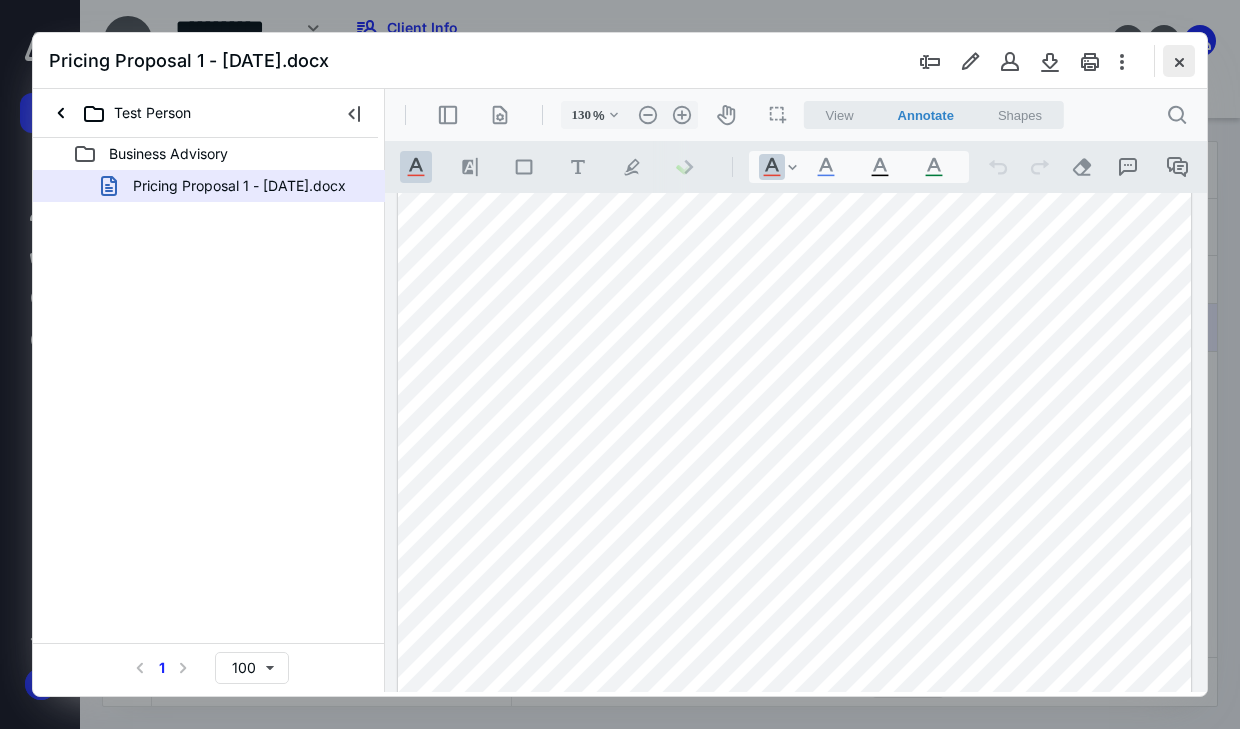 click at bounding box center [1179, 61] 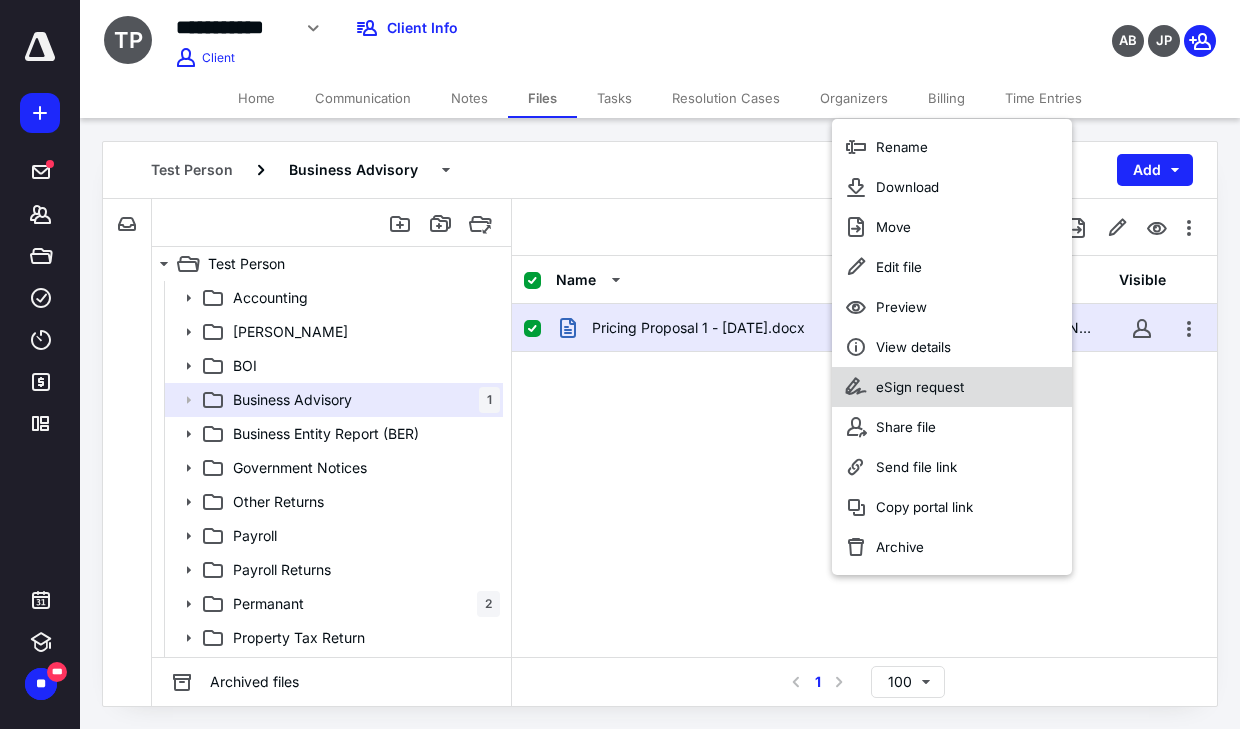 click on "eSign request" at bounding box center (920, 387) 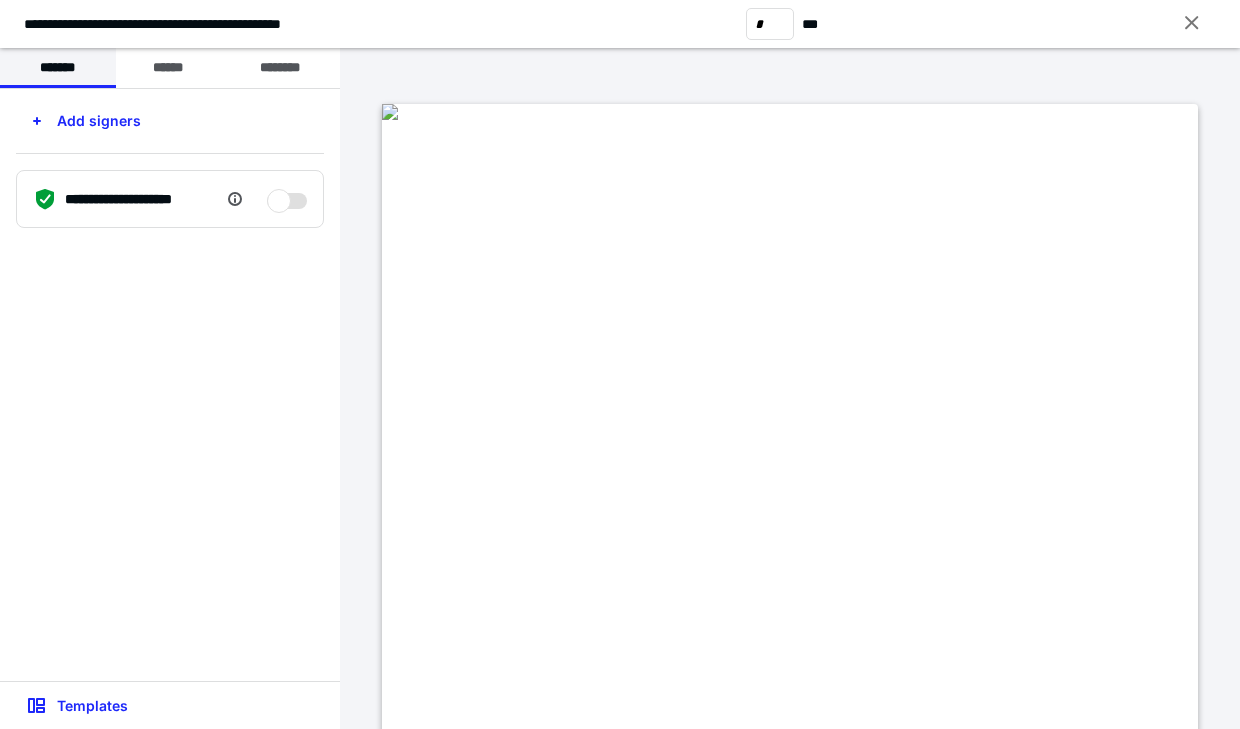 click on "*******" at bounding box center [58, 68] 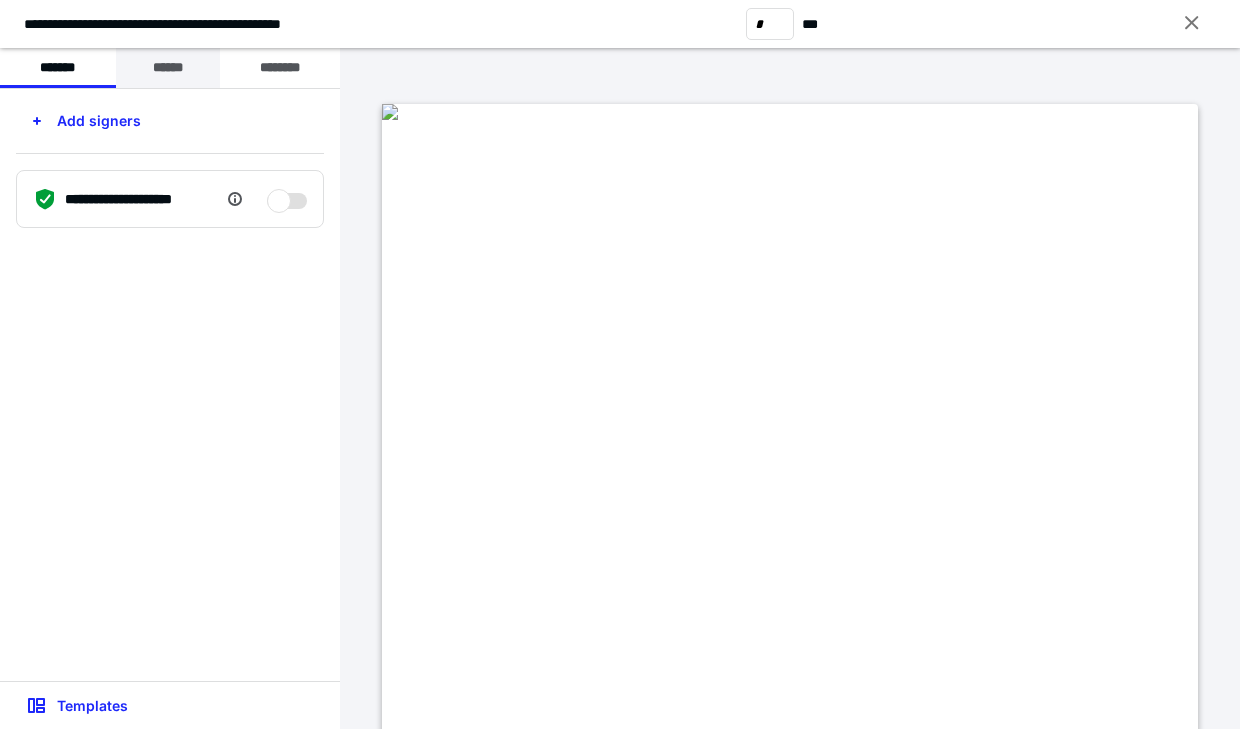 click on "******" at bounding box center [168, 68] 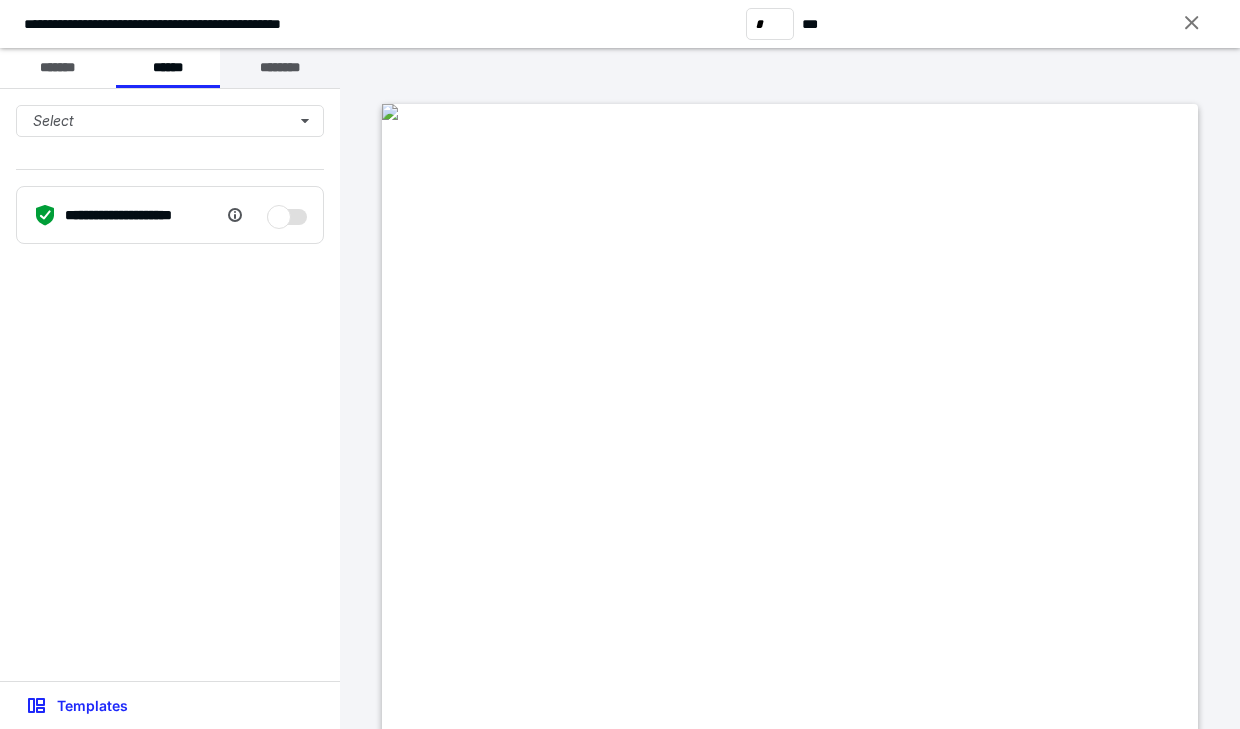 click on "********" at bounding box center (280, 68) 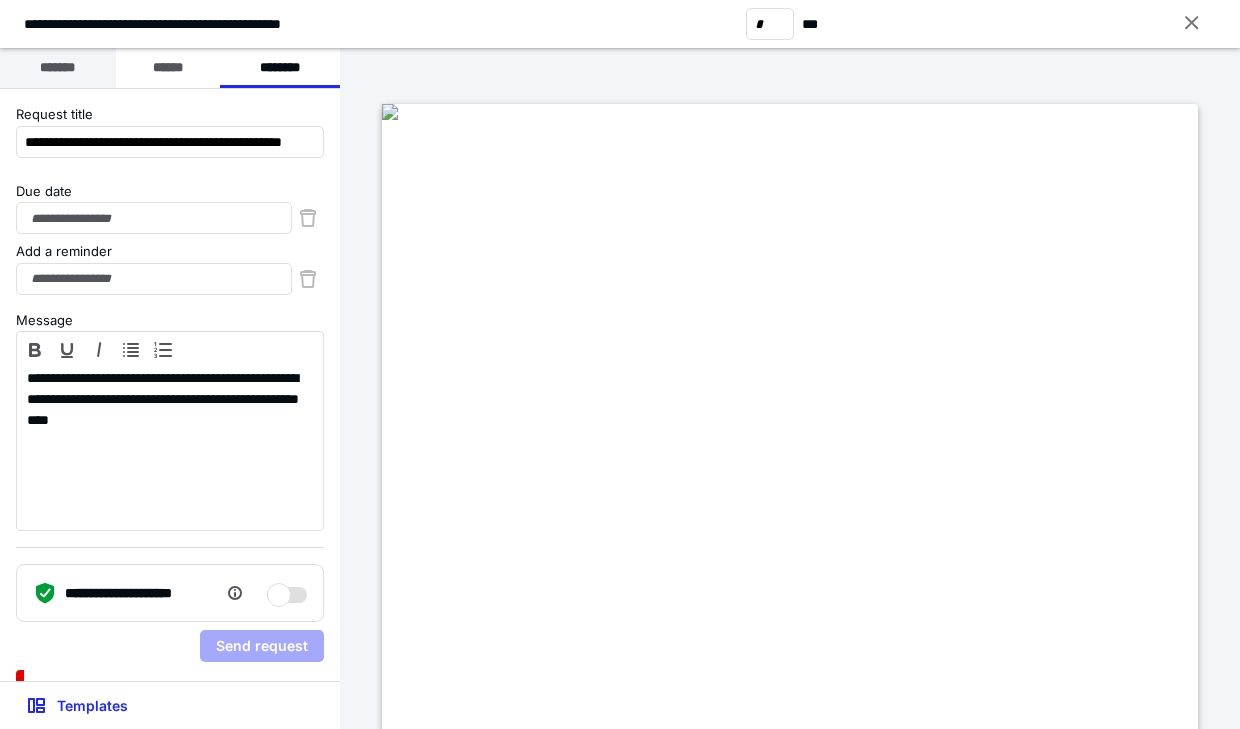 click on "*******" at bounding box center [58, 68] 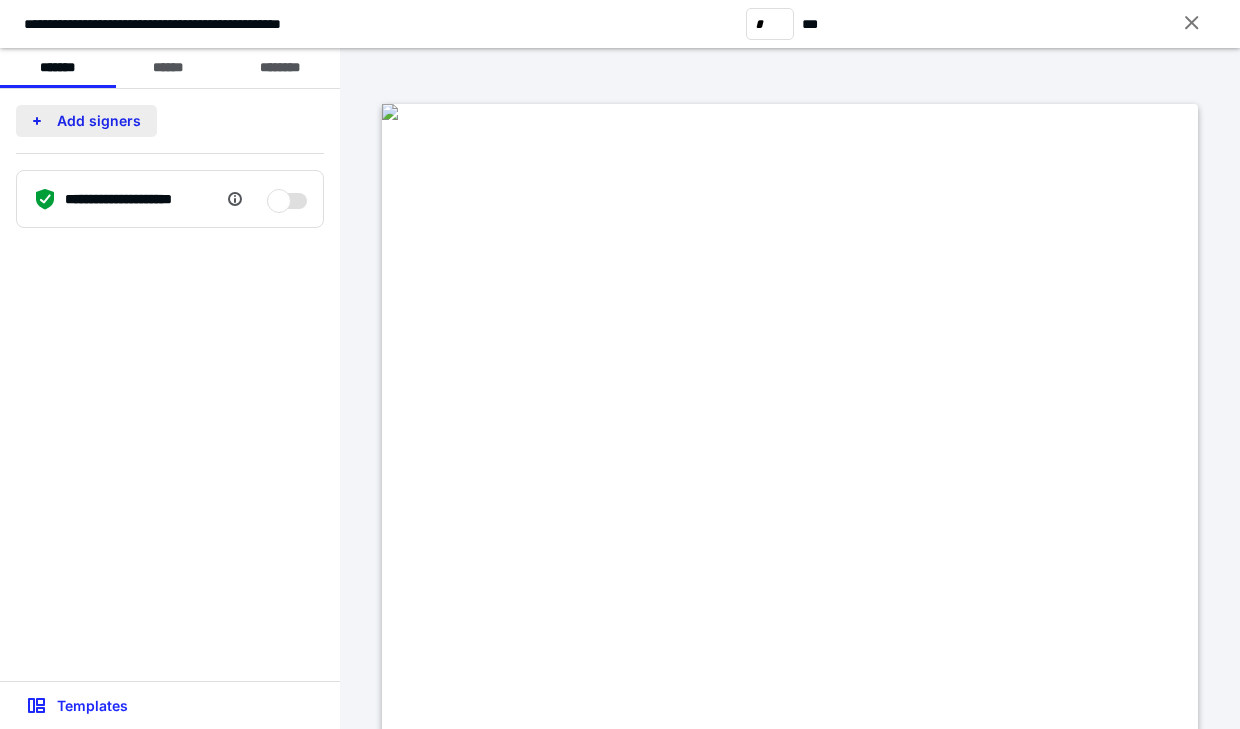 click on "Add signers" at bounding box center [86, 121] 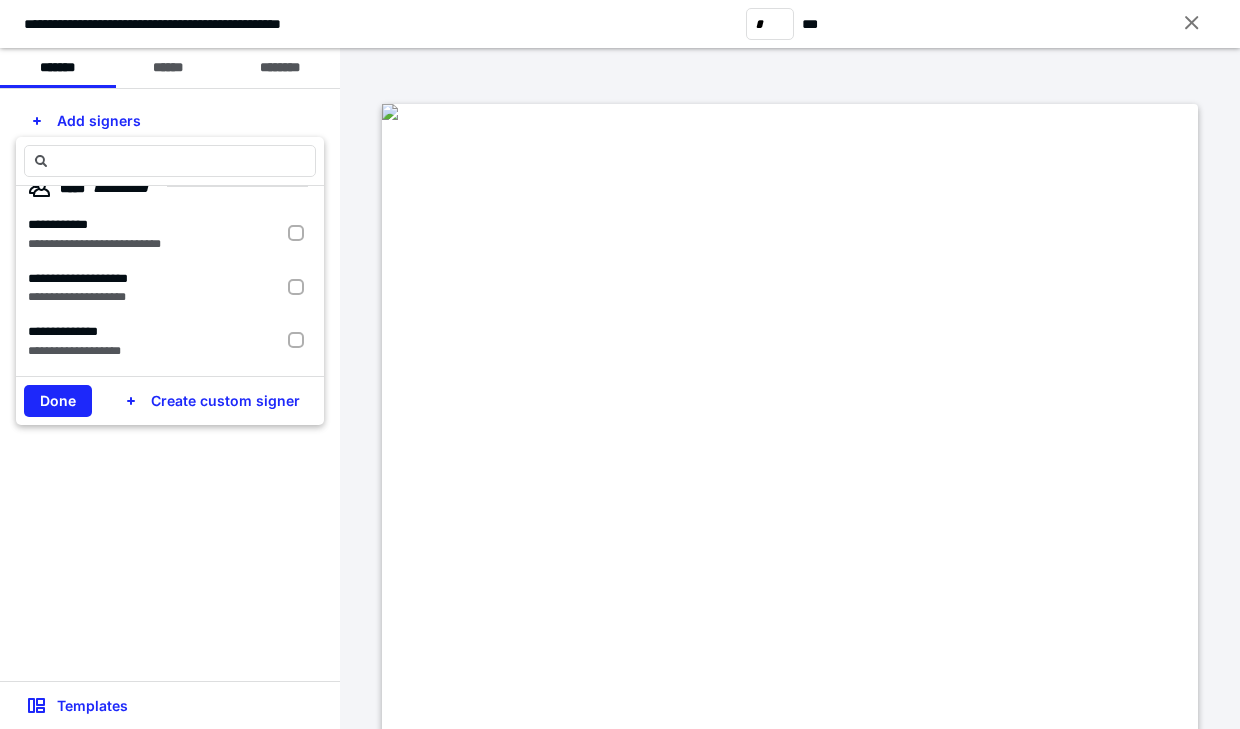scroll, scrollTop: 0, scrollLeft: 0, axis: both 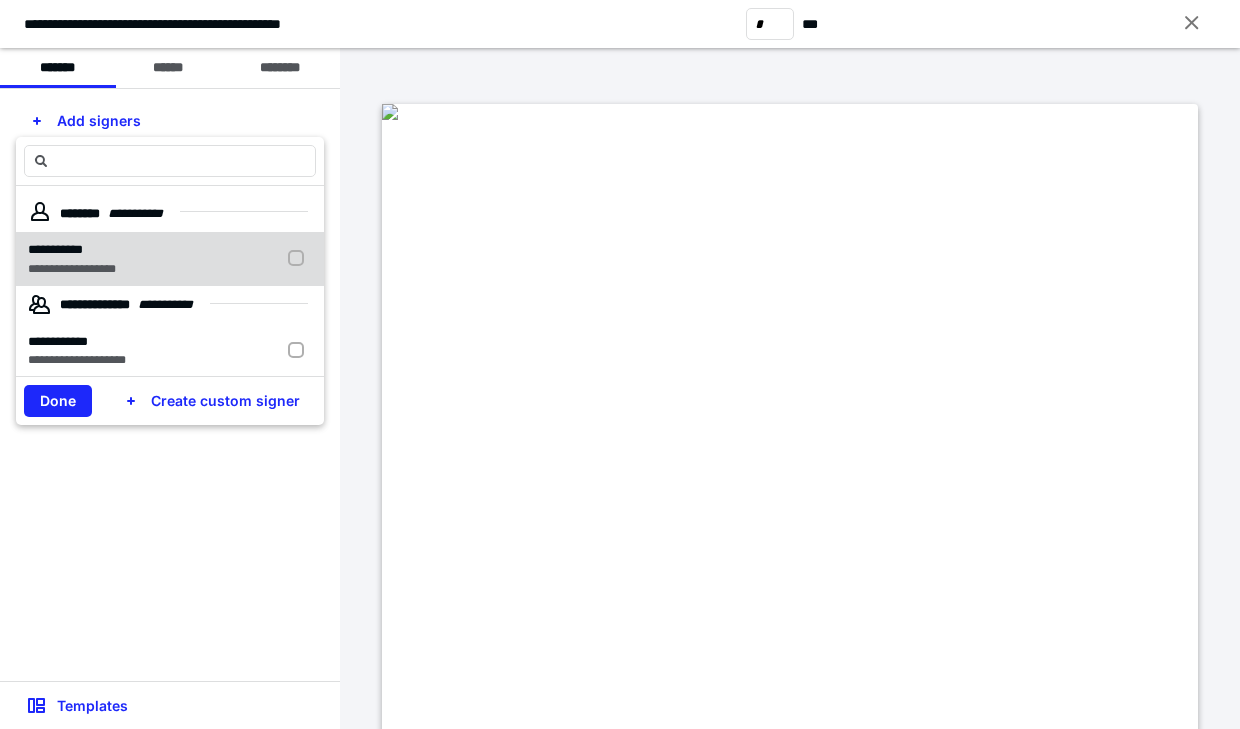 click on "**********" at bounding box center [55, 249] 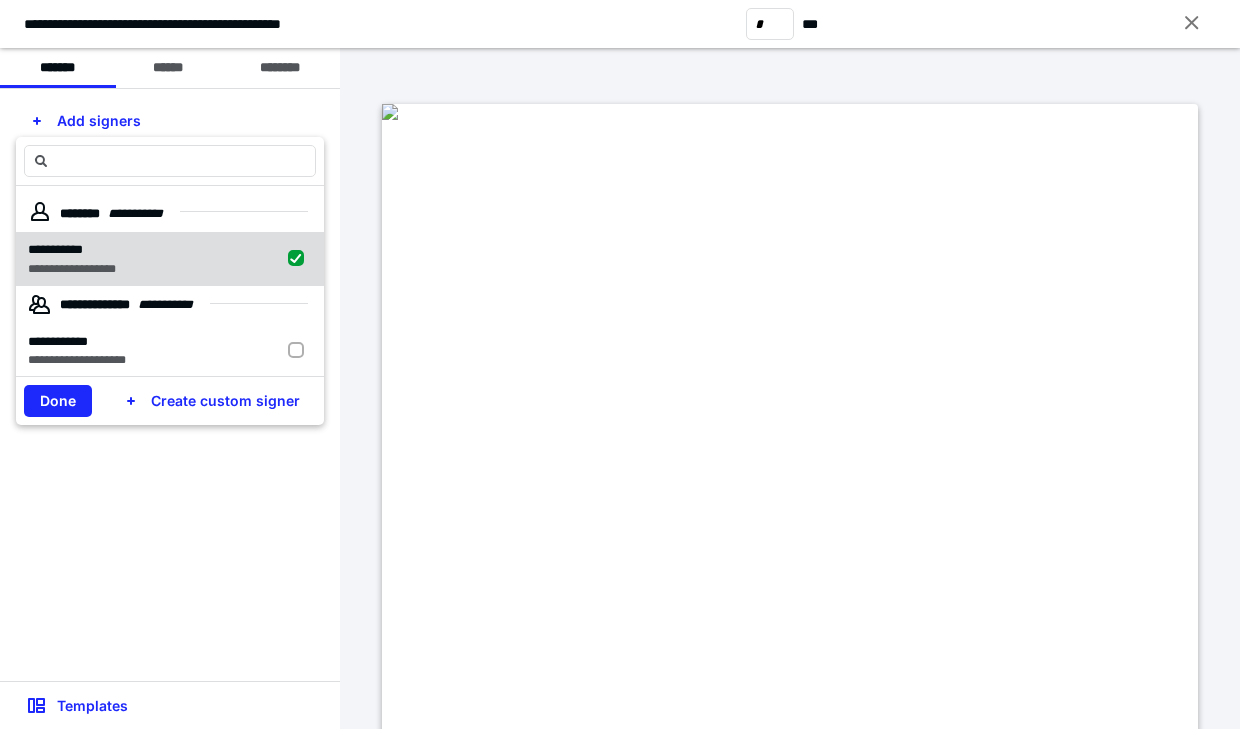 checkbox on "true" 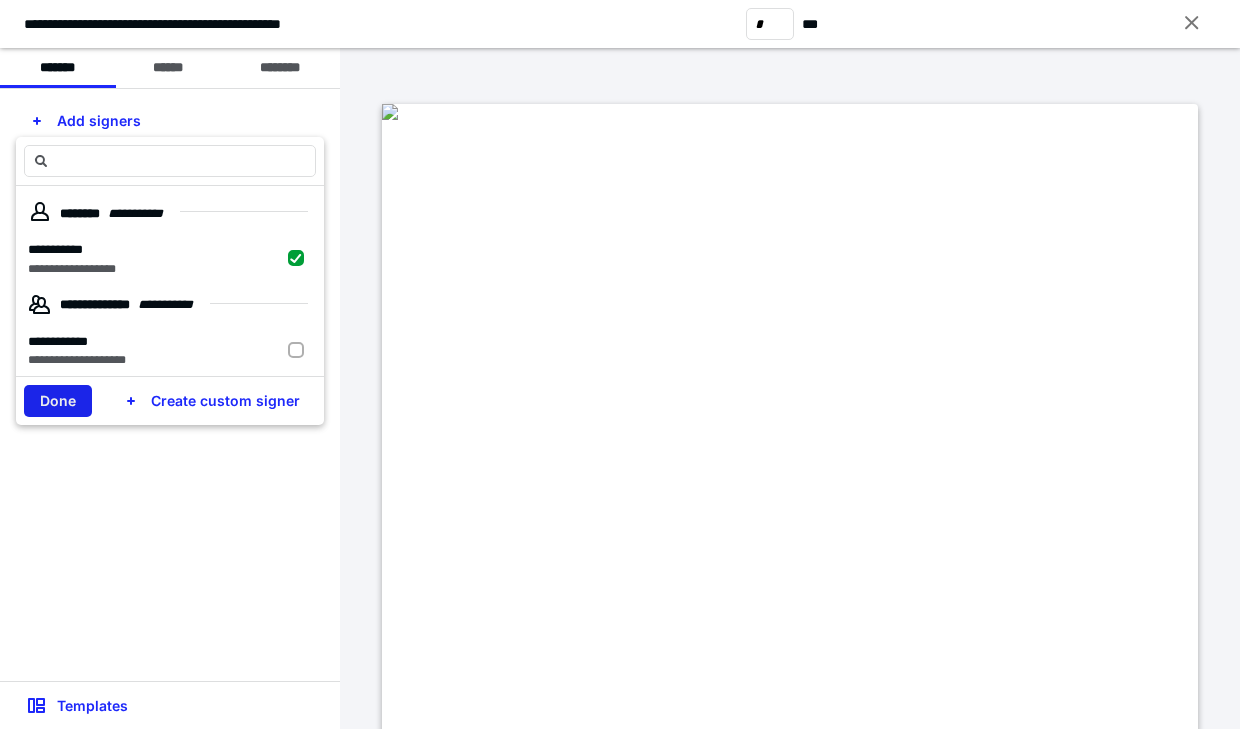 click on "Done" at bounding box center (58, 401) 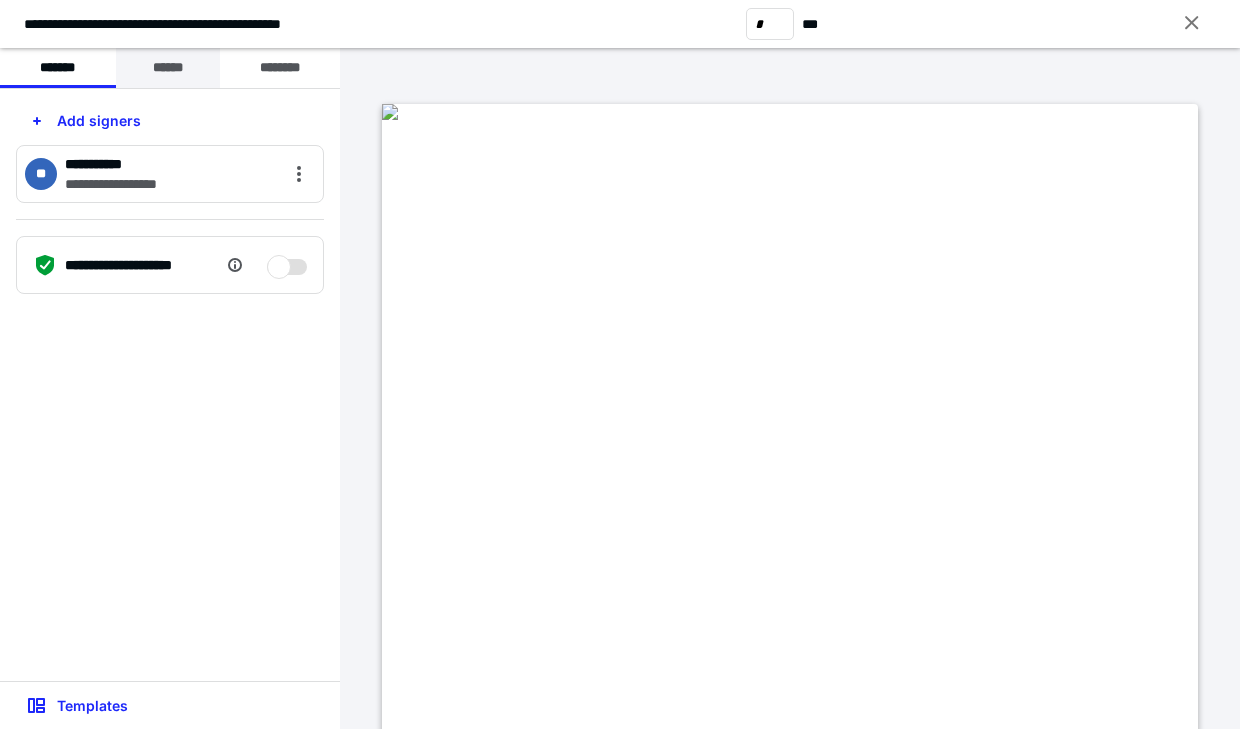 click on "******" at bounding box center (168, 68) 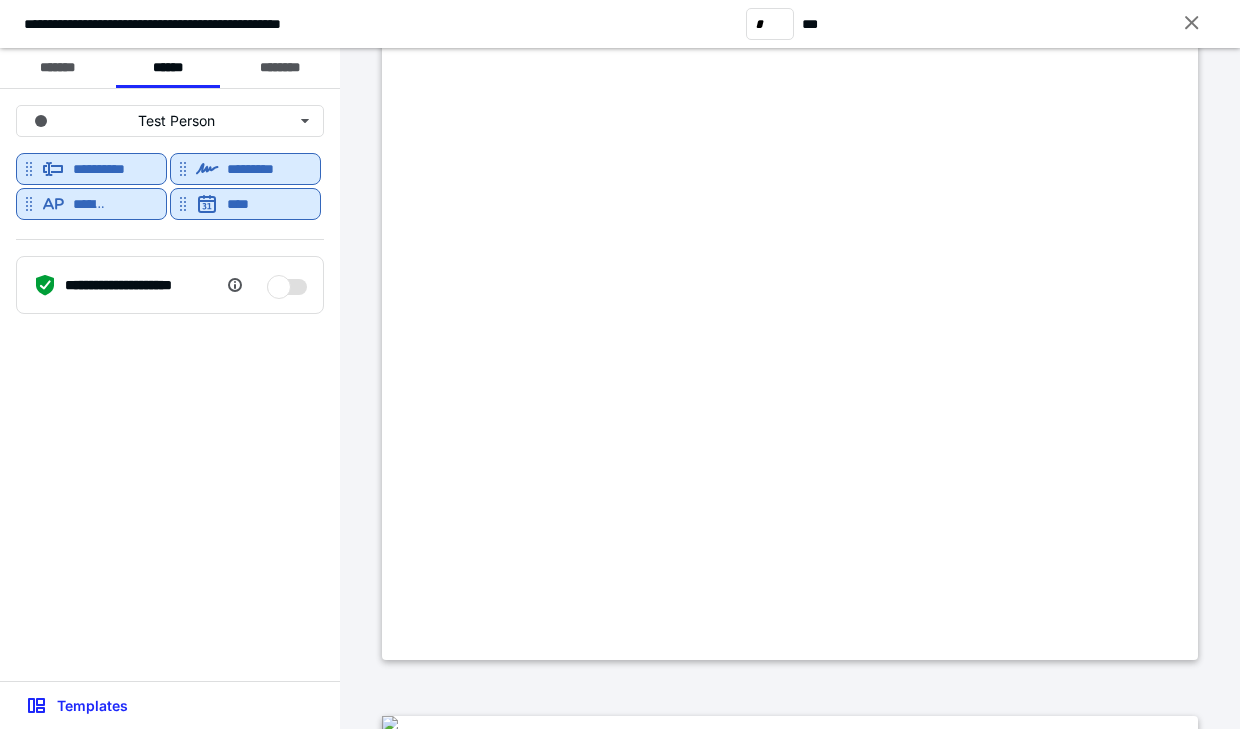 scroll, scrollTop: 400, scrollLeft: 0, axis: vertical 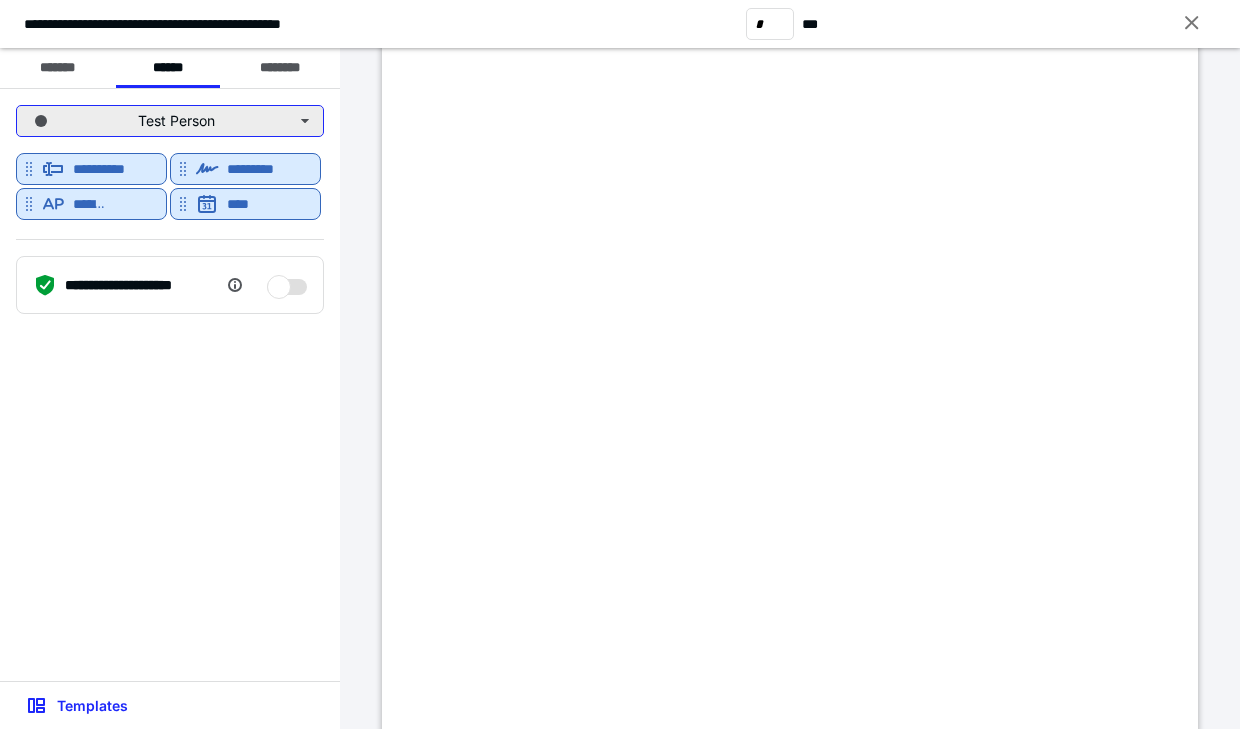 click on "Test Person" at bounding box center (170, 121) 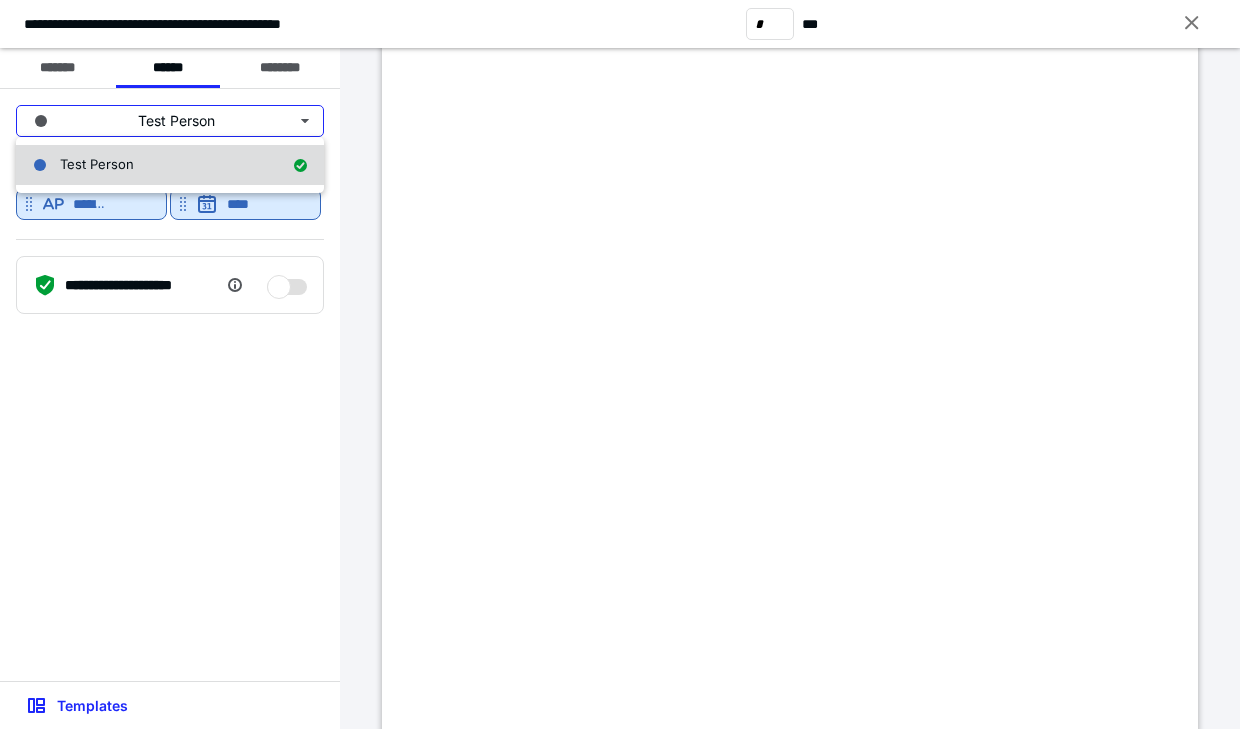 click on "Test Person" at bounding box center [97, 164] 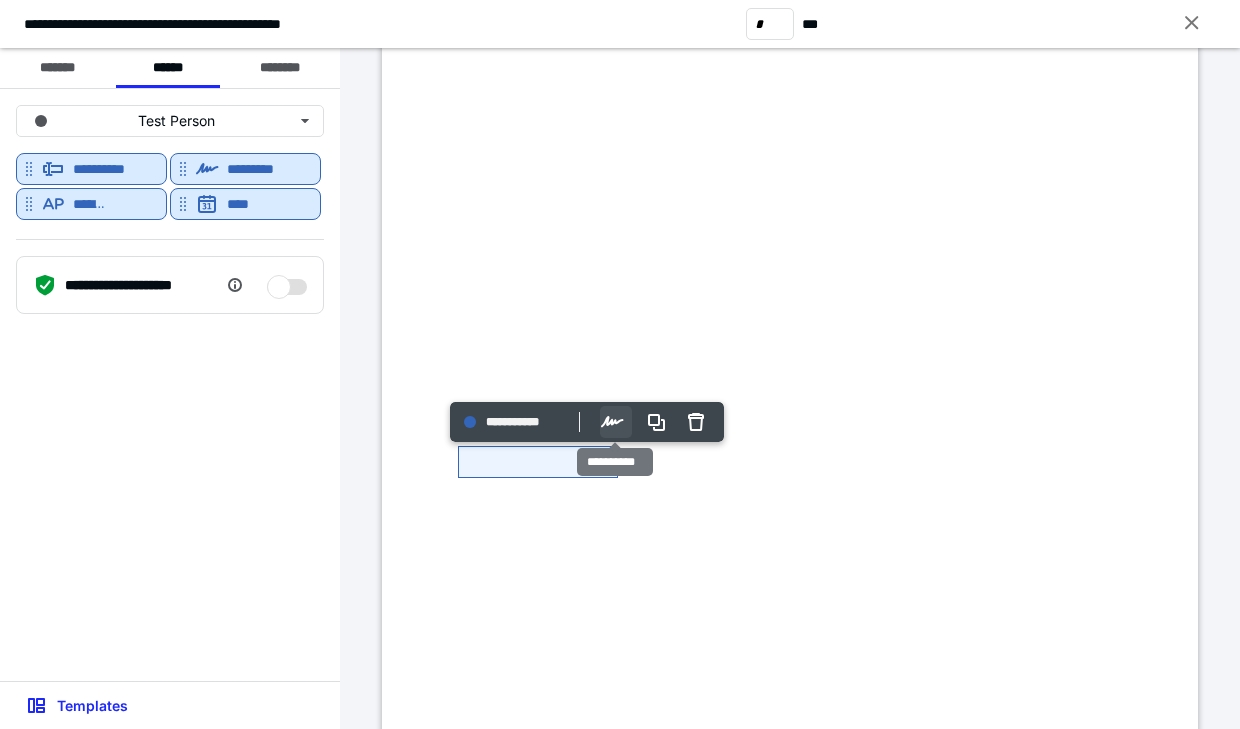 click on "Options" at bounding box center (616, 422) 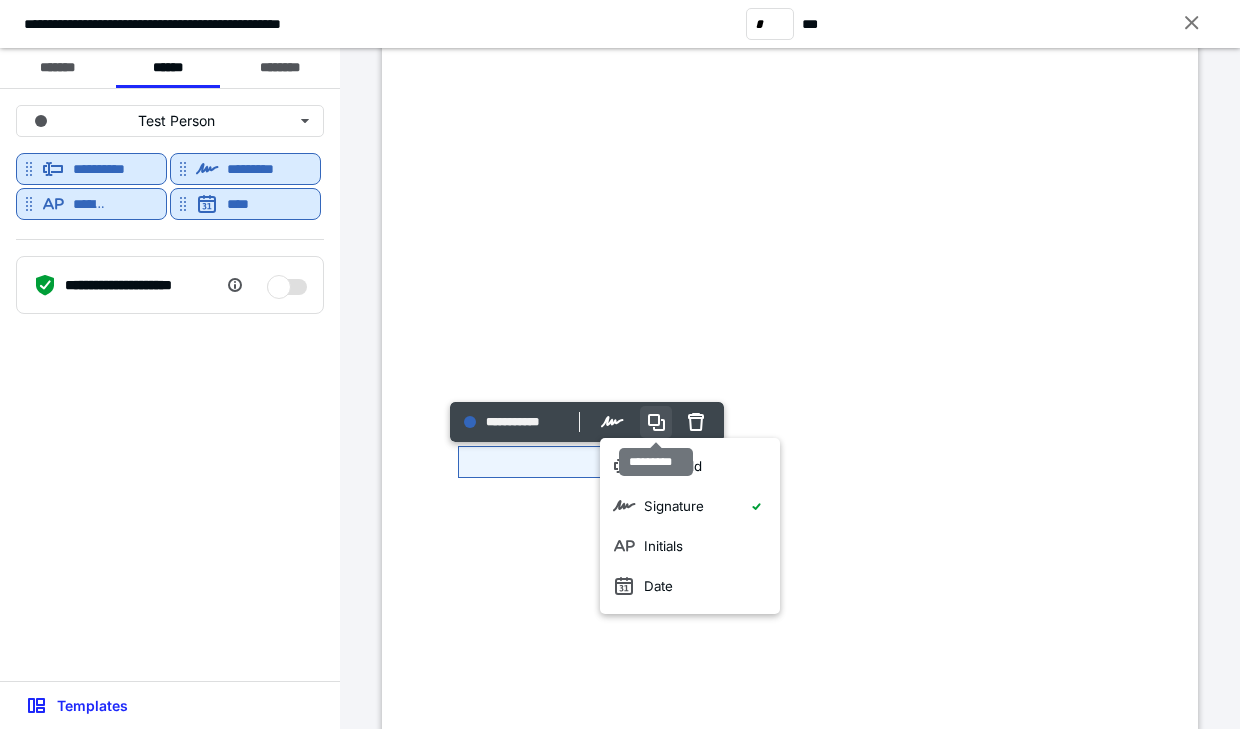 click at bounding box center [656, 422] 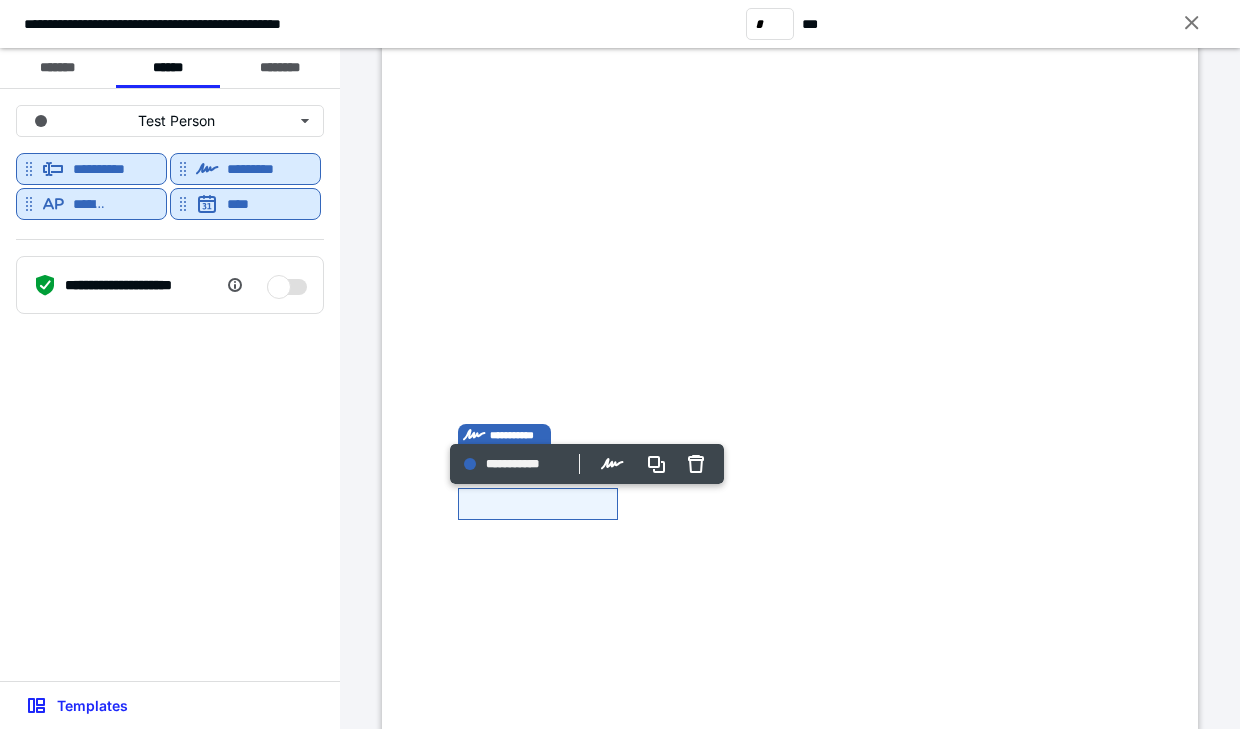 click at bounding box center [390, -288] 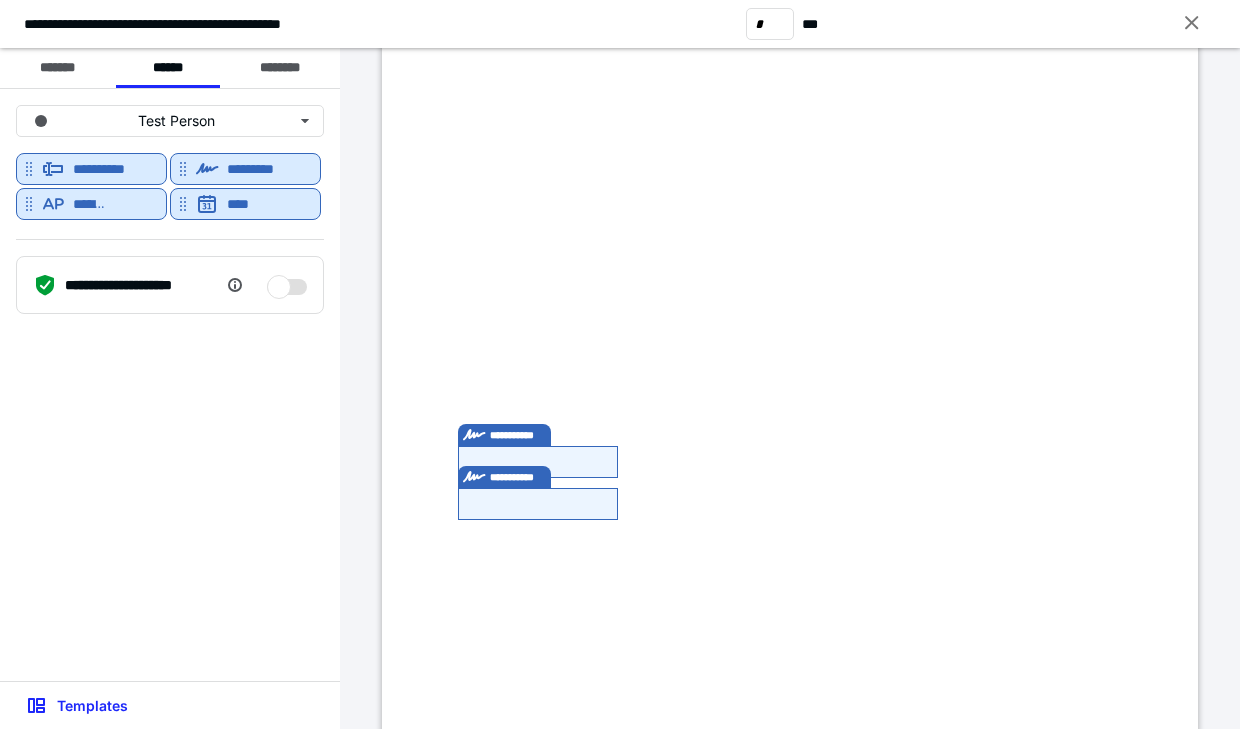 drag, startPoint x: 509, startPoint y: 450, endPoint x: 540, endPoint y: 467, distance: 35.35534 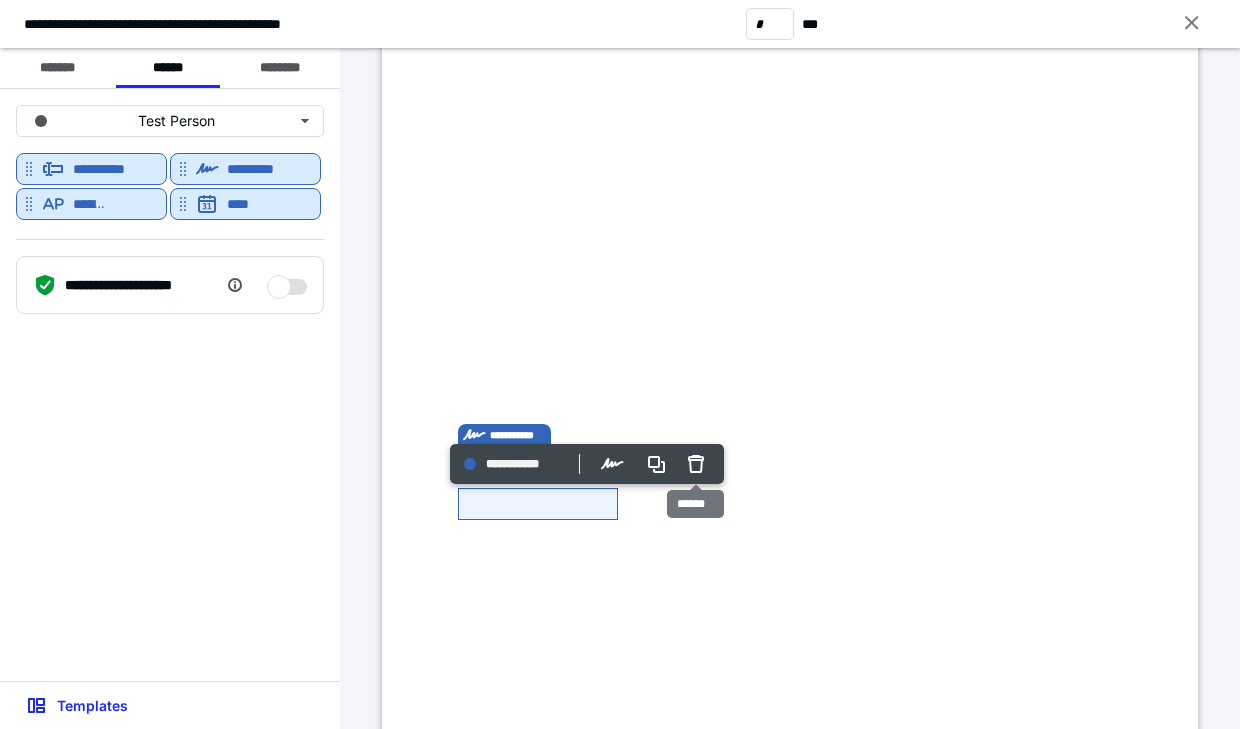 click at bounding box center (696, 464) 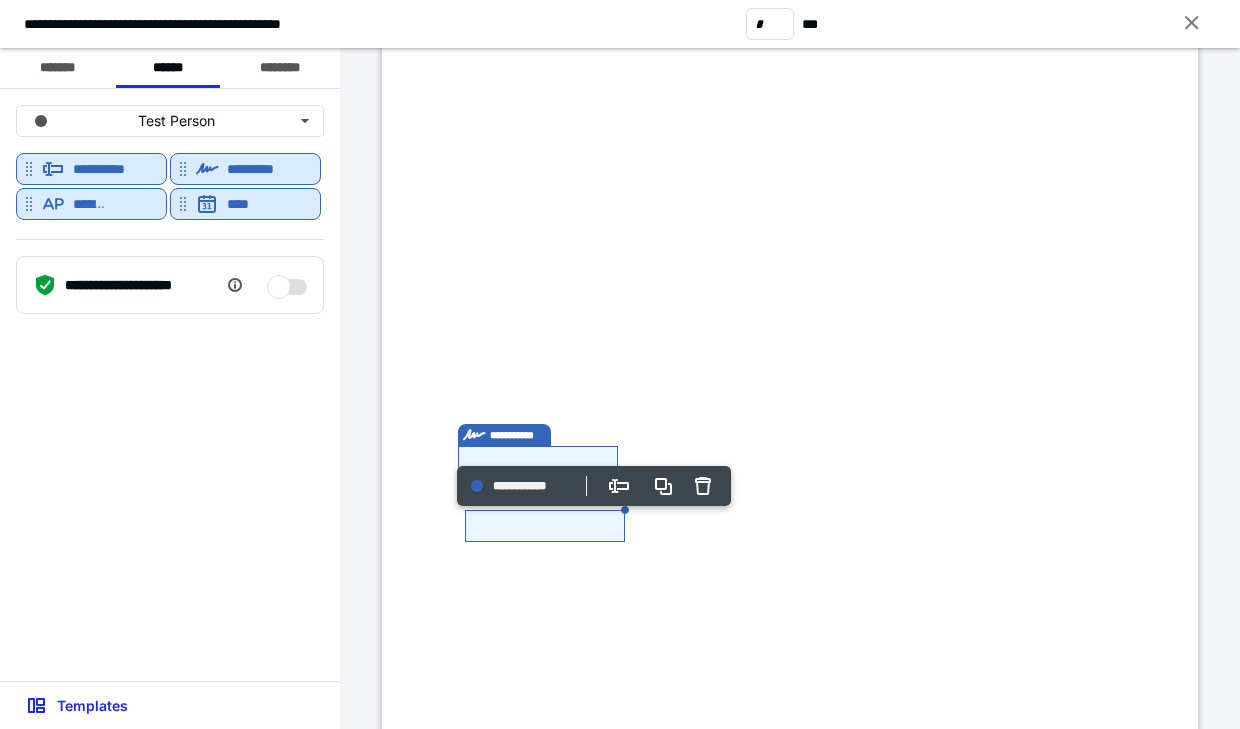 click at bounding box center (390, -288) 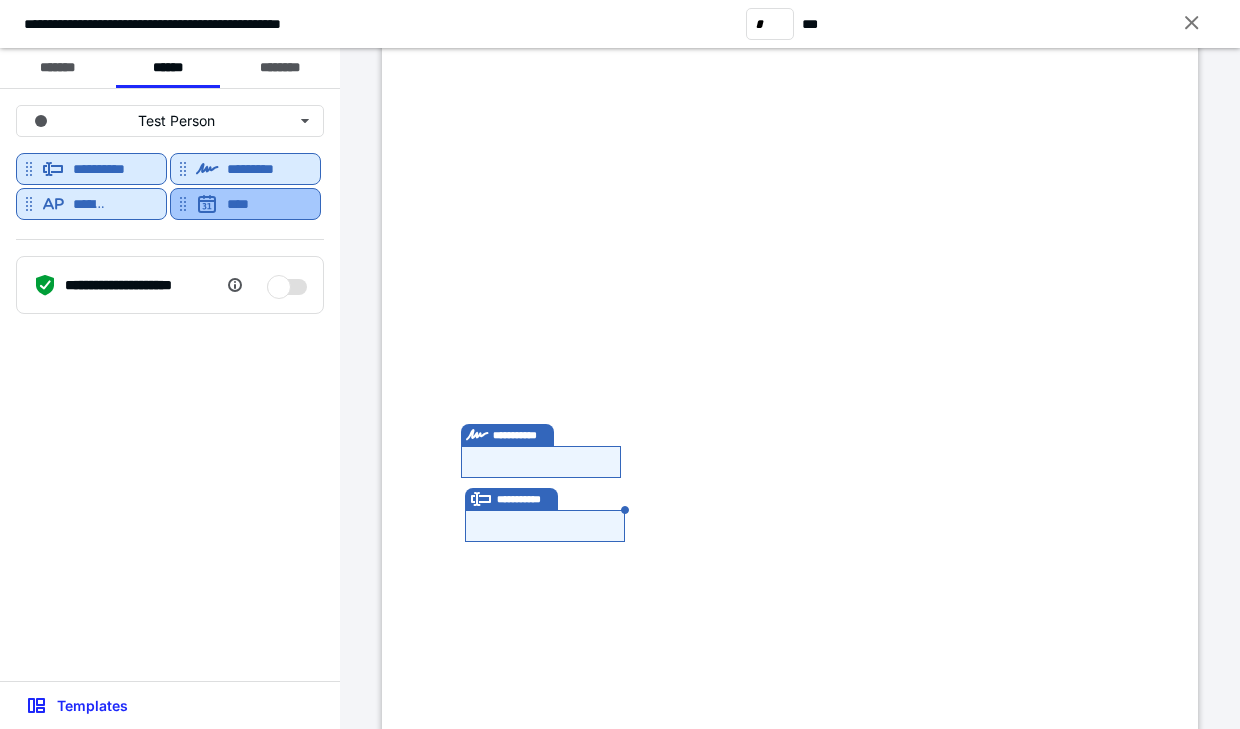 click on "****" at bounding box center [246, 204] 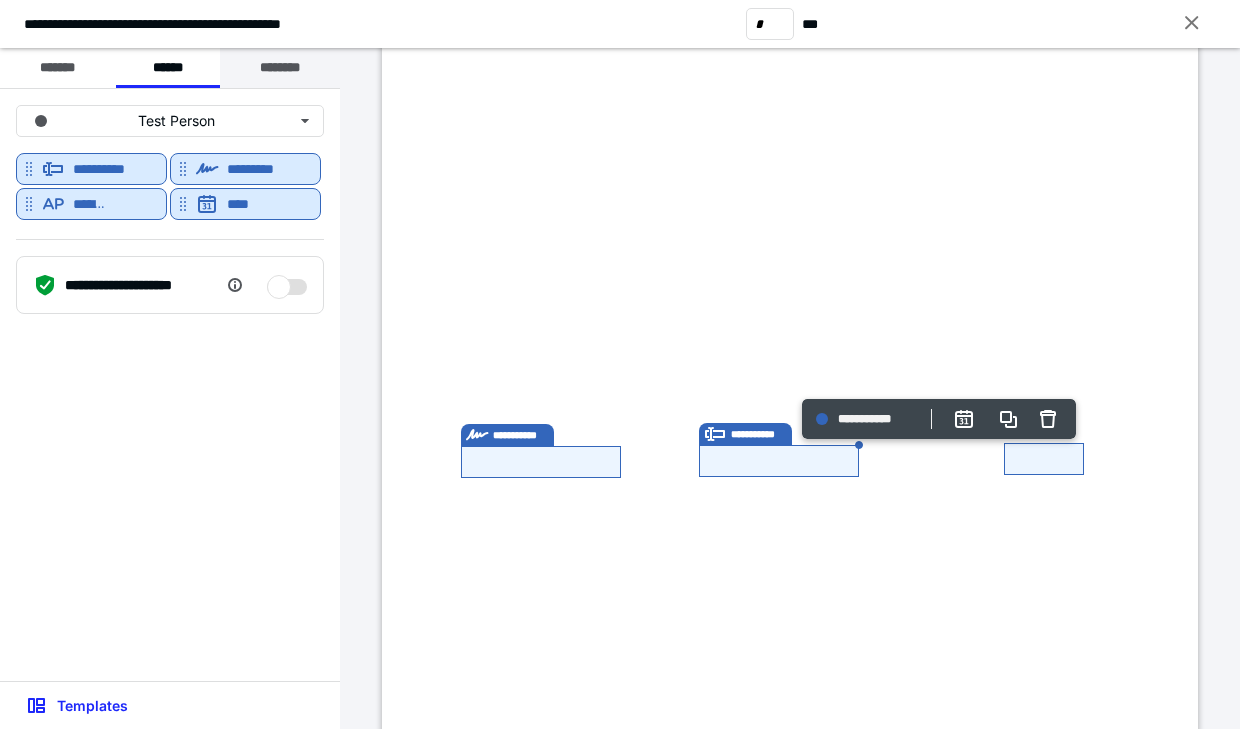 click on "********" at bounding box center [280, 68] 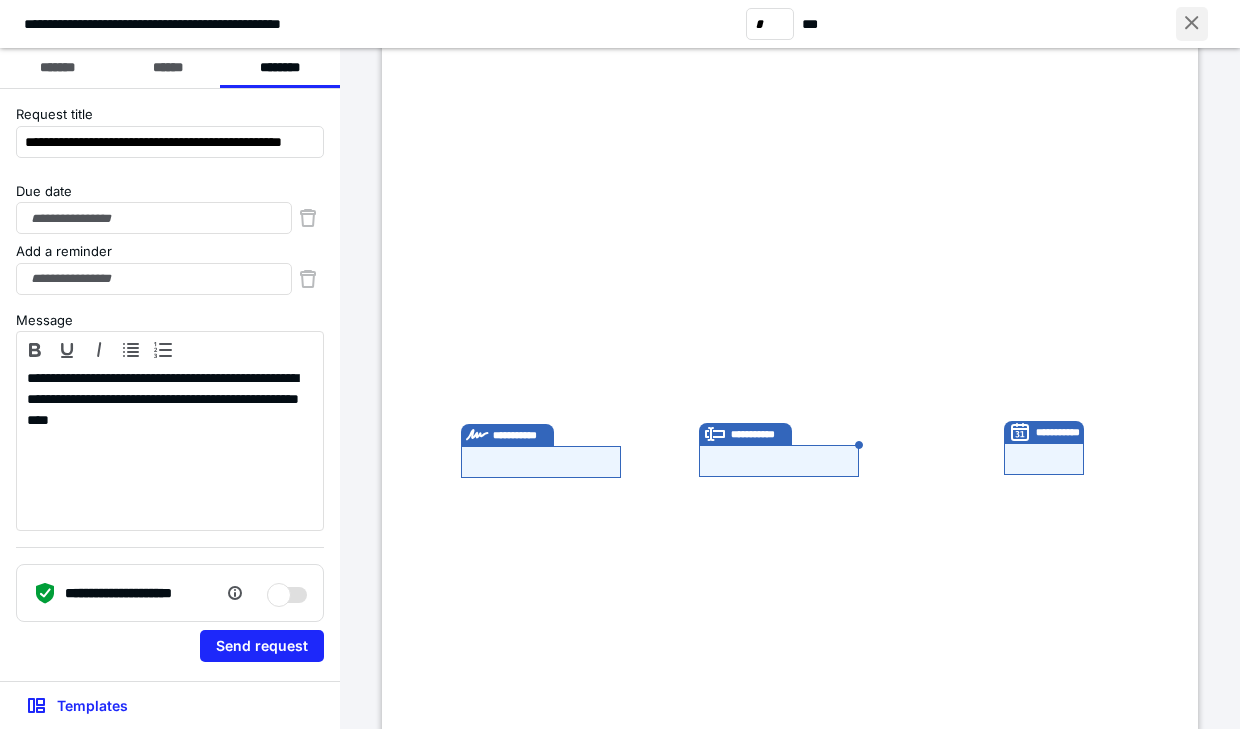 click at bounding box center [1192, 24] 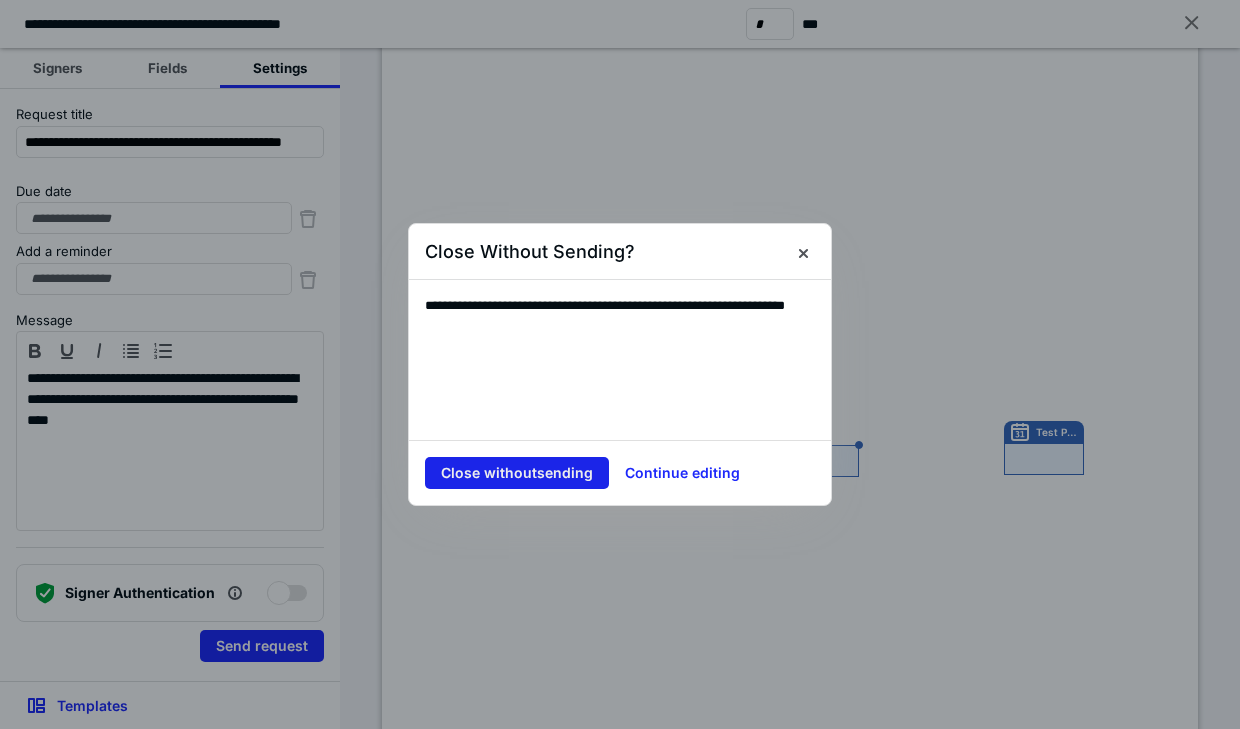 click on "Close without  sending" at bounding box center (517, 473) 